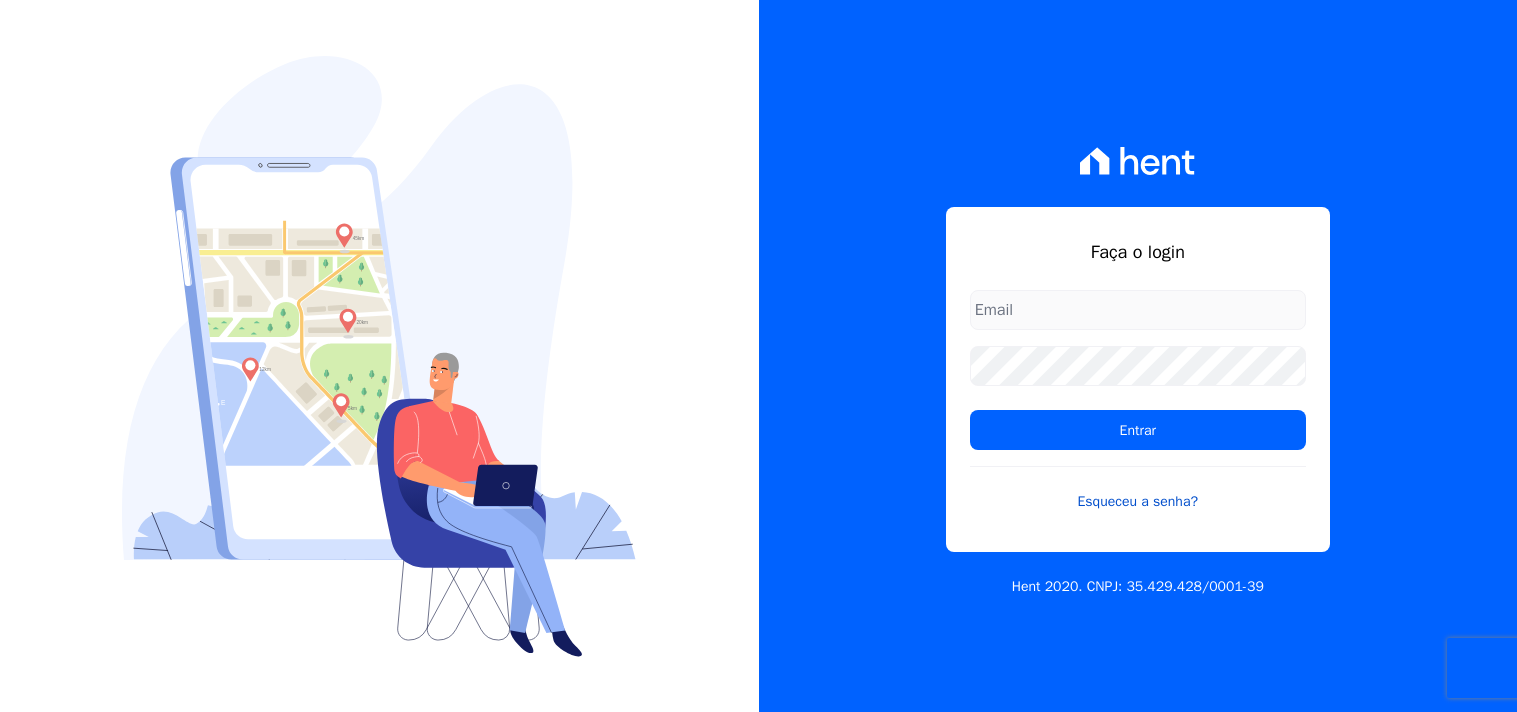 scroll, scrollTop: 0, scrollLeft: 0, axis: both 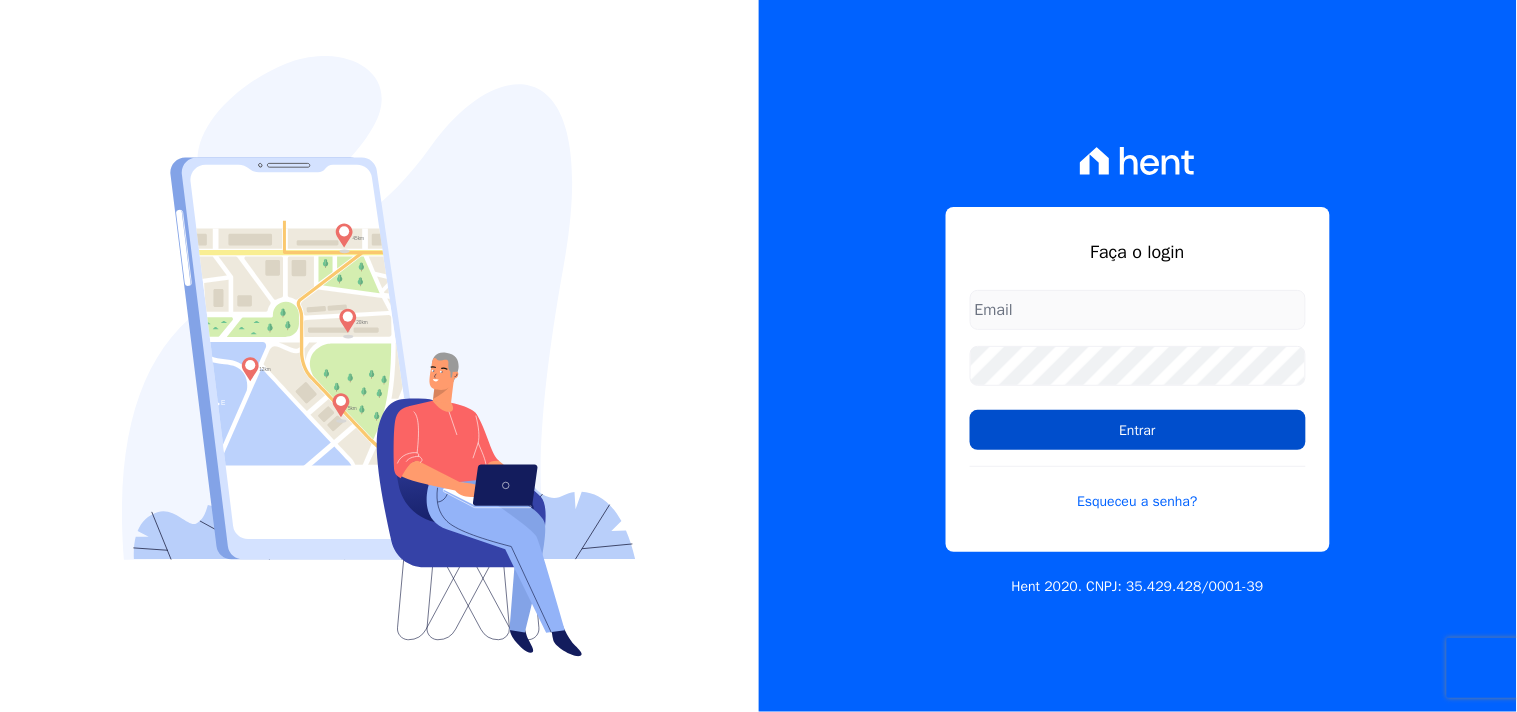 type on "[EMAIL_ADDRESS][DOMAIN_NAME]" 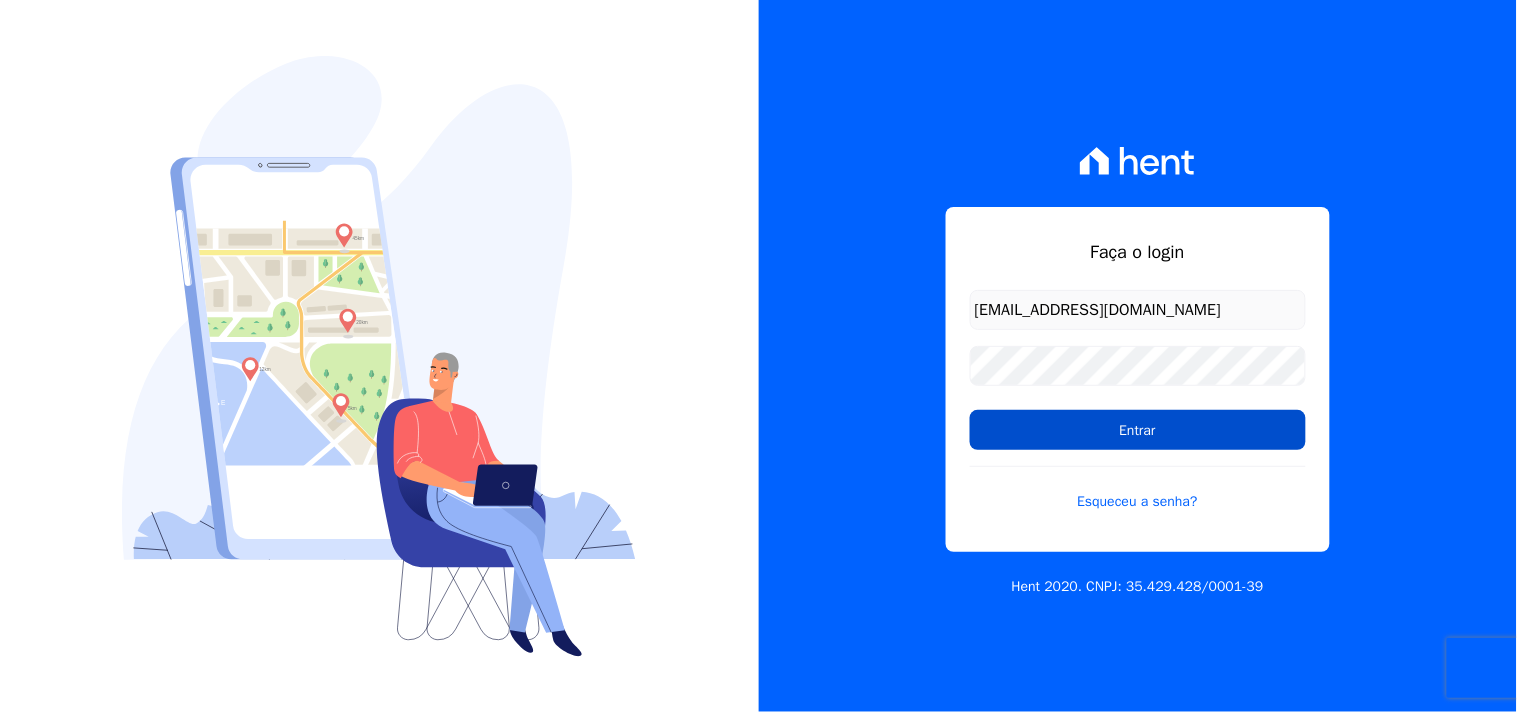 click on "Entrar" at bounding box center (1138, 430) 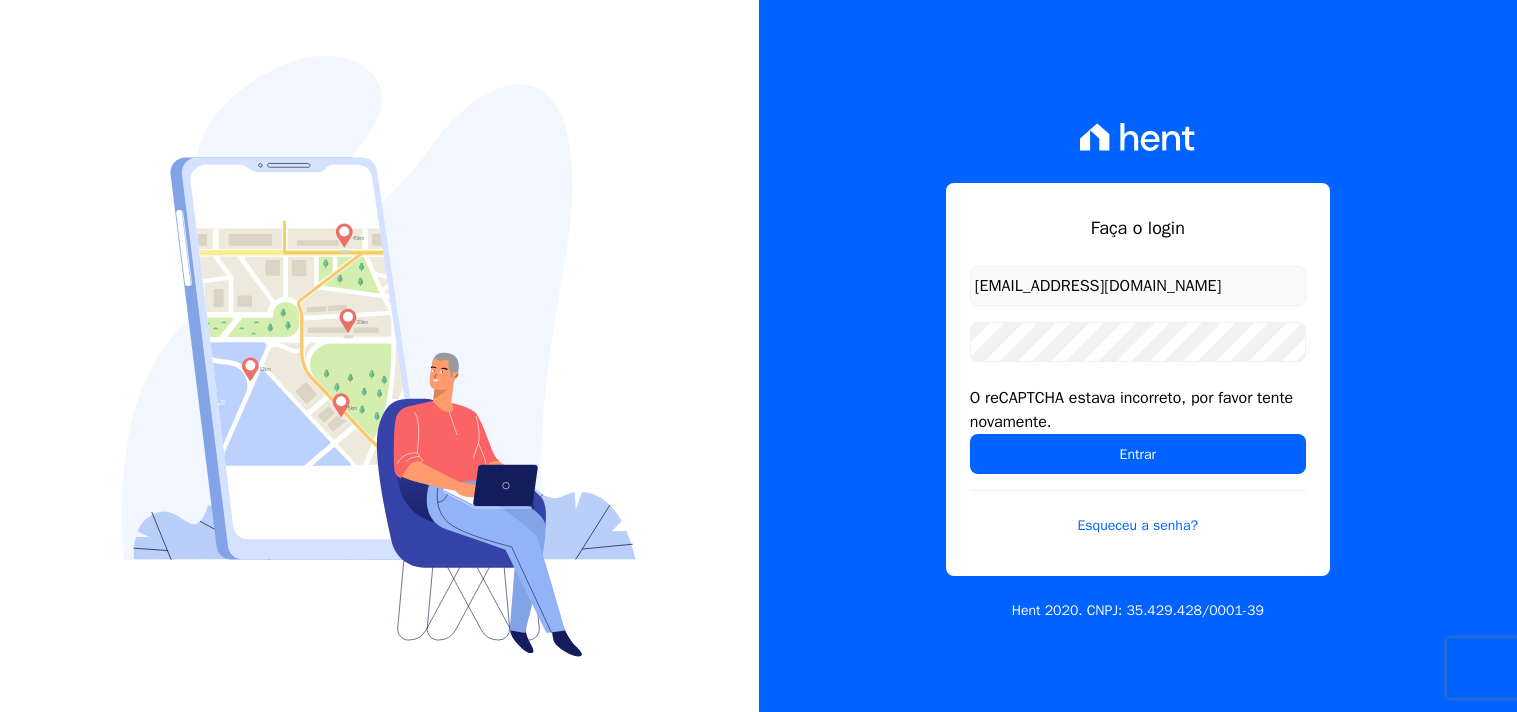 scroll, scrollTop: 0, scrollLeft: 0, axis: both 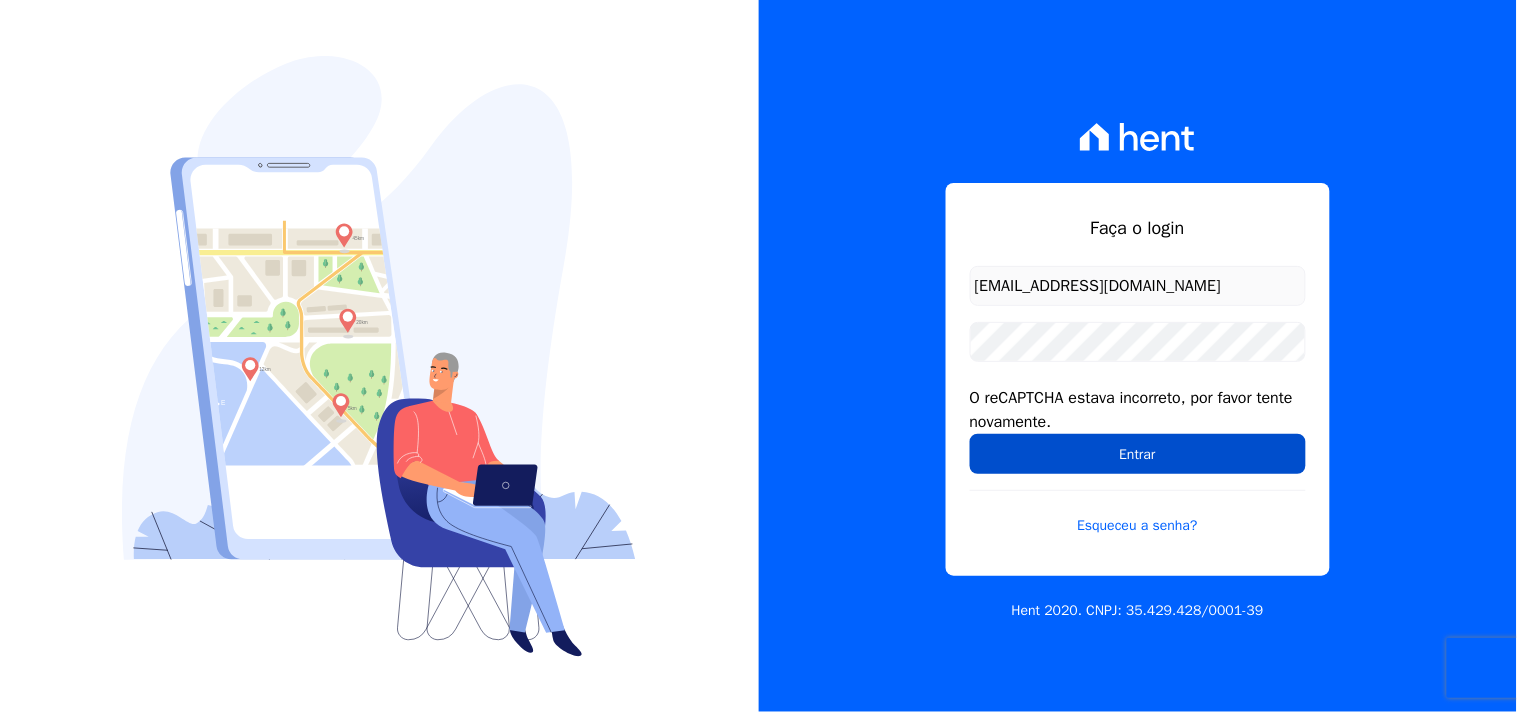 click on "Entrar" at bounding box center (1138, 454) 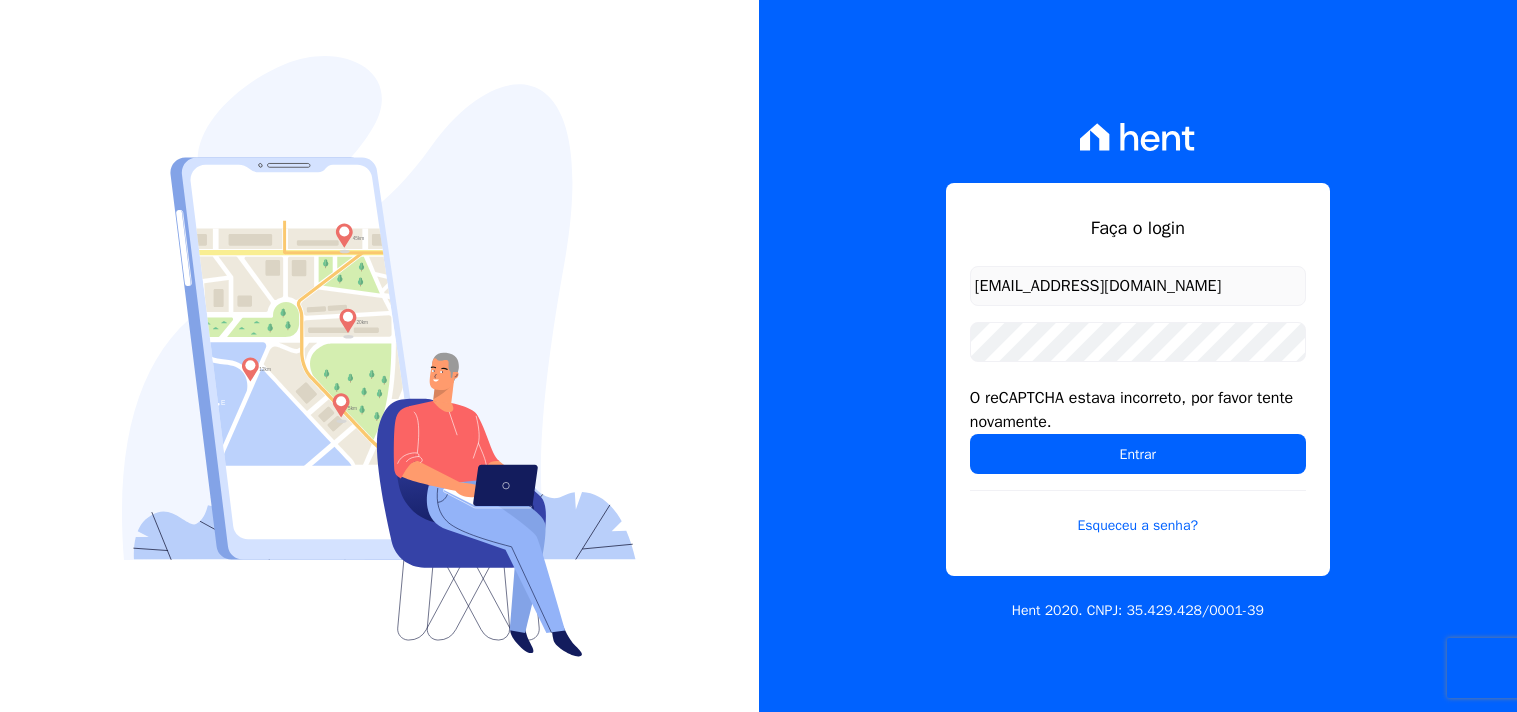 scroll, scrollTop: 0, scrollLeft: 0, axis: both 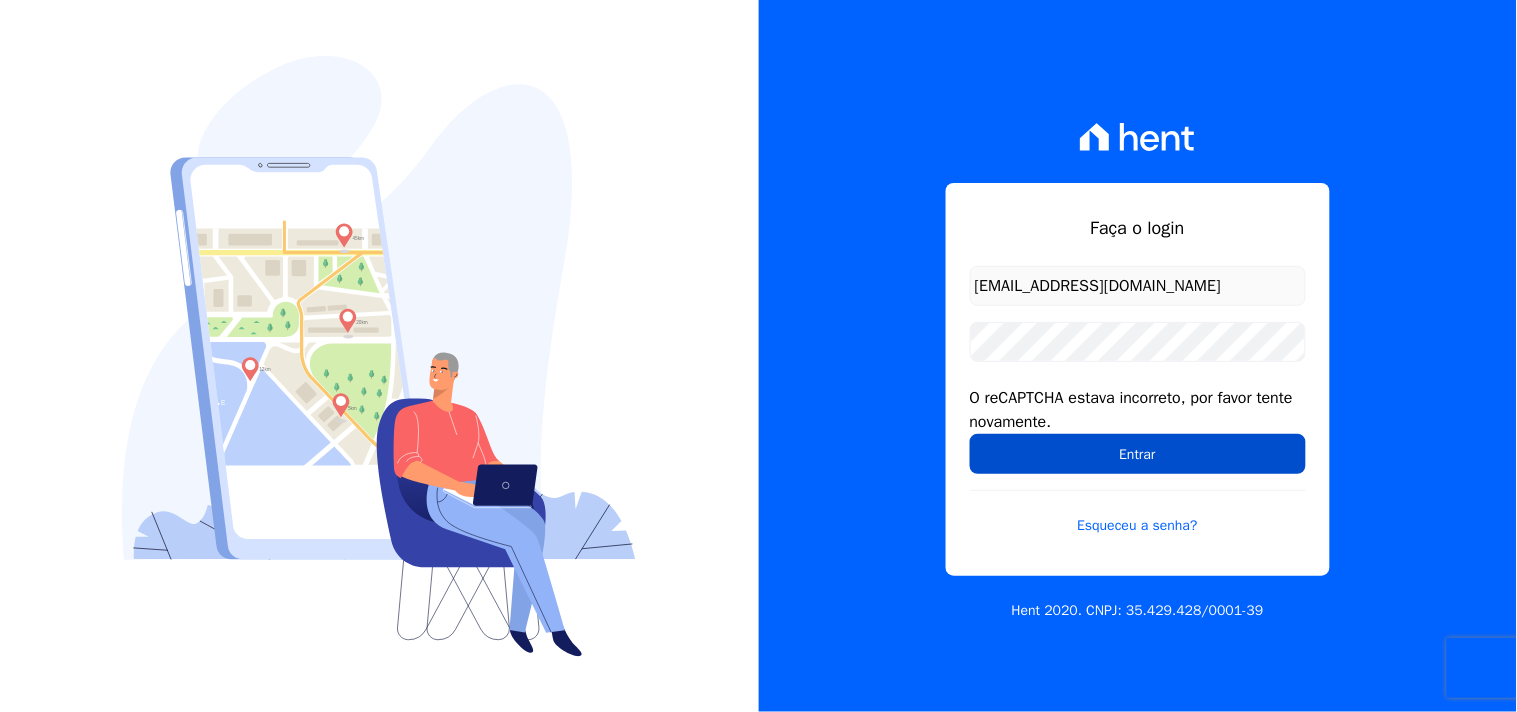 click on "Entrar" at bounding box center [1138, 454] 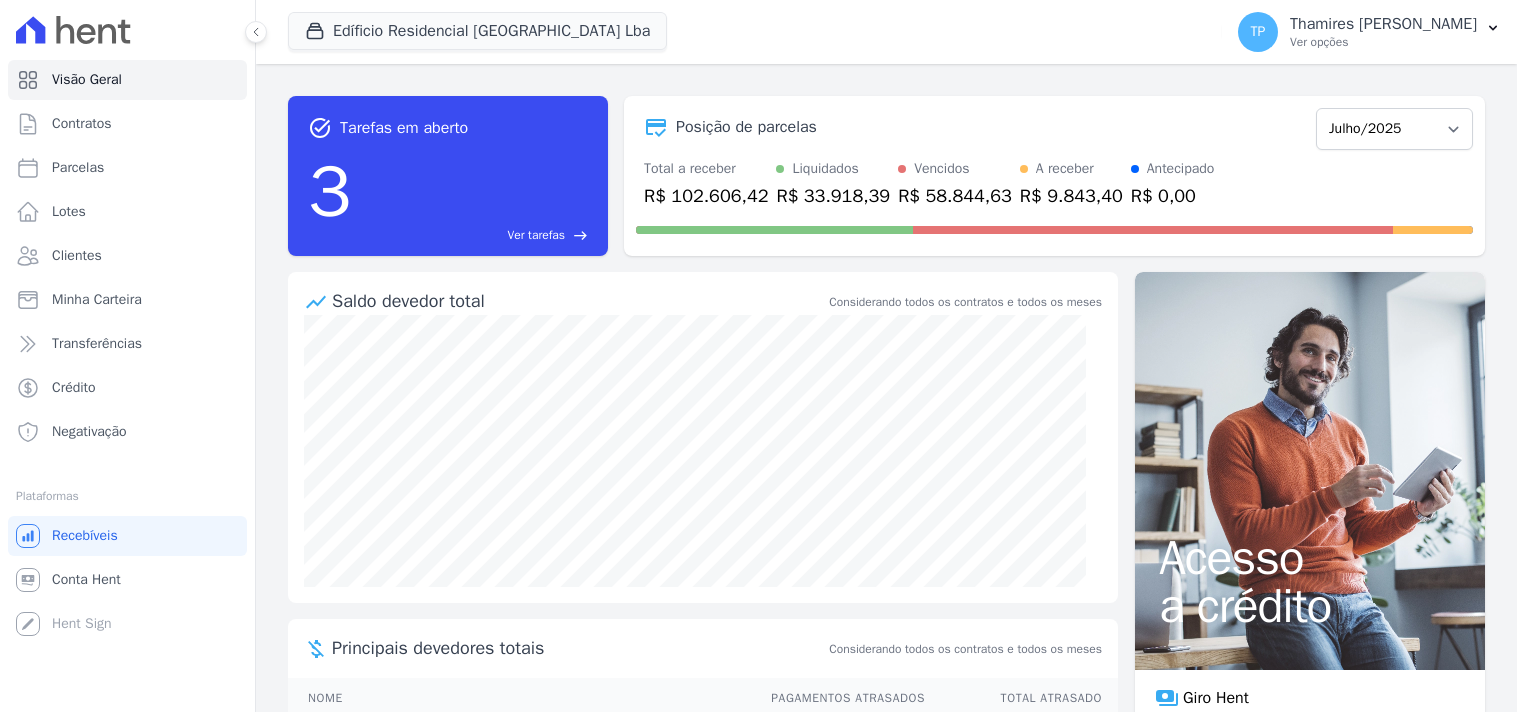 scroll, scrollTop: 0, scrollLeft: 0, axis: both 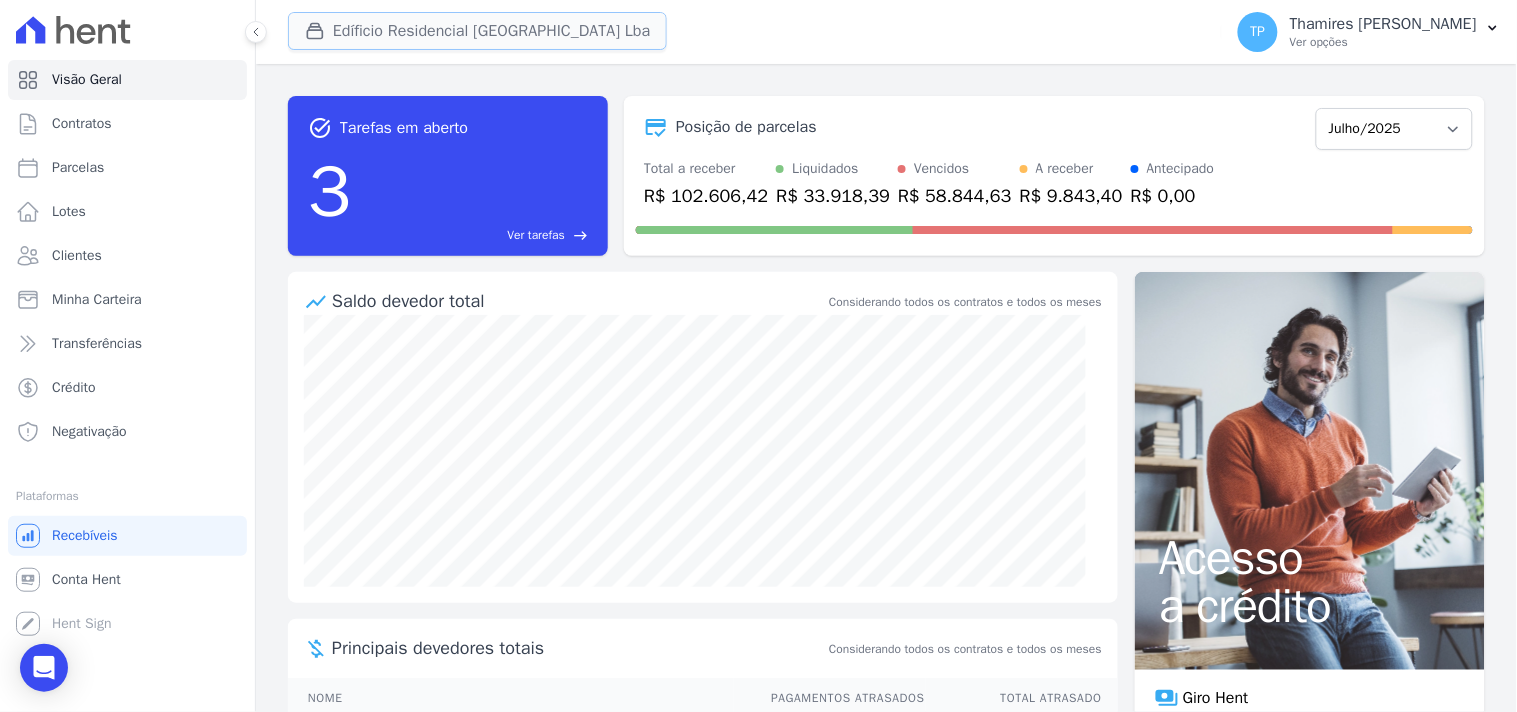 click on "Edíficio Residencial Grevílea Park   Lba" at bounding box center (477, 31) 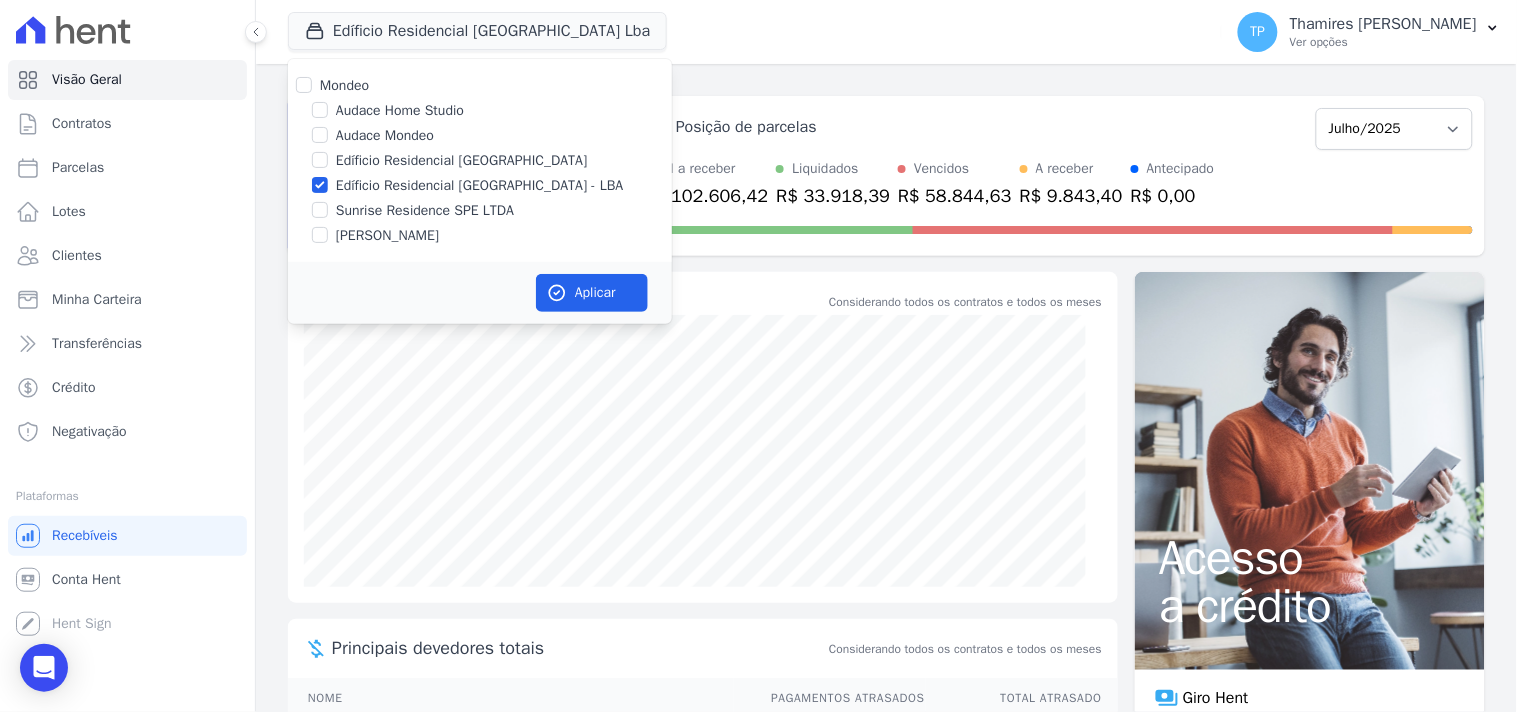 drag, startPoint x: 383, startPoint y: 126, endPoint x: 388, endPoint y: 151, distance: 25.495098 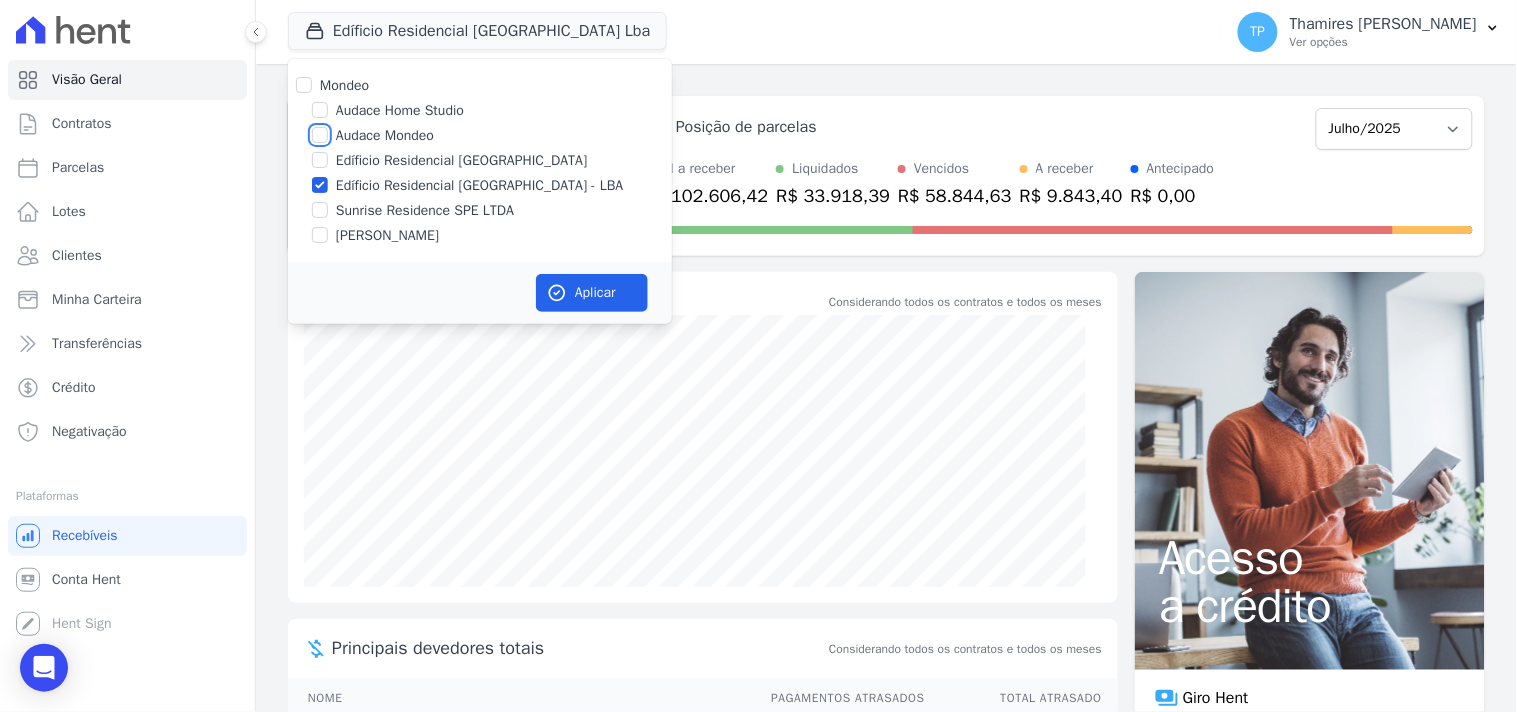 click on "Audace Mondeo" at bounding box center [320, 135] 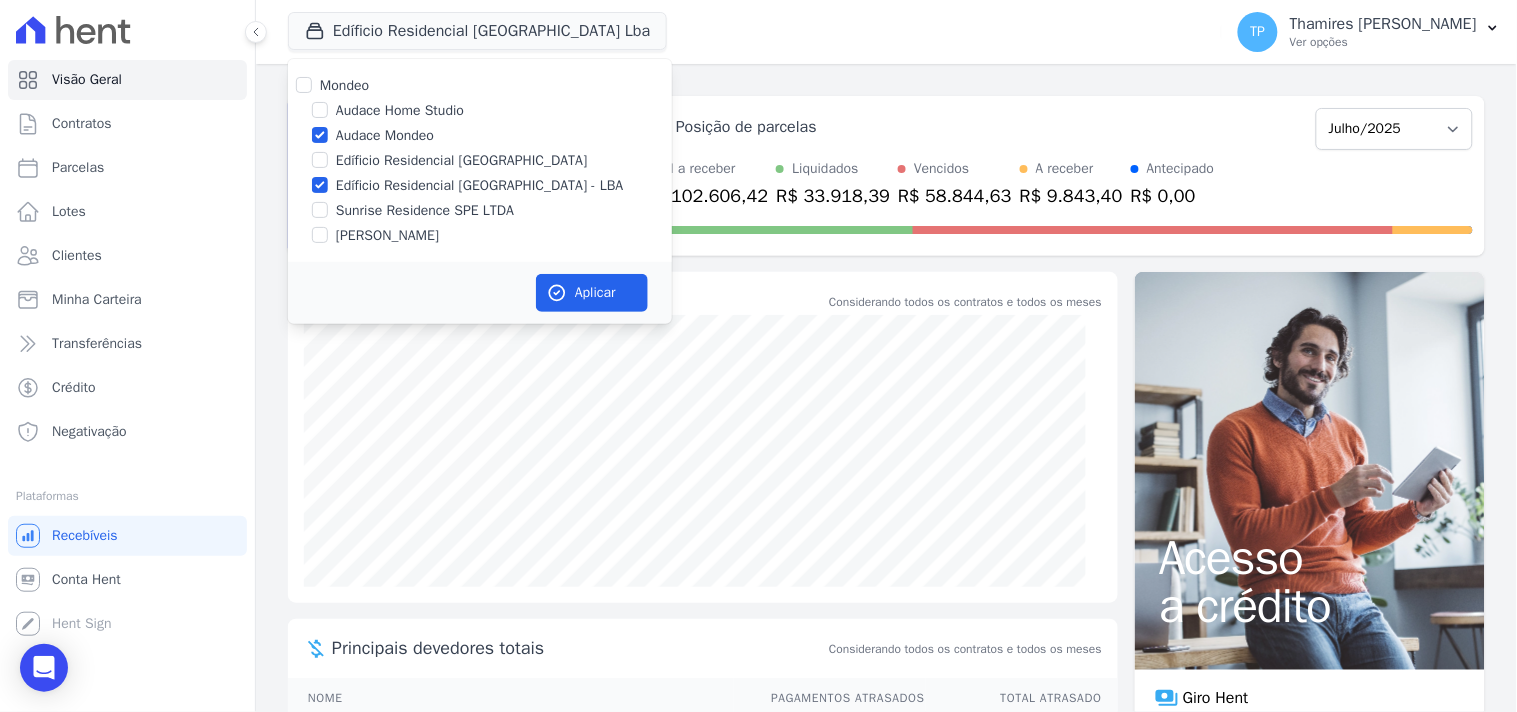 drag, startPoint x: 390, startPoint y: 178, endPoint x: 538, endPoint y: 268, distance: 173.21663 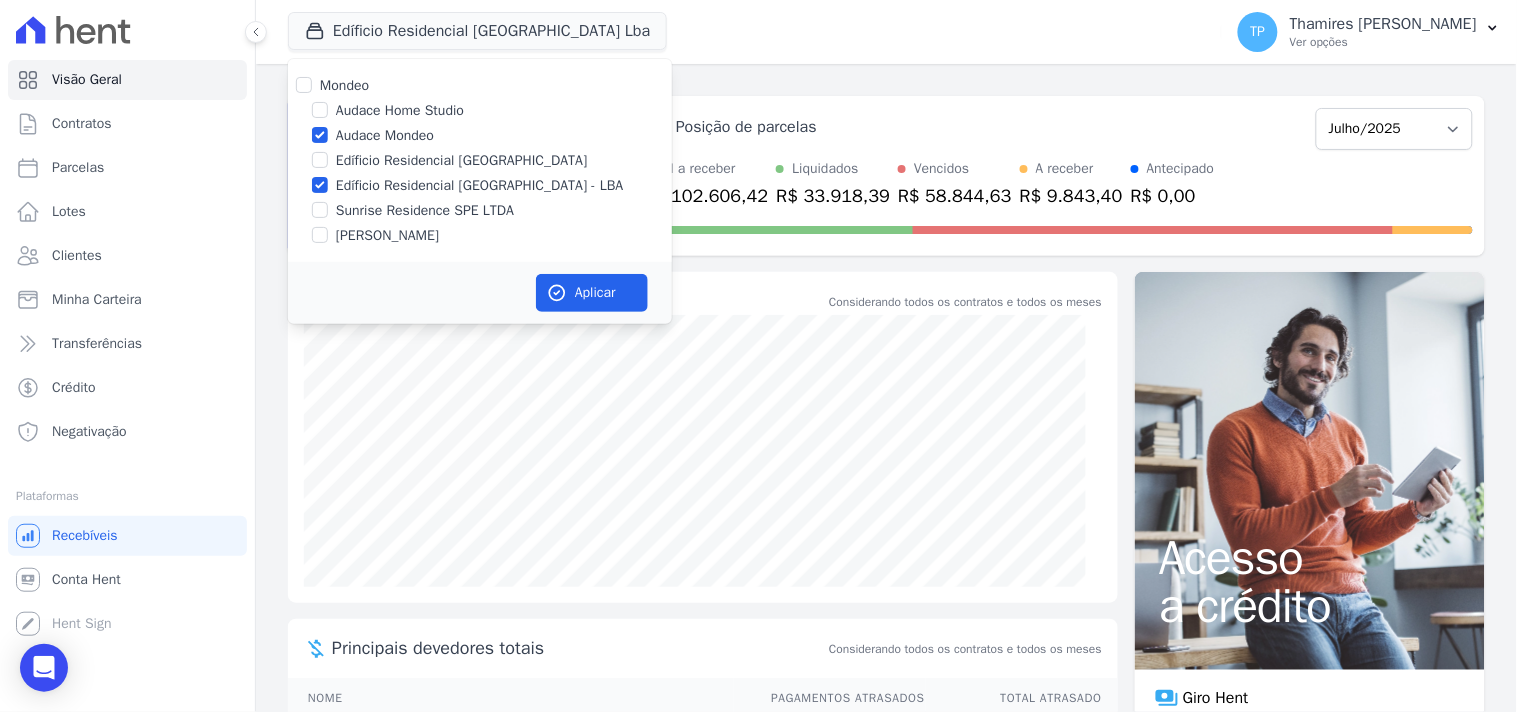 click on "Edíficio Residencial [GEOGRAPHIC_DATA] - LBA" at bounding box center (480, 185) 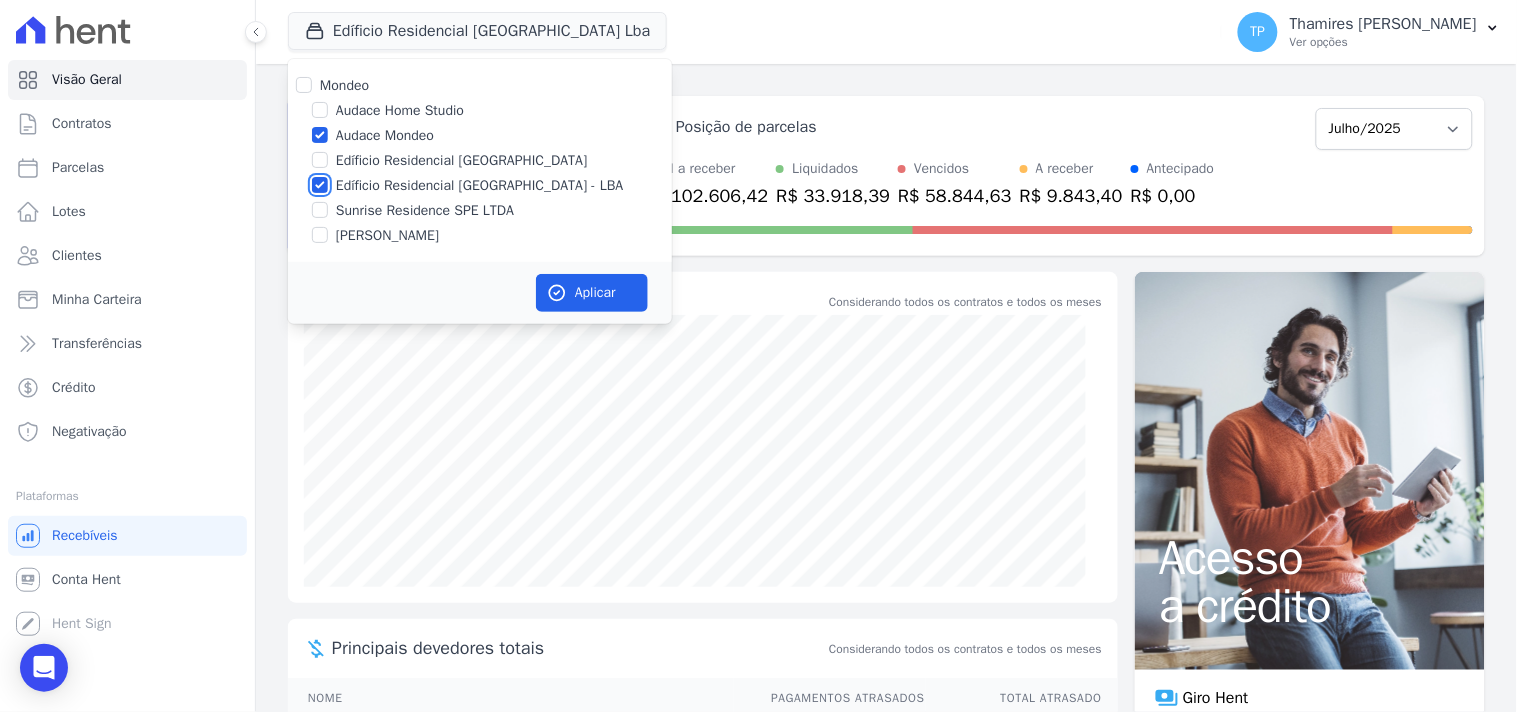 checkbox on "false" 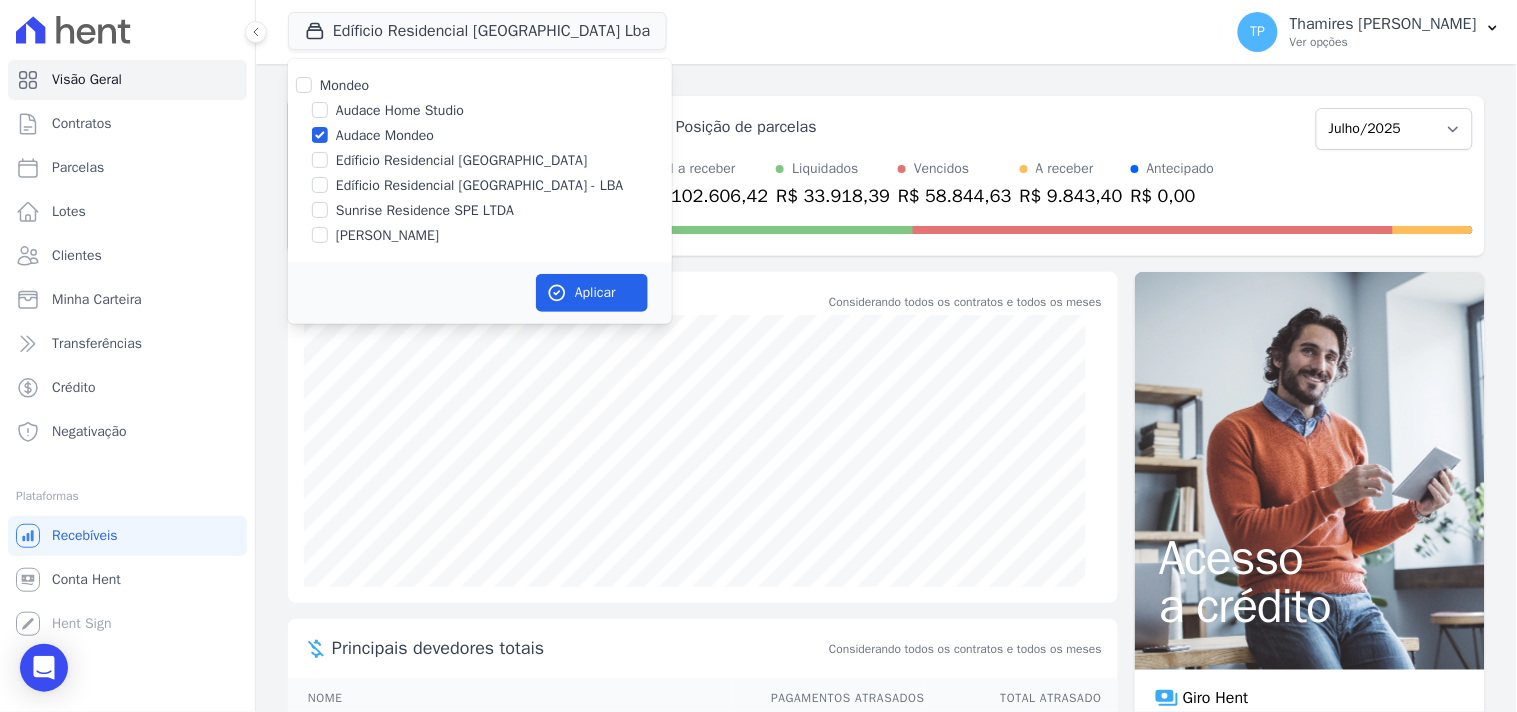 click on "Aplicar" at bounding box center [480, 293] 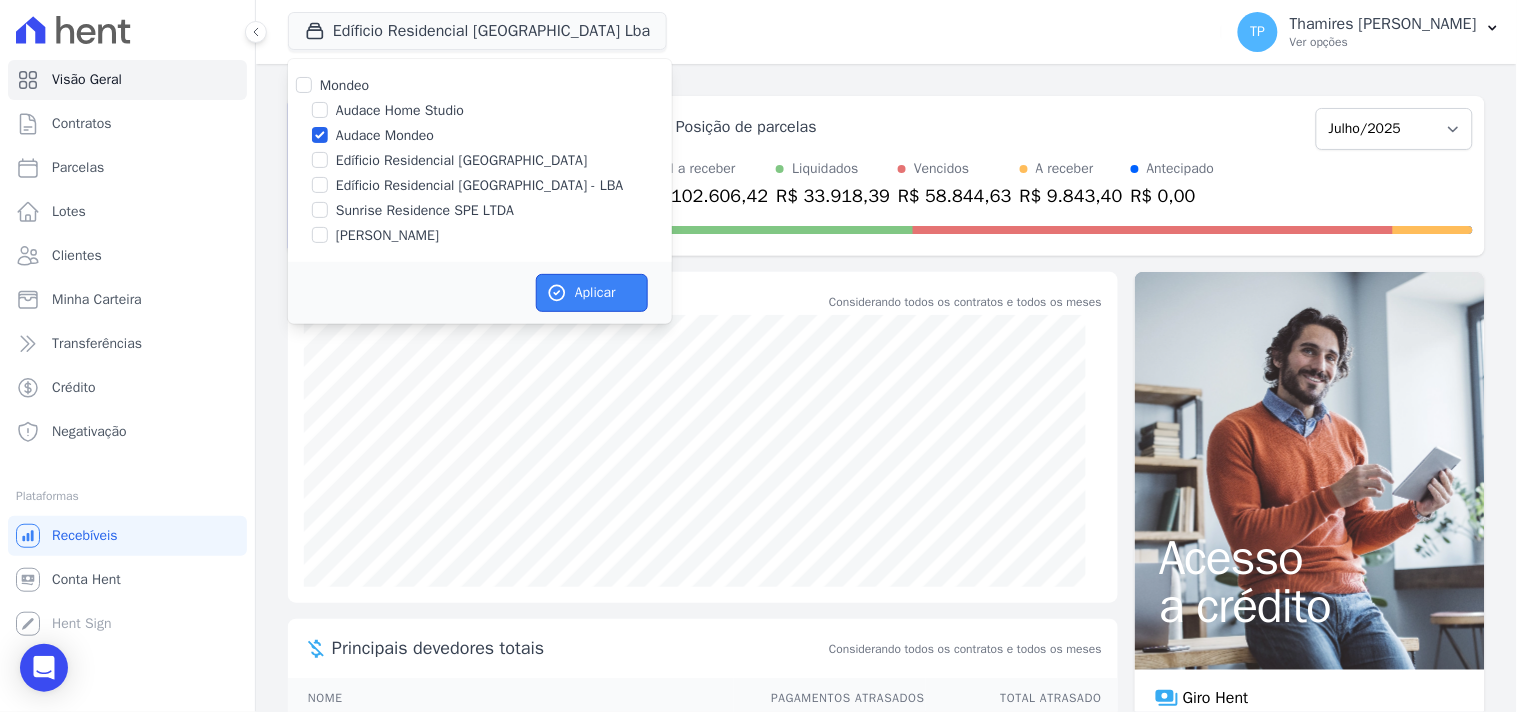 click on "Aplicar" at bounding box center [592, 293] 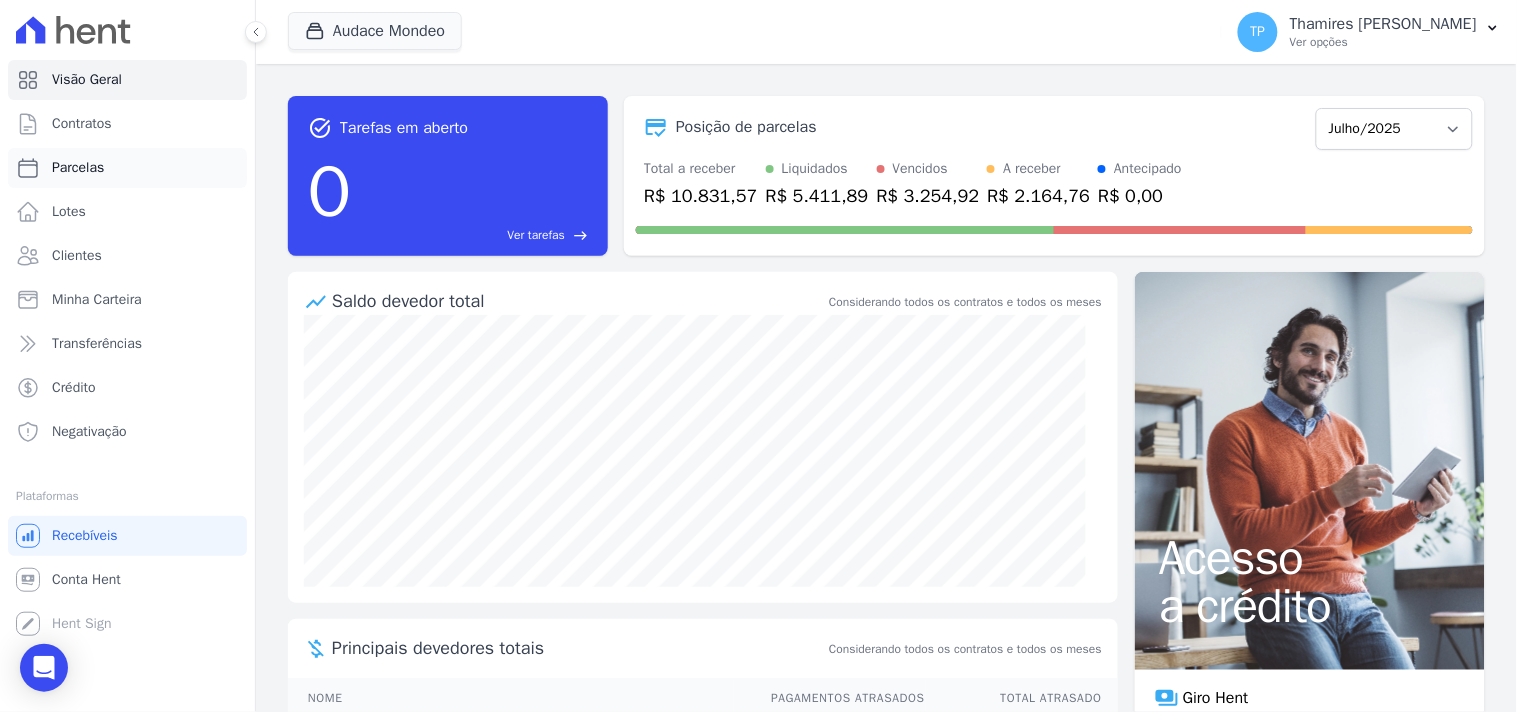 click on "Parcelas" at bounding box center (127, 168) 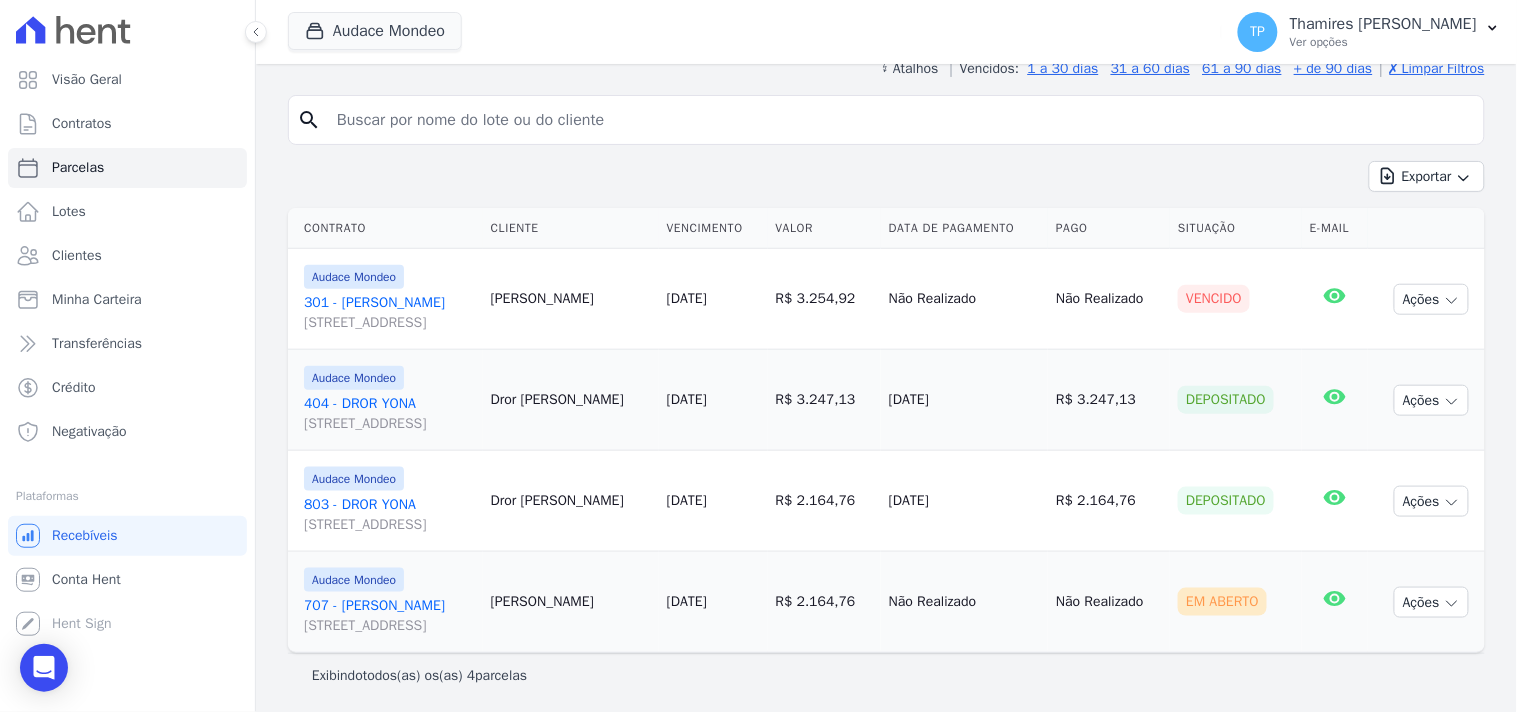 scroll, scrollTop: 348, scrollLeft: 0, axis: vertical 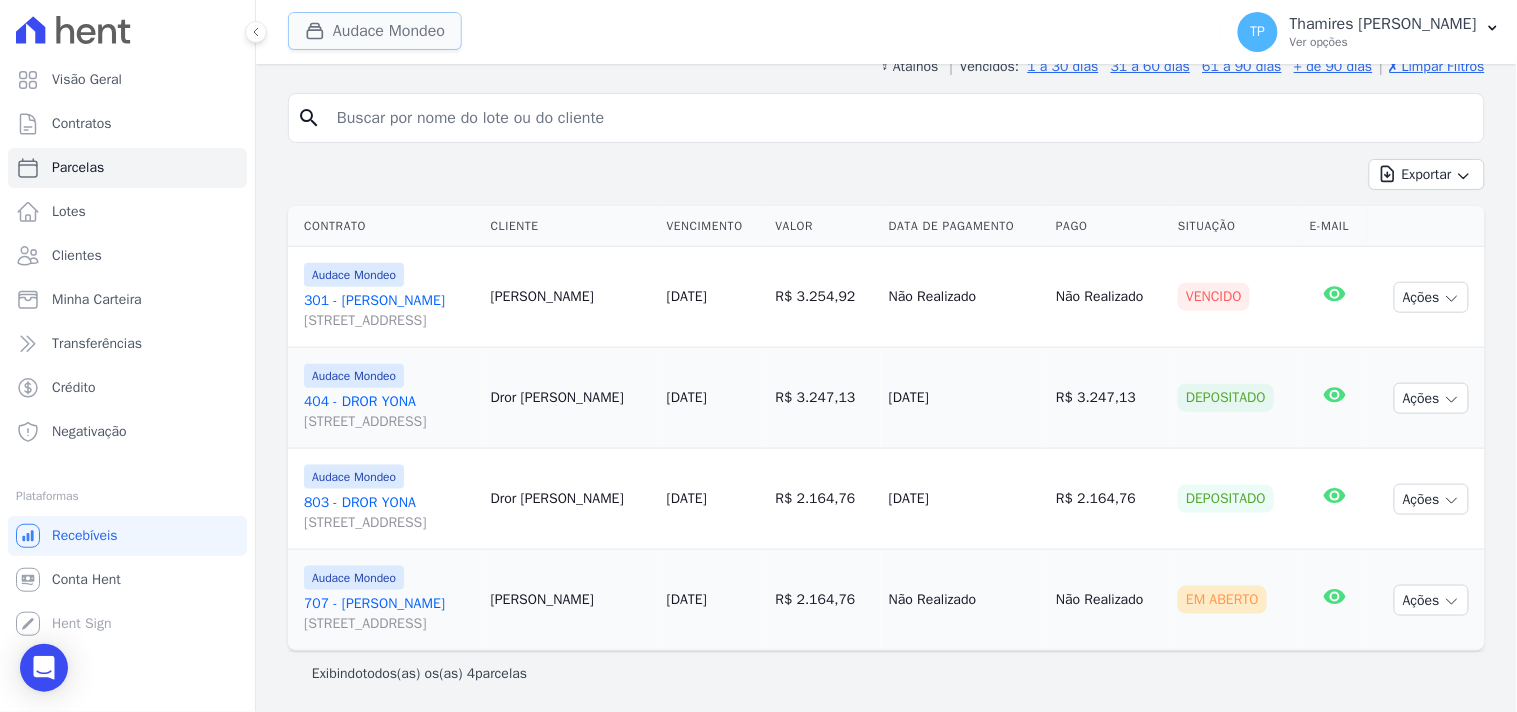 click on "Audace Mondeo" at bounding box center [375, 31] 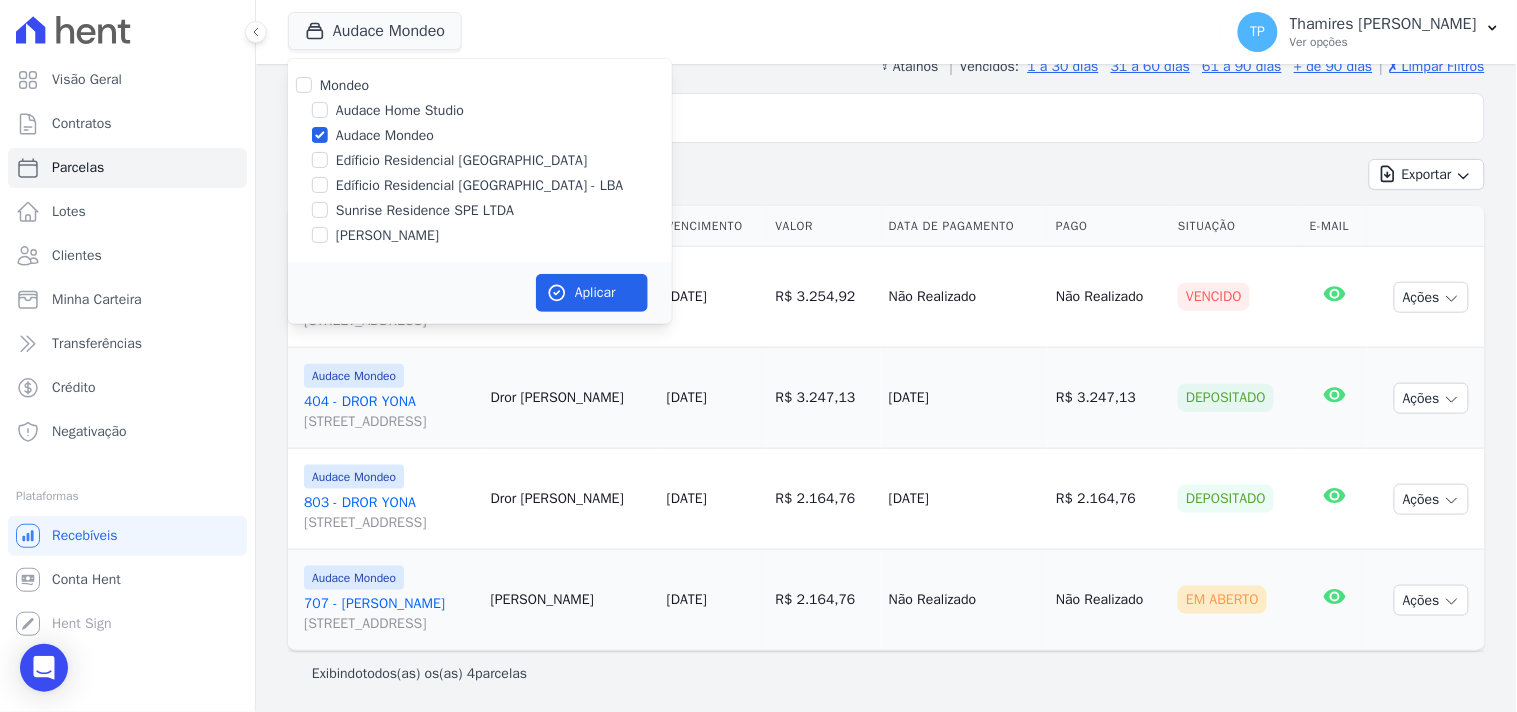 click on "Edíficio Residencial [GEOGRAPHIC_DATA] - LBA" at bounding box center (480, 185) 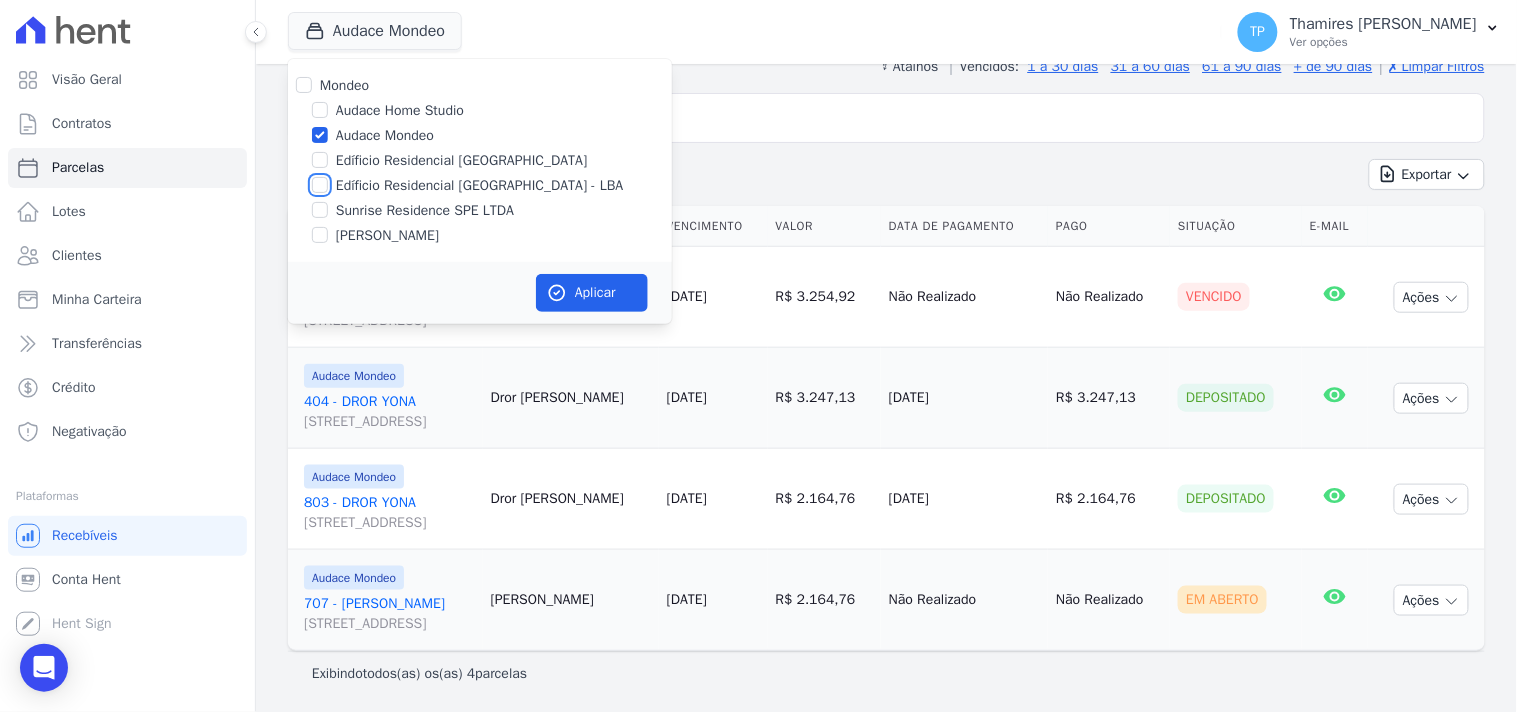 click on "Edíficio Residencial [GEOGRAPHIC_DATA] - LBA" at bounding box center [320, 185] 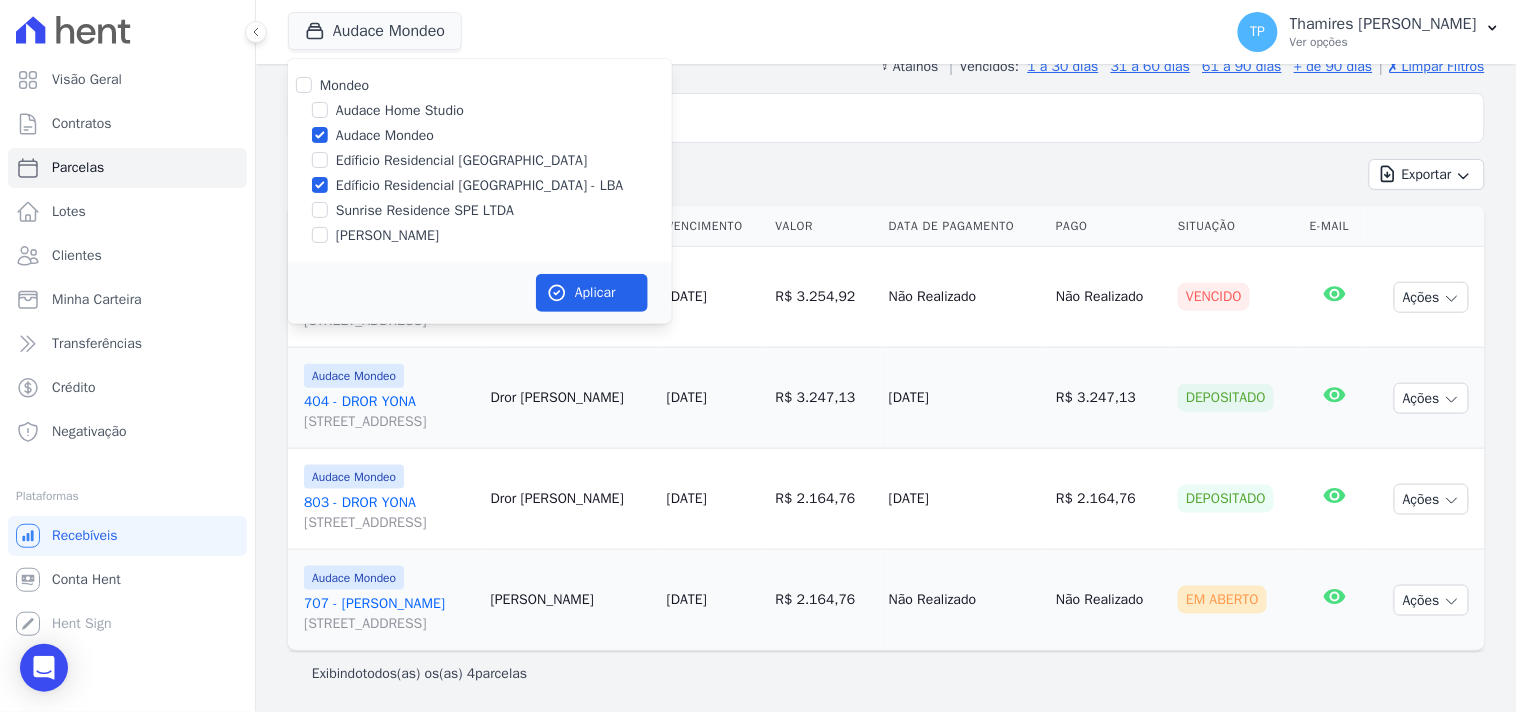 click on "Mondeo
Audace Home Studio
Audace Mondeo
Edíficio Residencial Grevílea Park
Edíficio Residencial Grevílea Park - LBA
Sunrise Residence SPE LTDA" at bounding box center (480, 160) 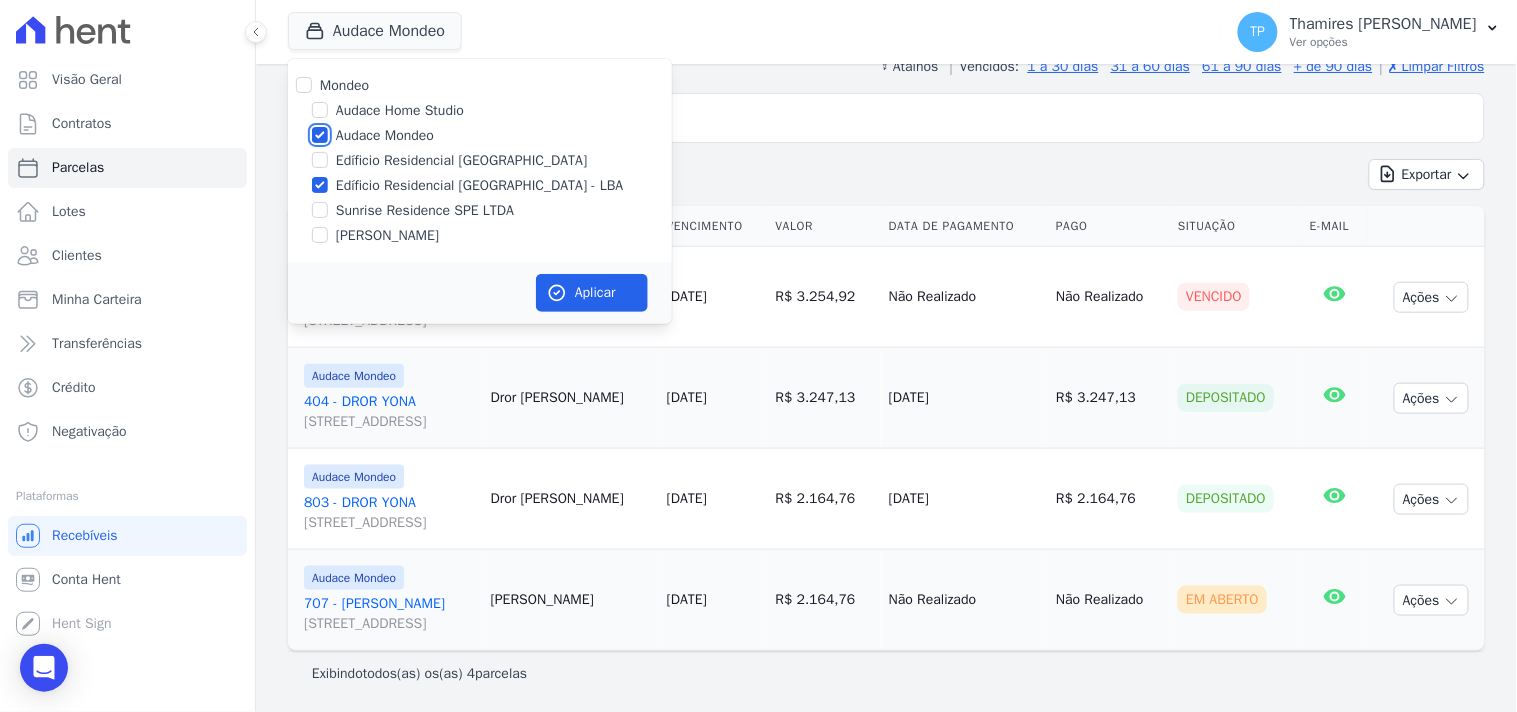 click on "Audace Mondeo" at bounding box center (320, 135) 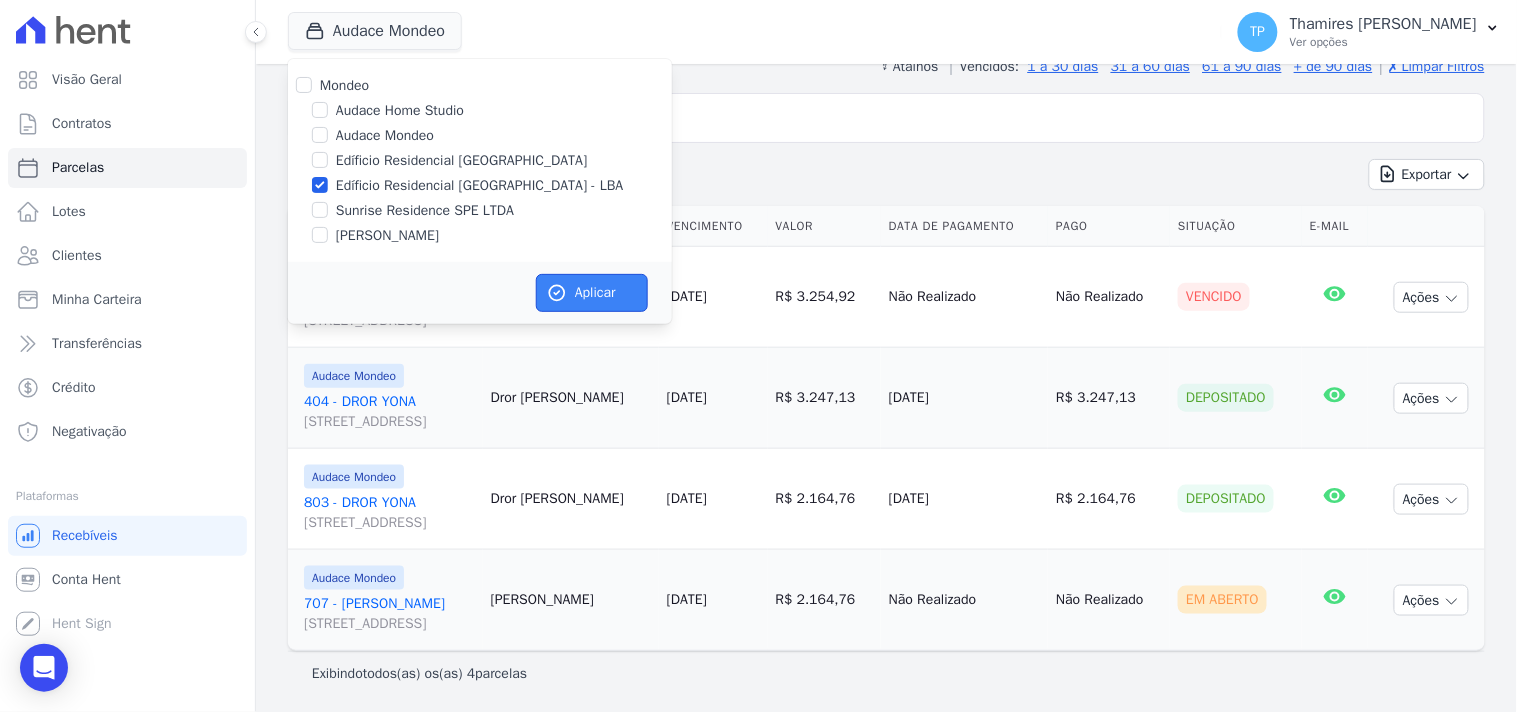 click on "Aplicar" at bounding box center [592, 293] 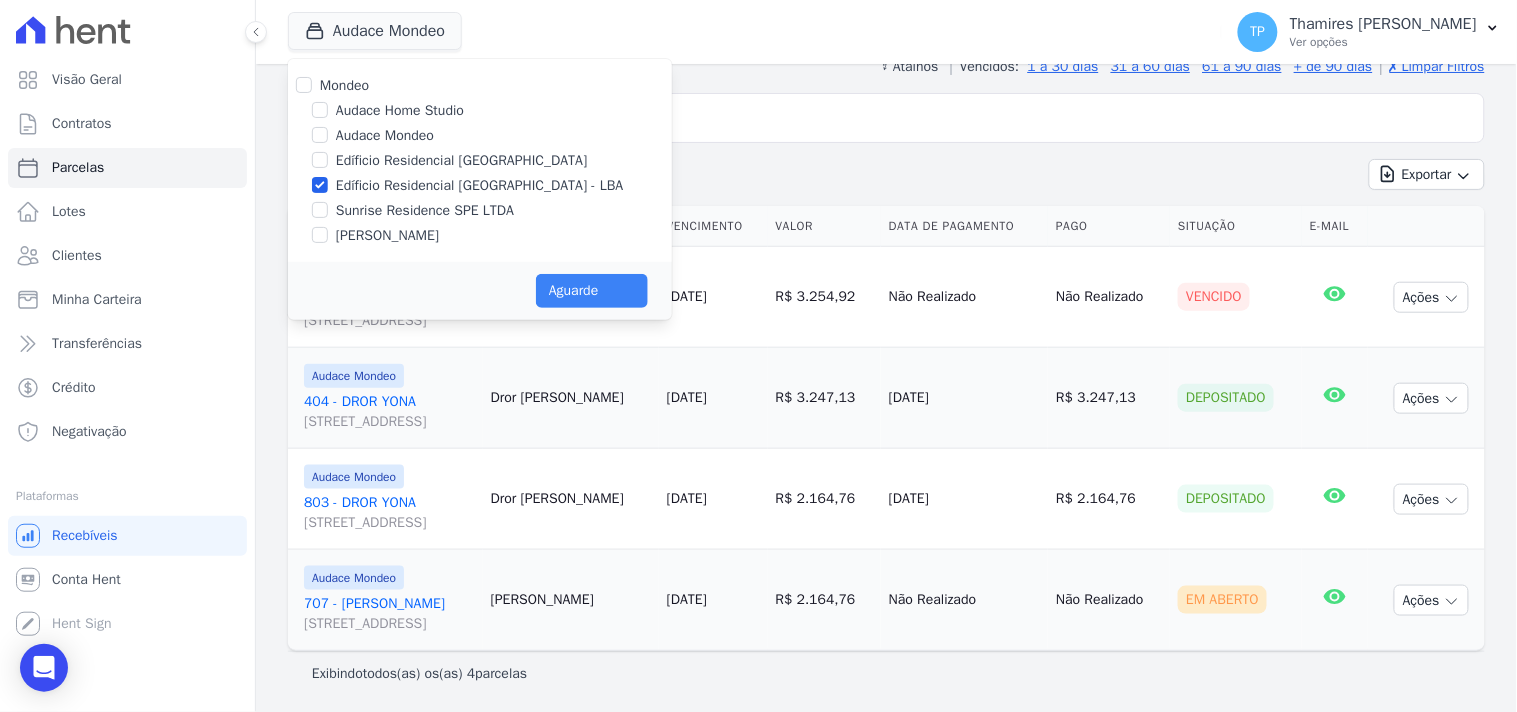 select 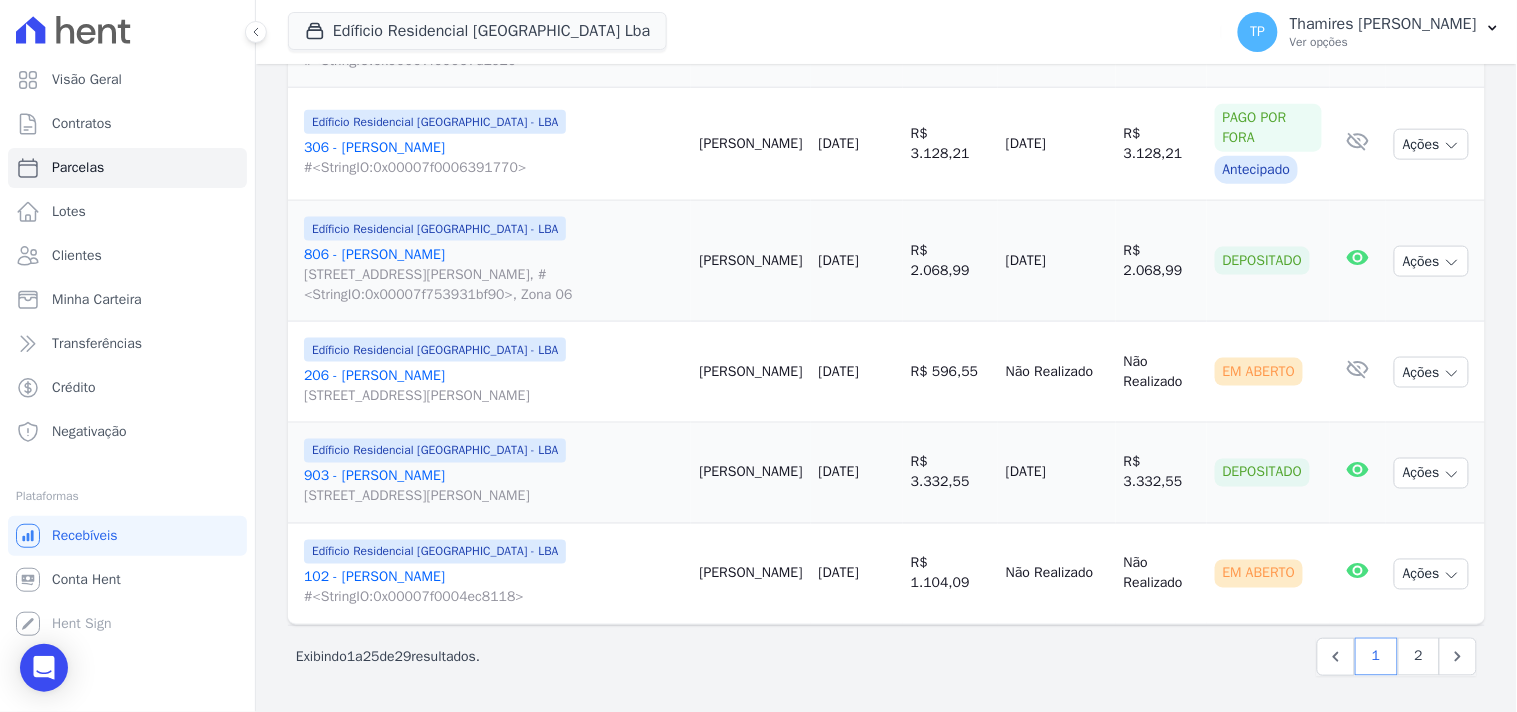 scroll, scrollTop: 2557, scrollLeft: 0, axis: vertical 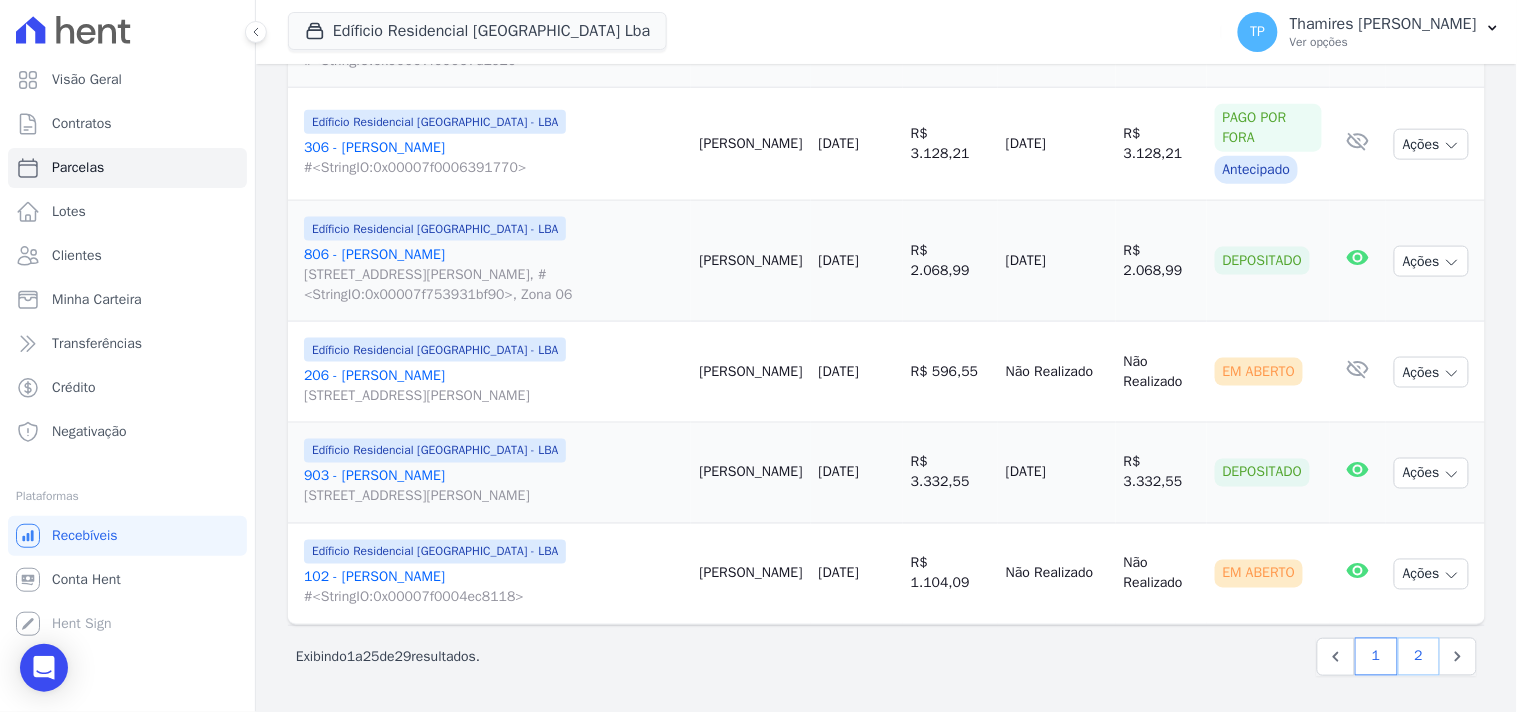 click on "2" at bounding box center (1419, 657) 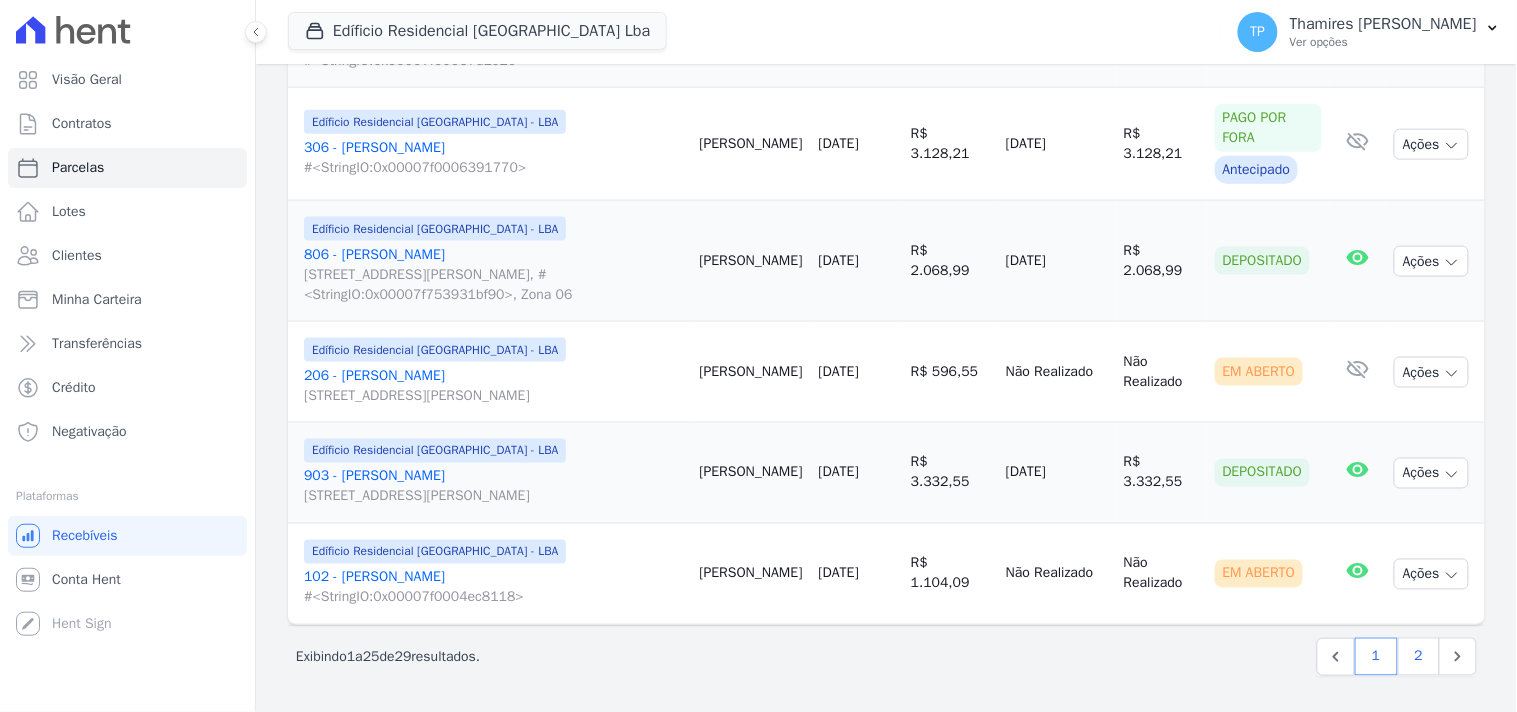 select 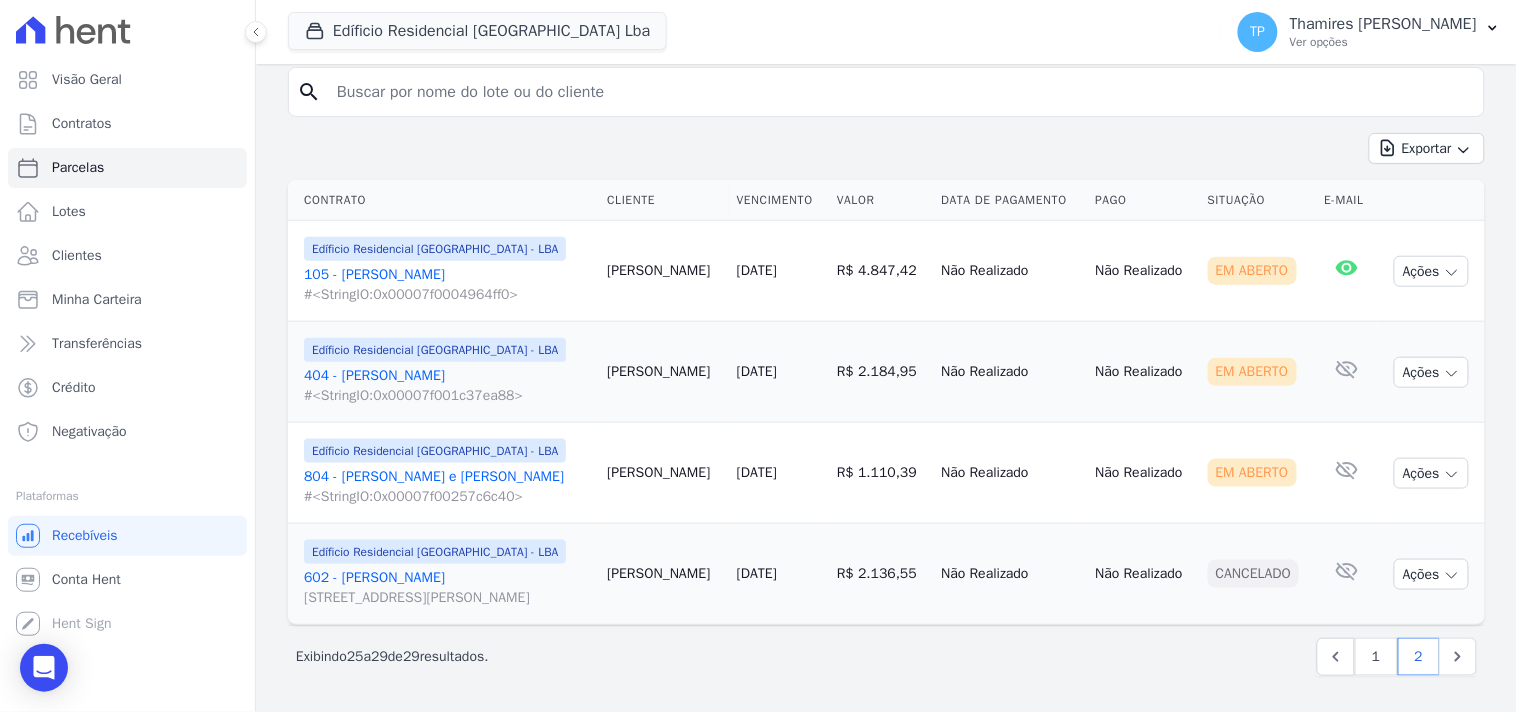 scroll, scrollTop: 411, scrollLeft: 0, axis: vertical 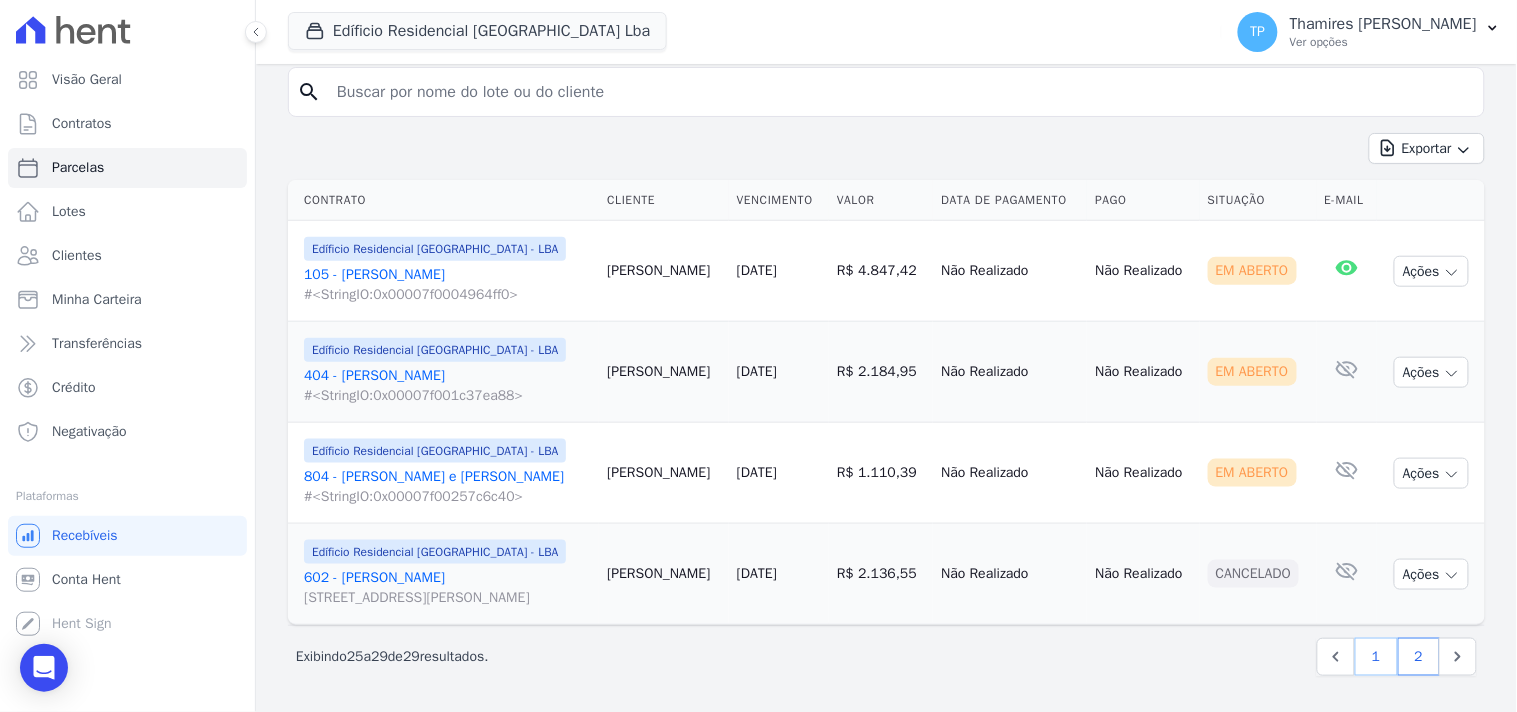 click on "1" at bounding box center [1376, 657] 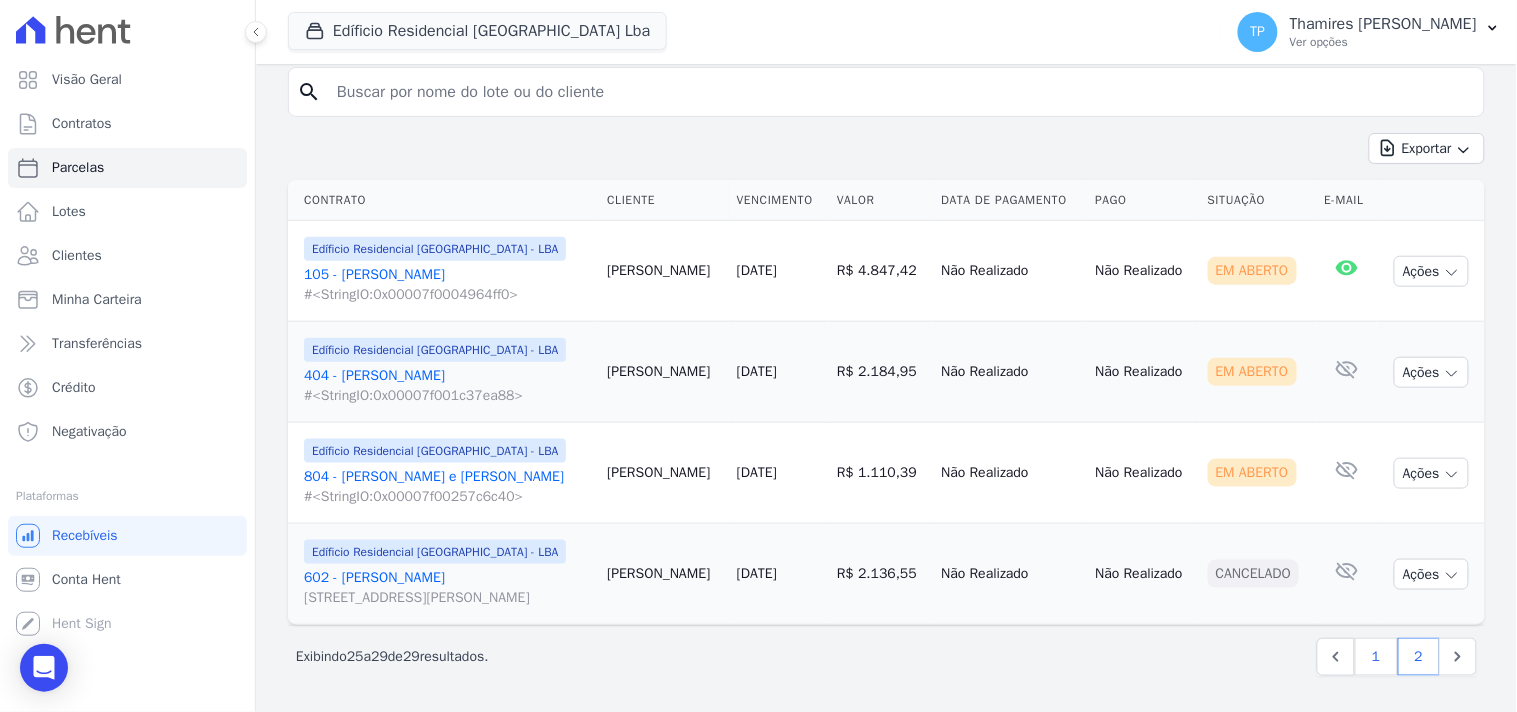 select 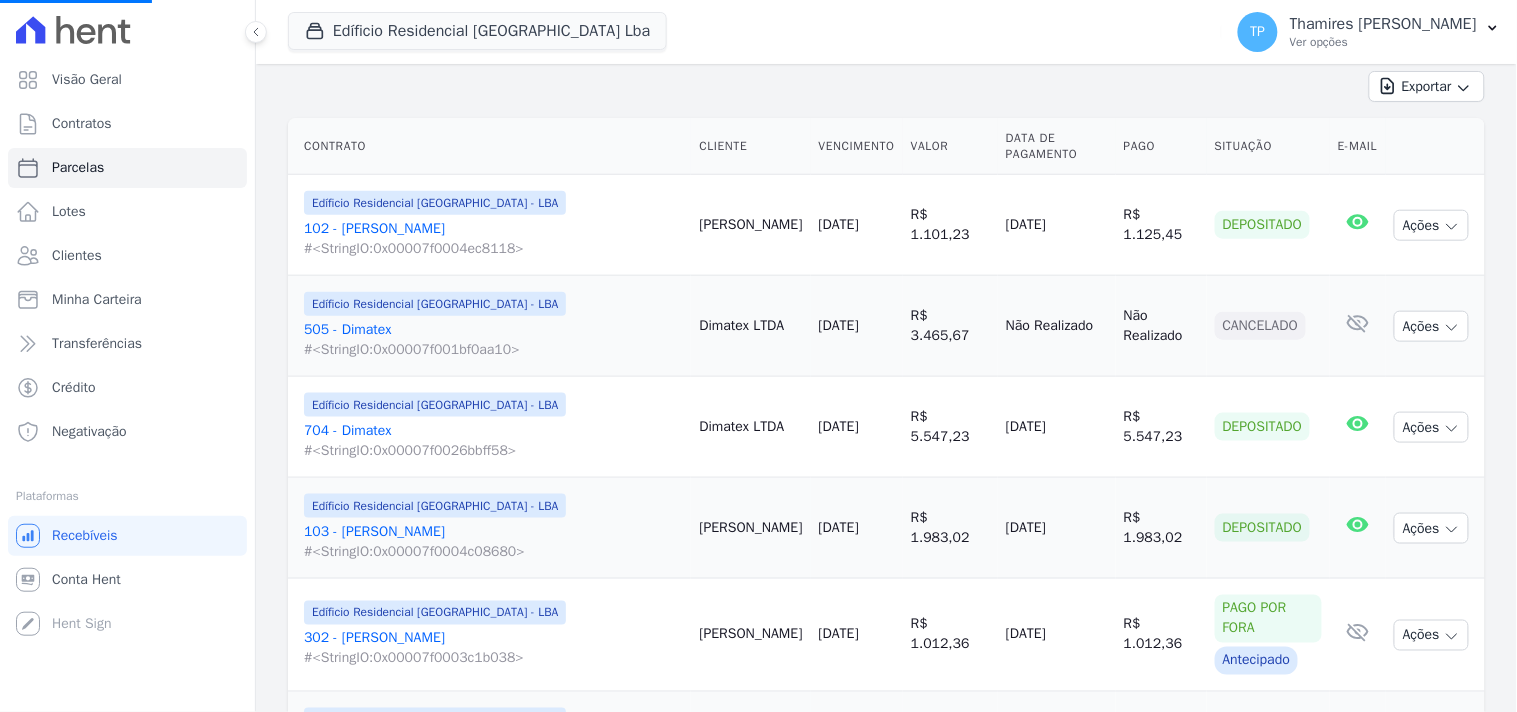 scroll, scrollTop: 444, scrollLeft: 0, axis: vertical 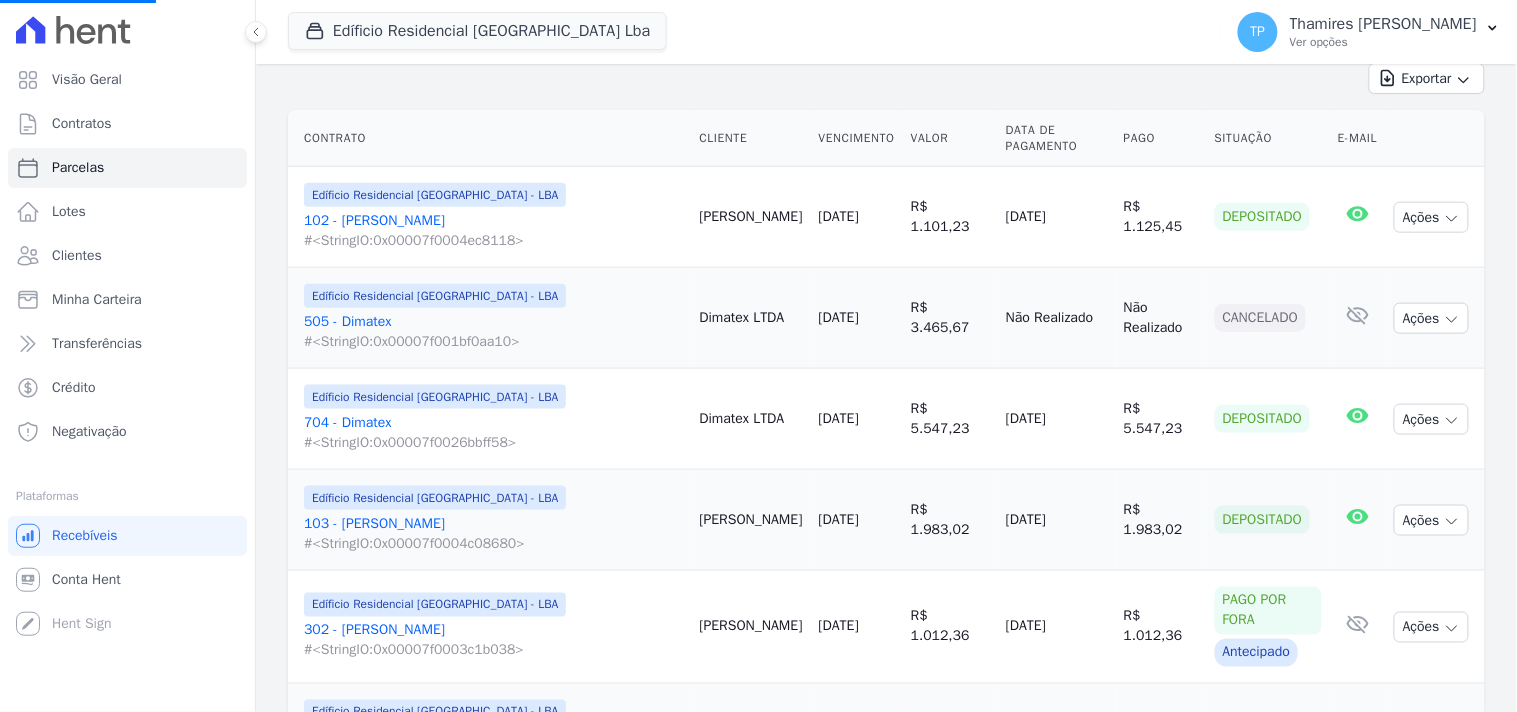 select 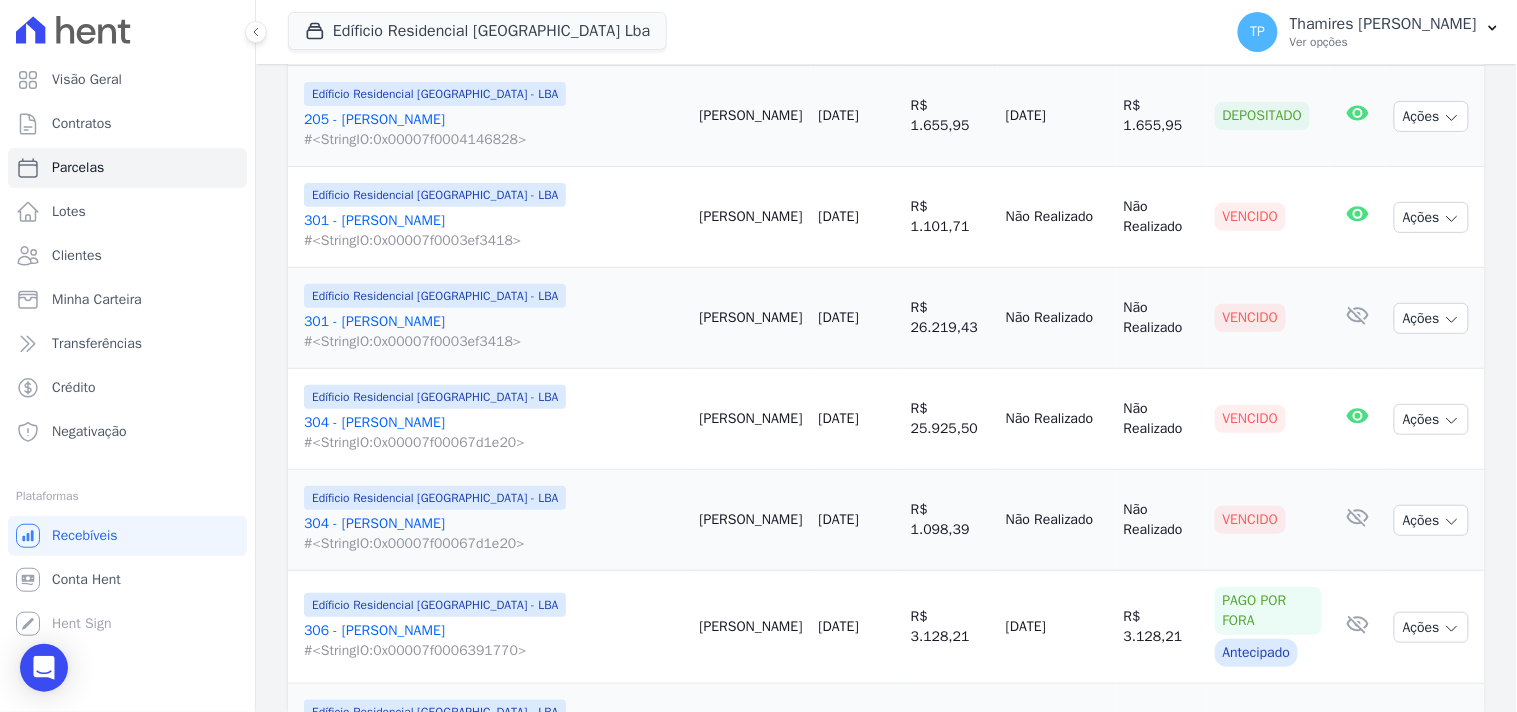 scroll, scrollTop: 2111, scrollLeft: 0, axis: vertical 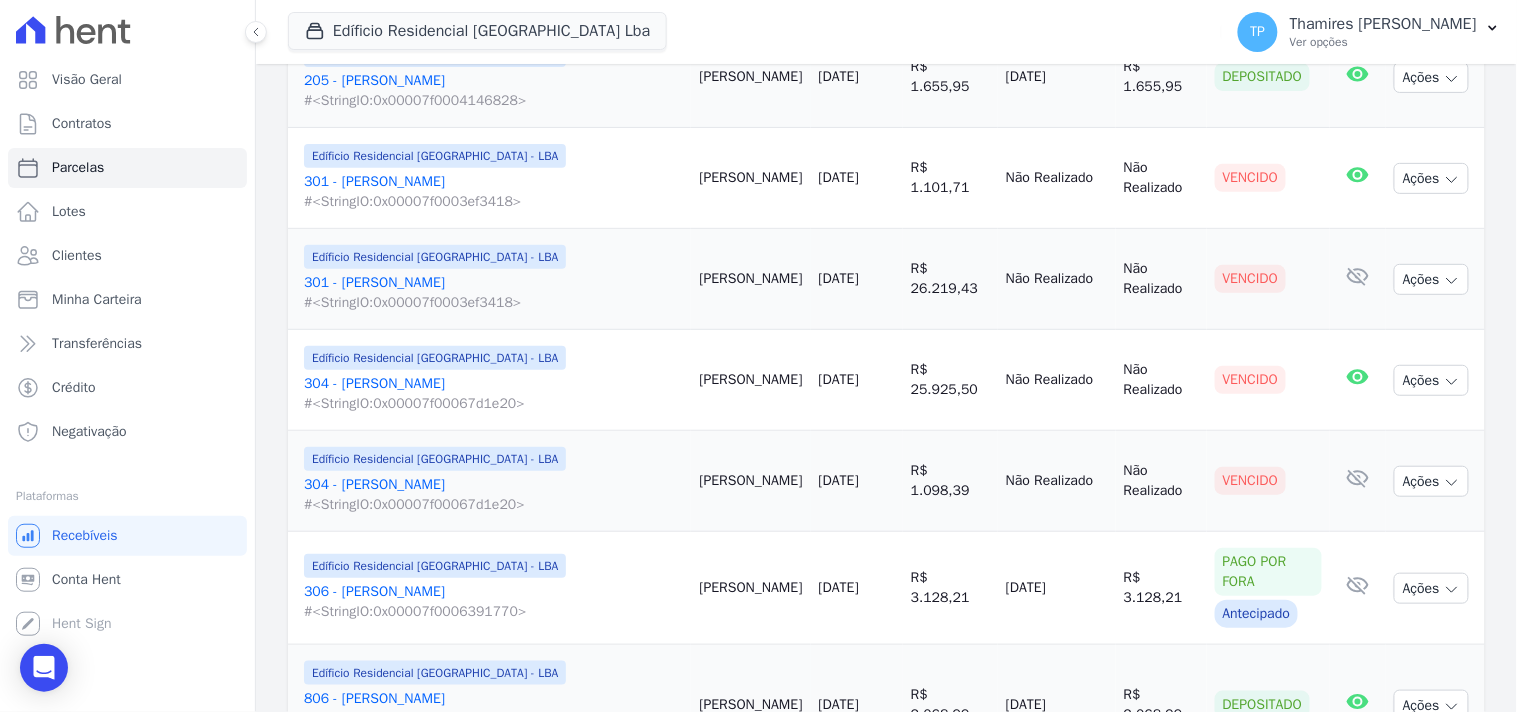 click on "301 - Carla Moreira
#<StringIO:0x00007f0003ef3418>" at bounding box center (493, 192) 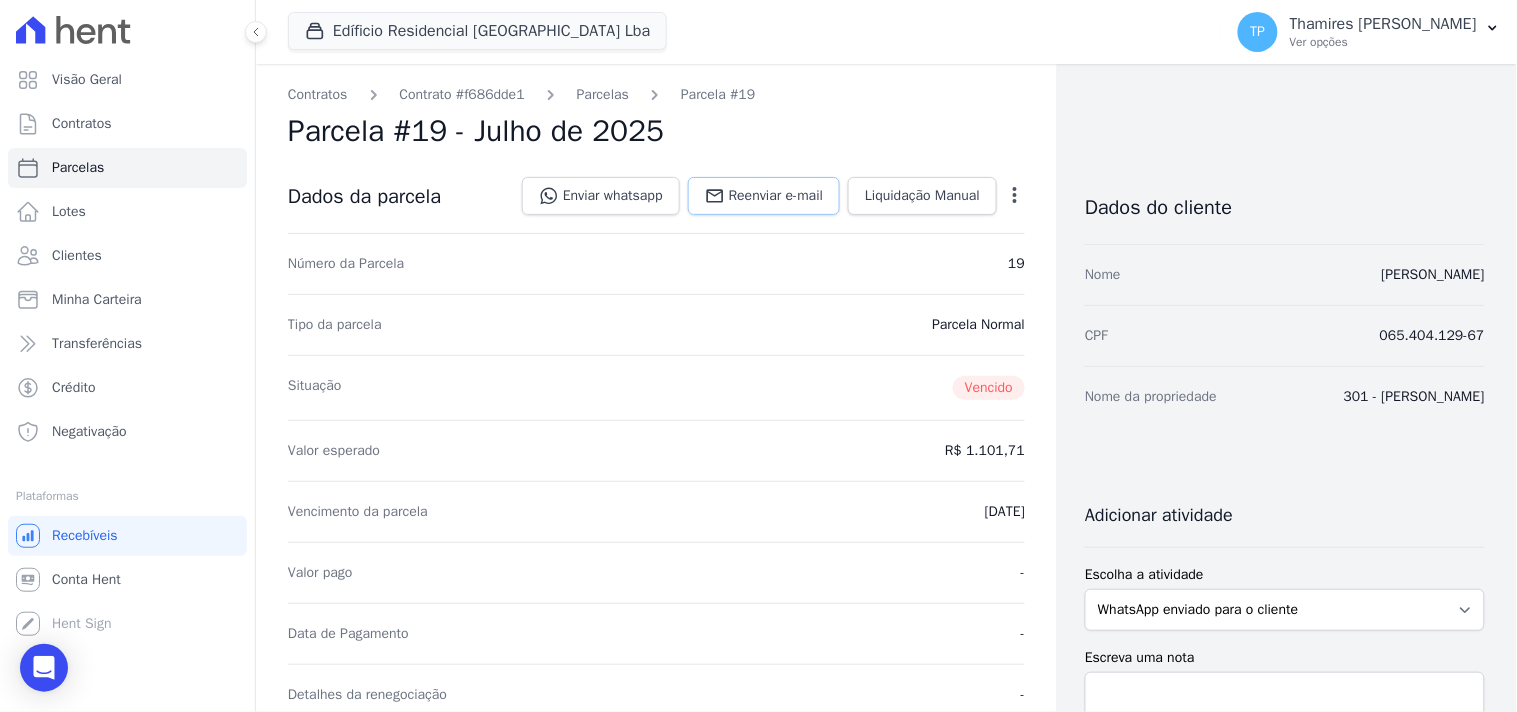 click on "Reenviar e-mail" at bounding box center [776, 196] 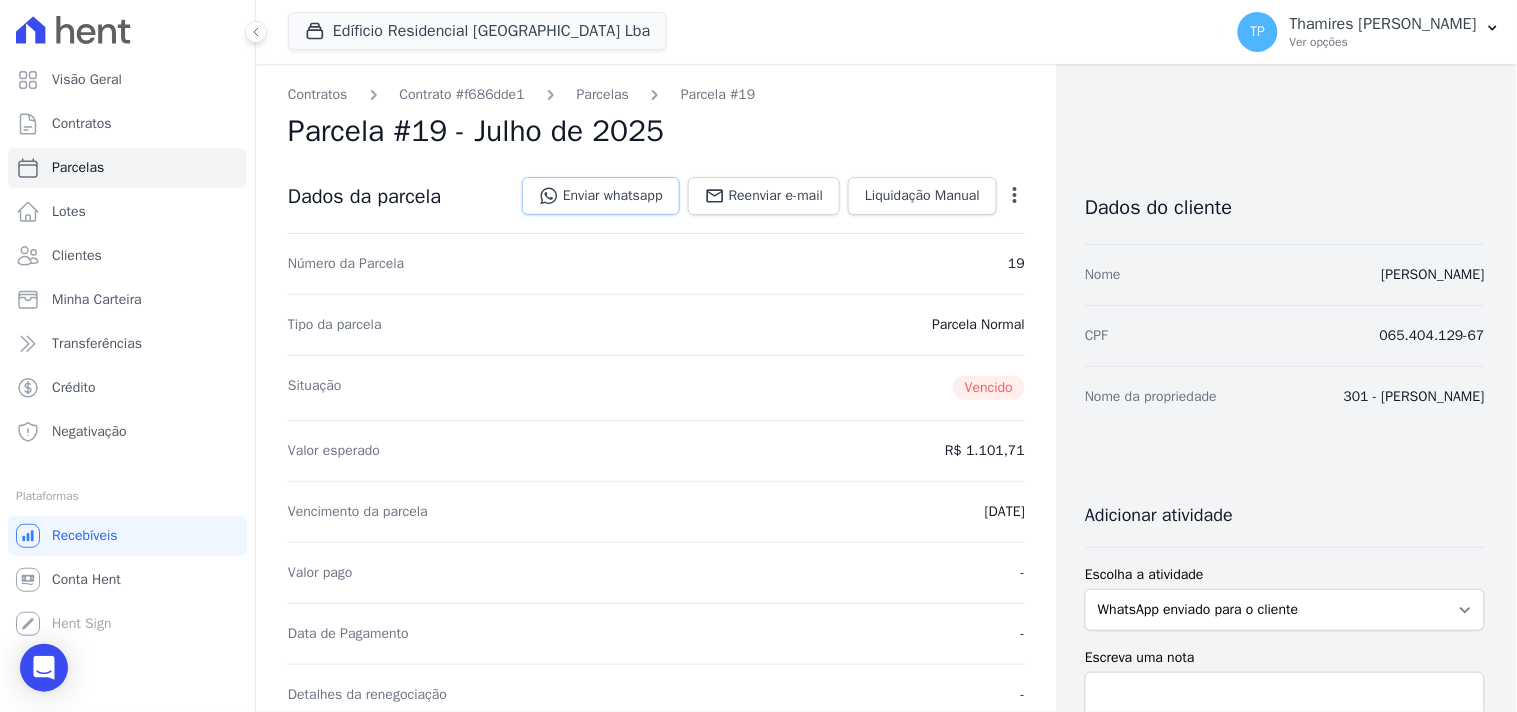 click on "Enviar whatsapp" at bounding box center [601, 196] 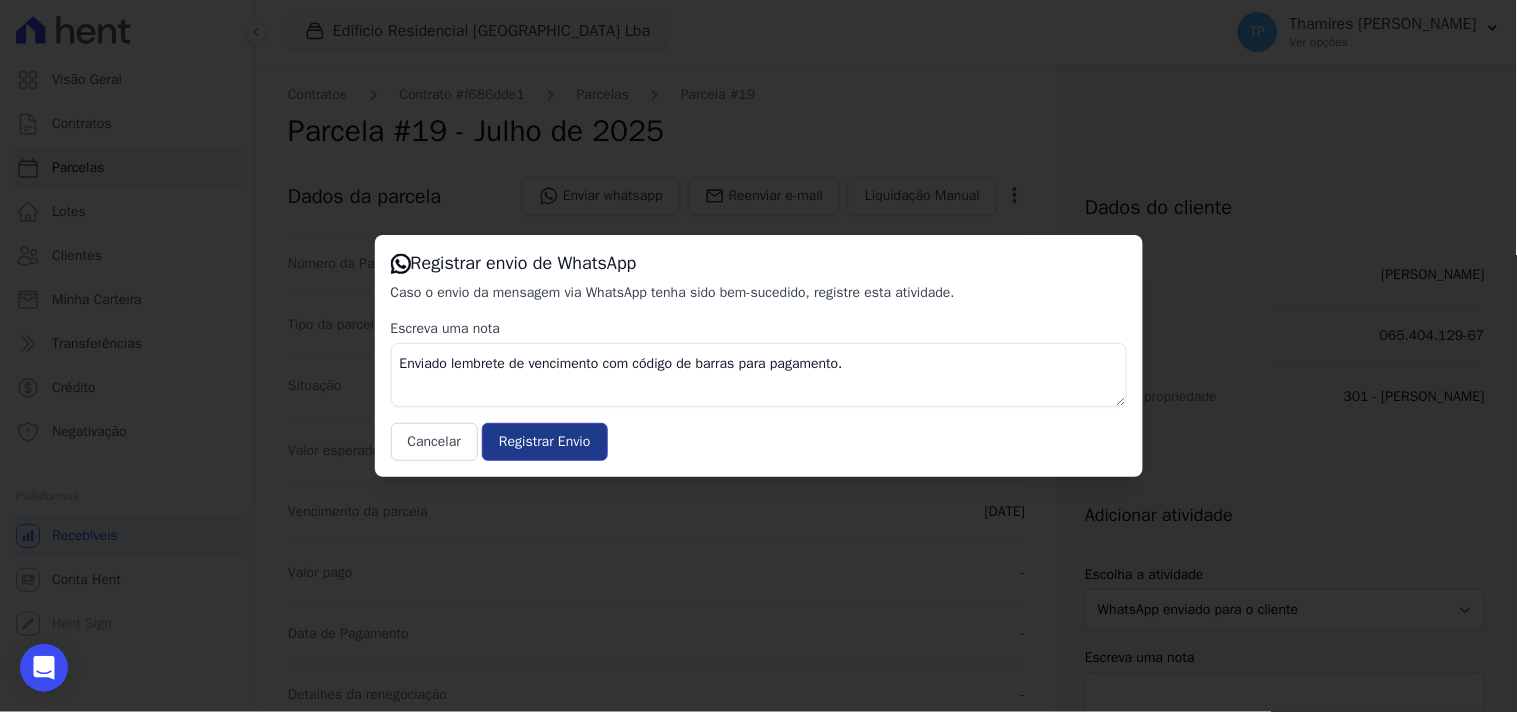 click on "Registrar Envio" at bounding box center [544, 442] 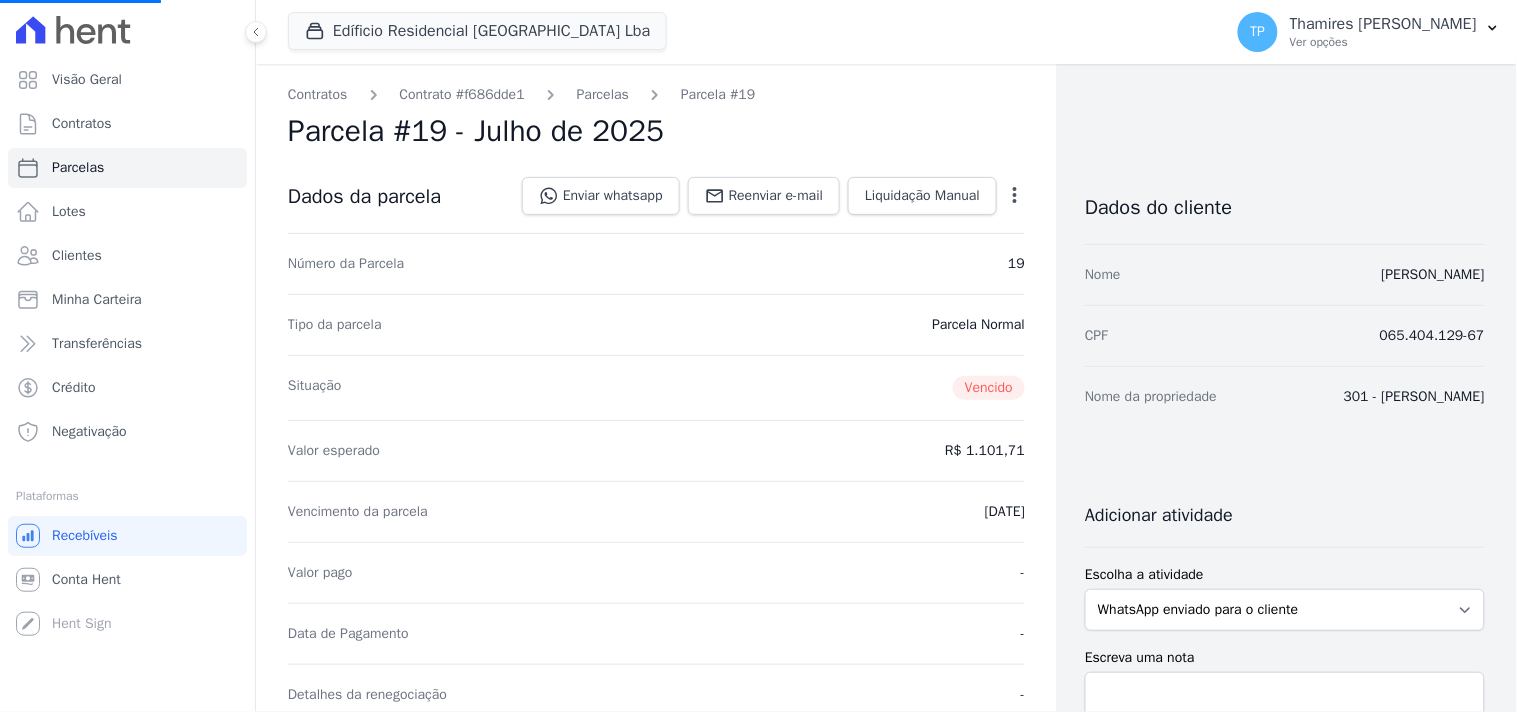 select 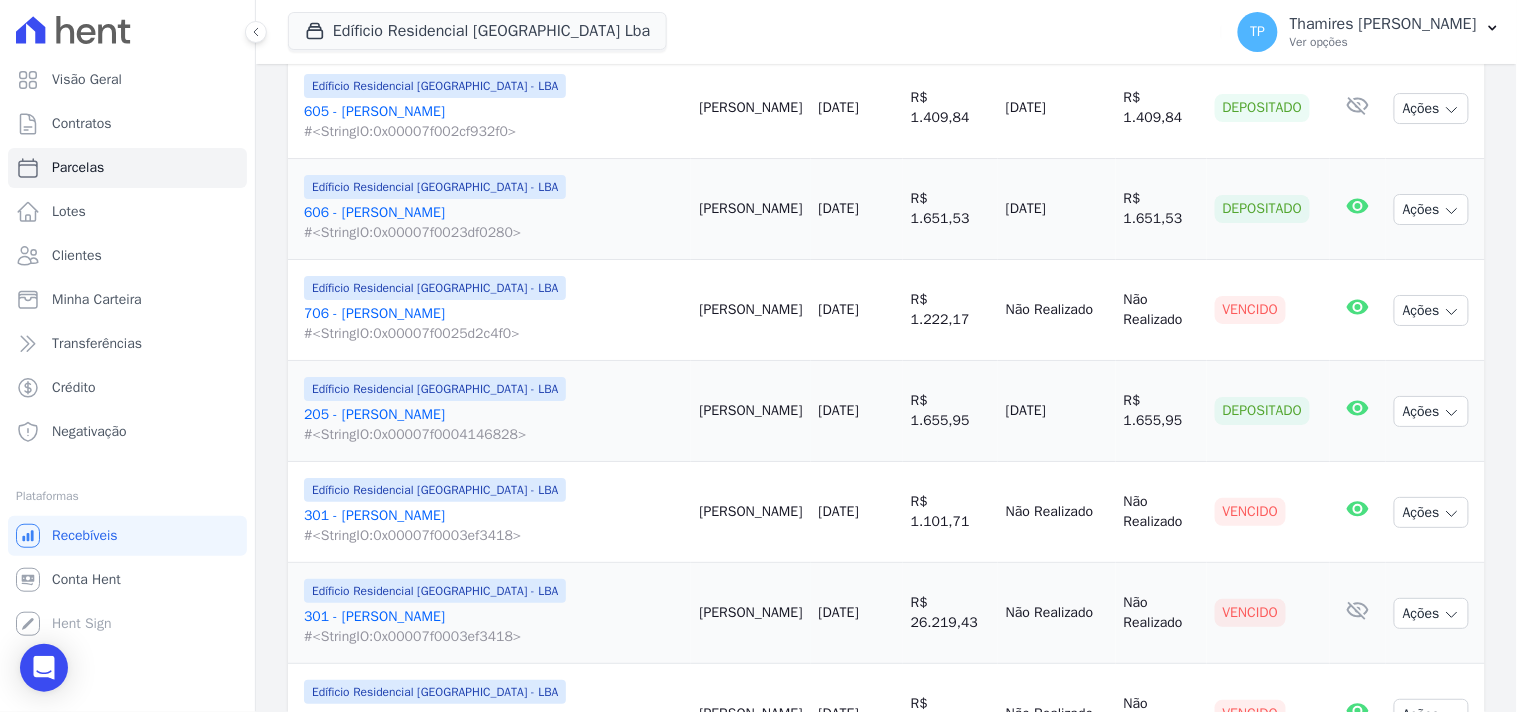 scroll, scrollTop: 2000, scrollLeft: 0, axis: vertical 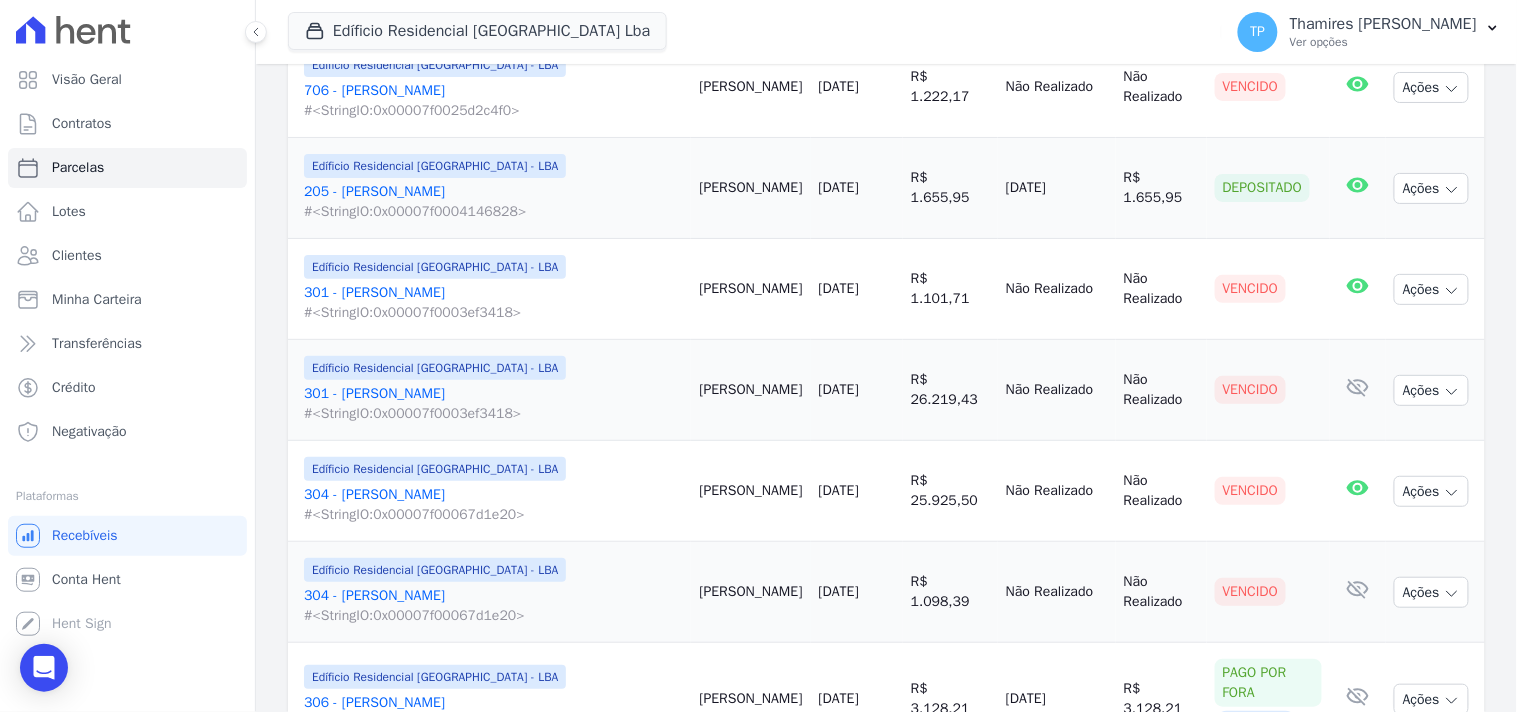 click on "301 - Carla Moreira
#<StringIO:0x00007f0003ef3418>" at bounding box center (493, 404) 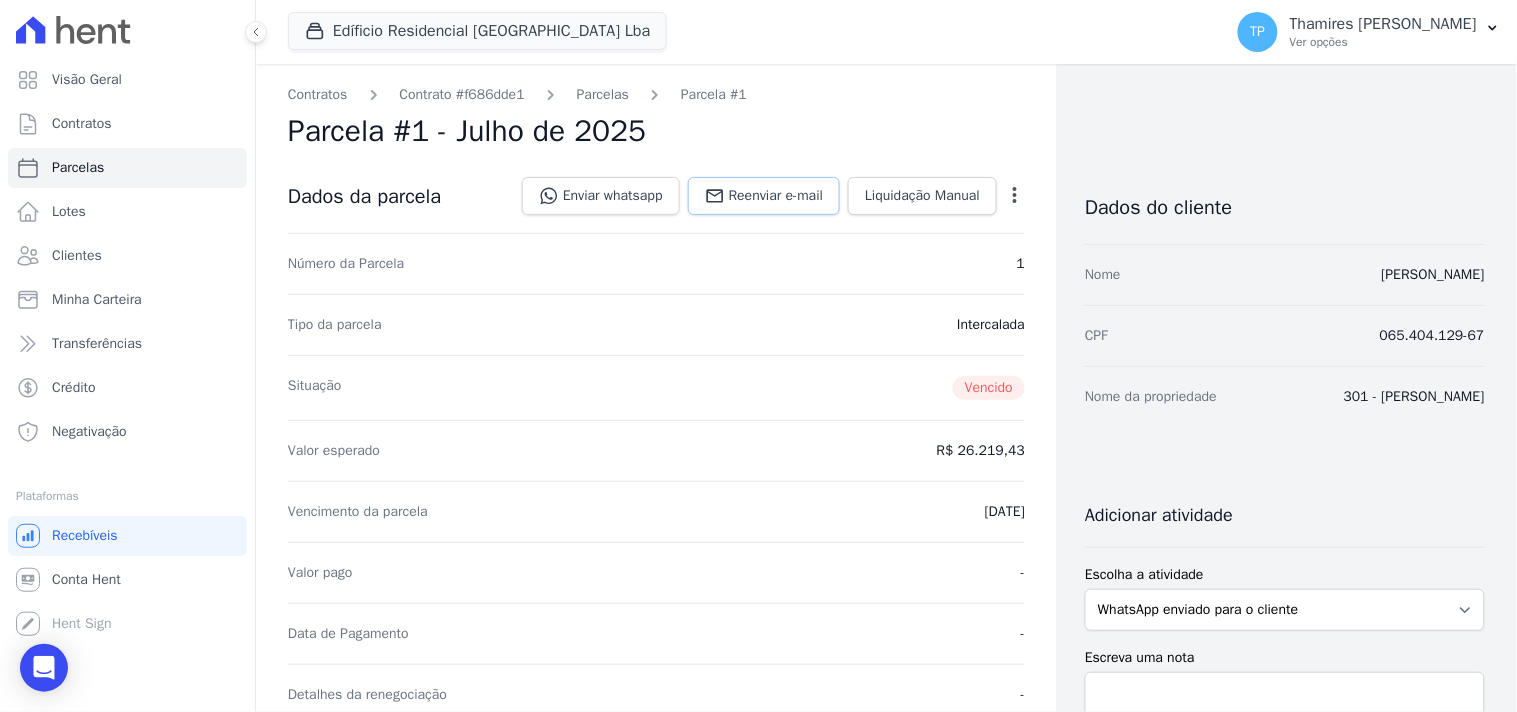 click on "Reenviar e-mail" at bounding box center (776, 196) 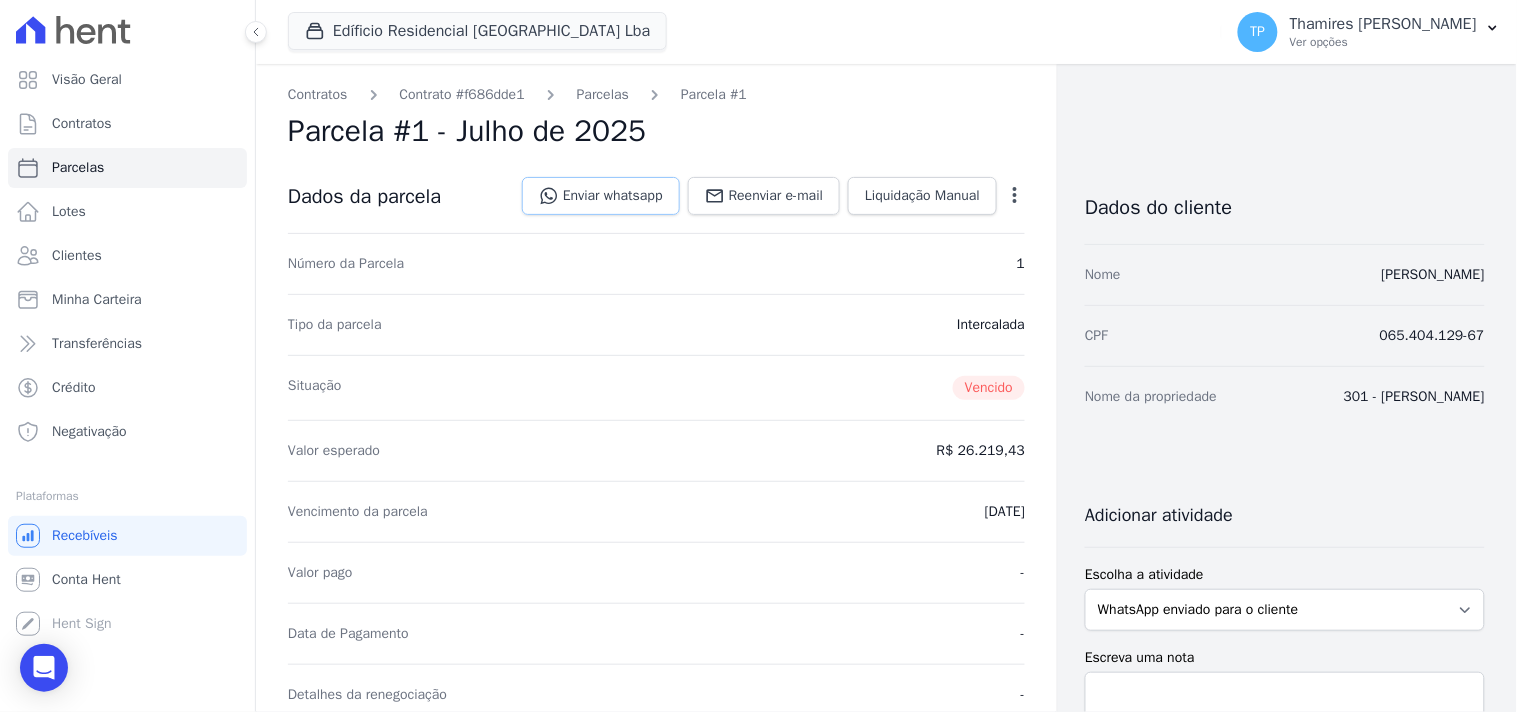 click on "Enviar whatsapp" at bounding box center (601, 196) 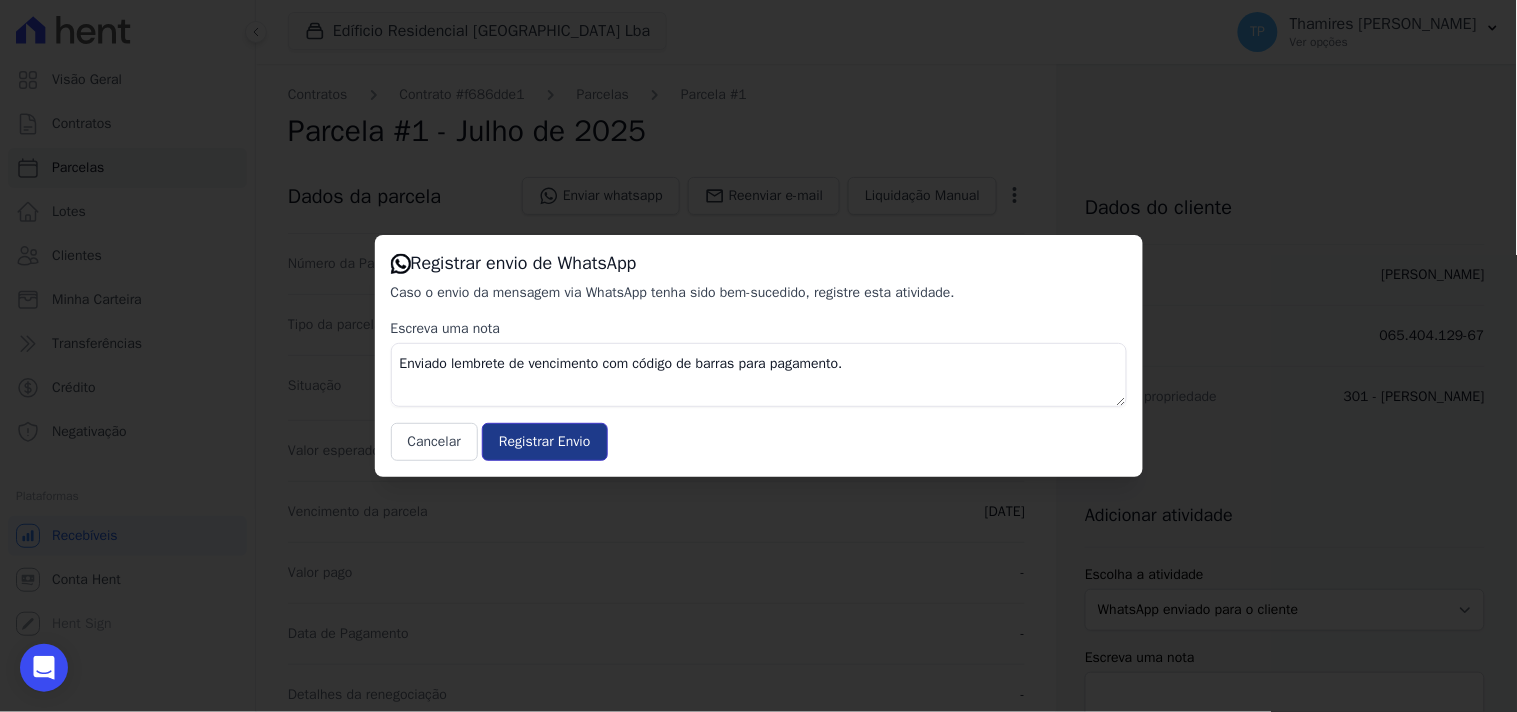 click on "Registrar Envio" at bounding box center (544, 442) 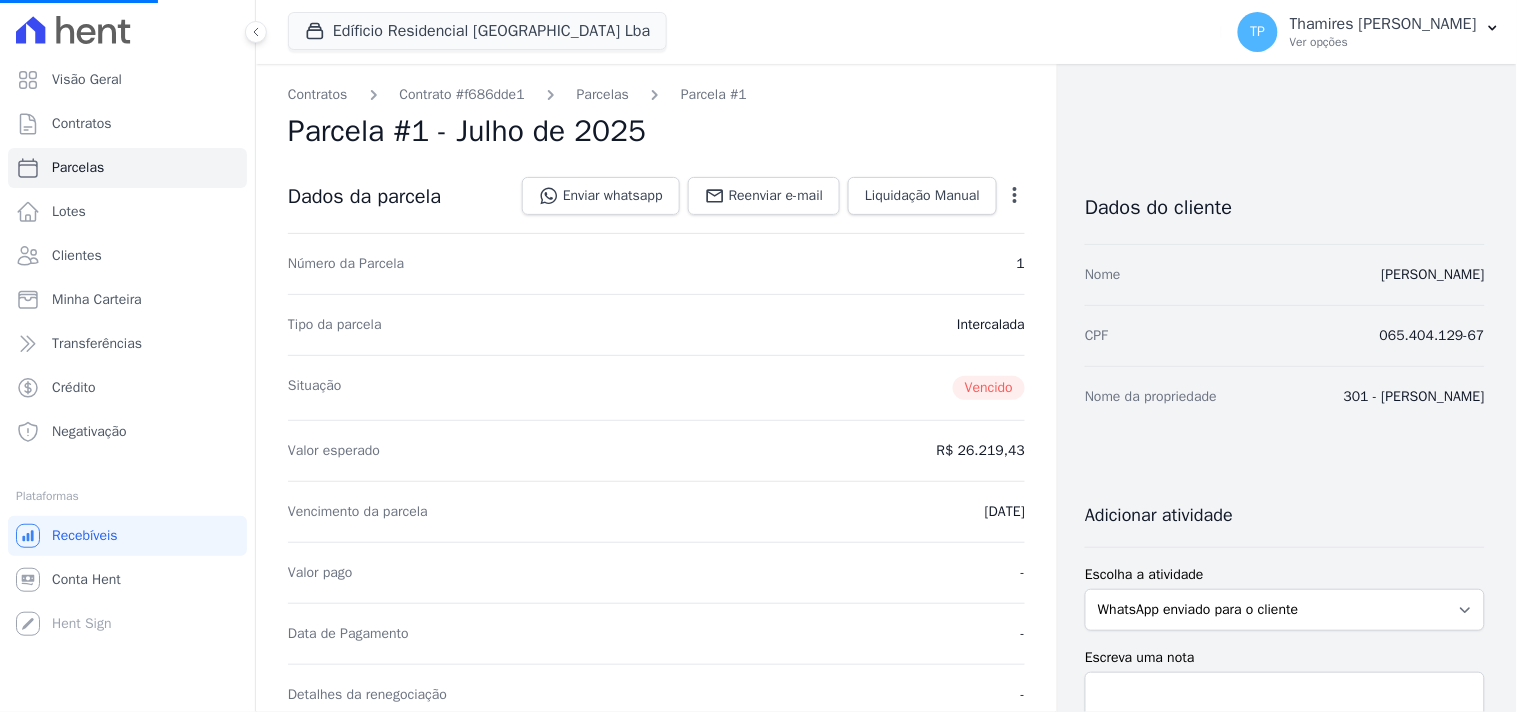 select 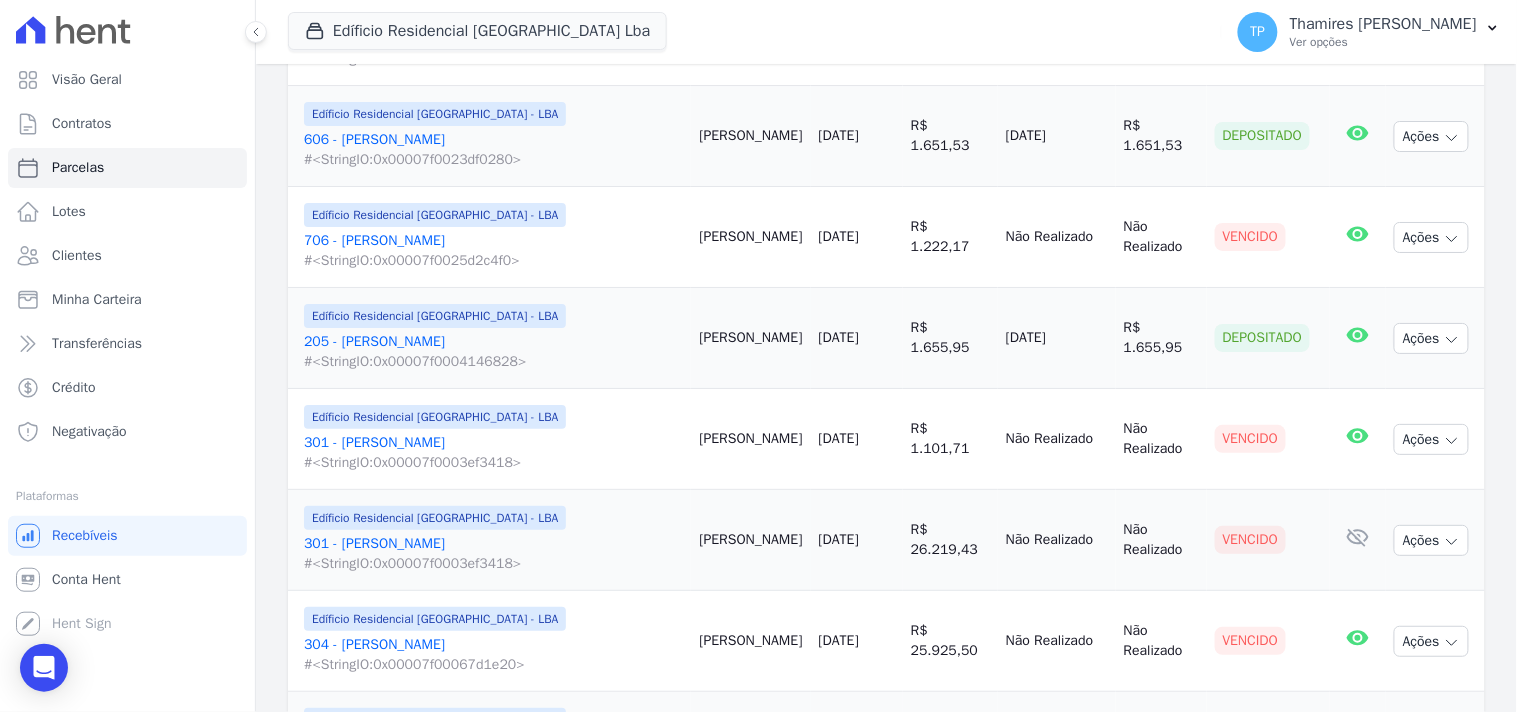 scroll, scrollTop: 1888, scrollLeft: 0, axis: vertical 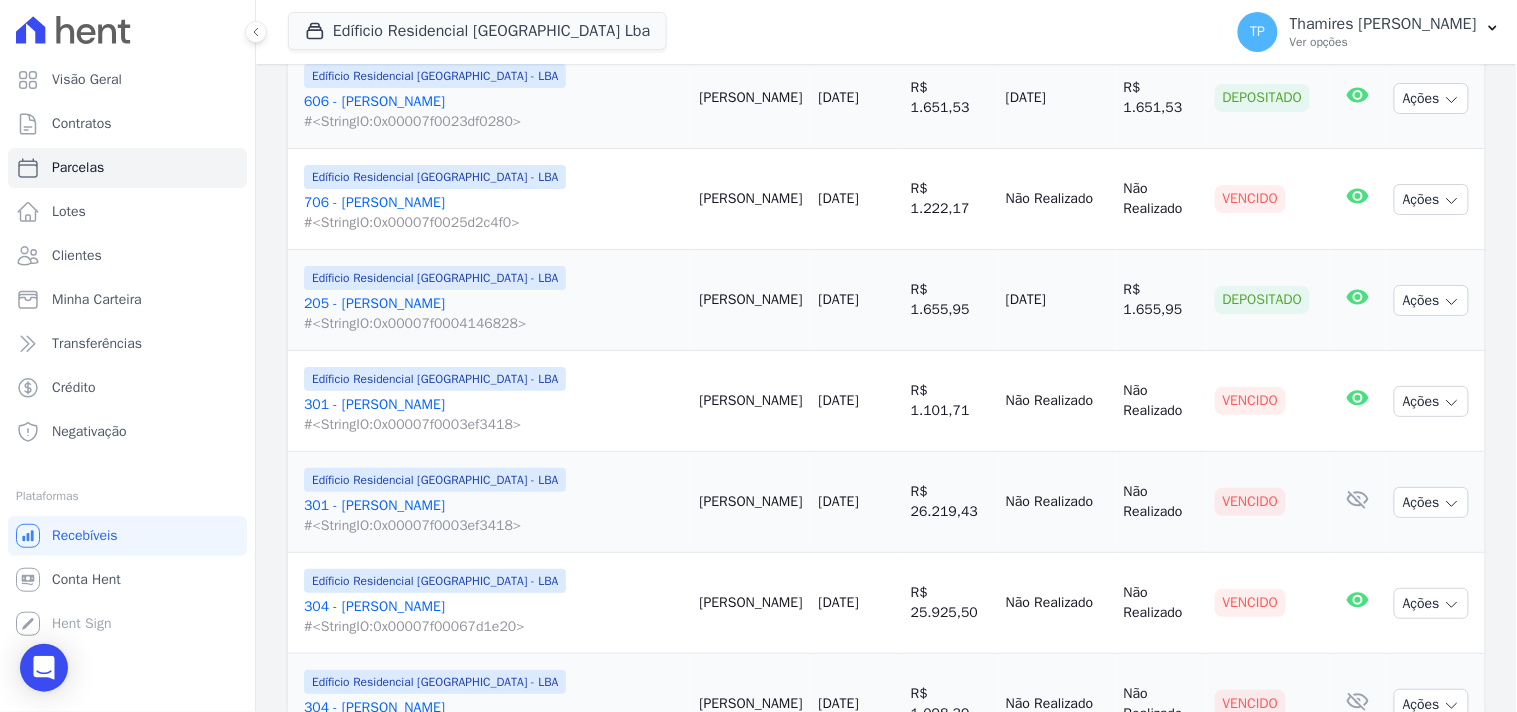click on "706 - André Luiz Batalini Paulino
#<StringIO:0x00007f0025d2c4f0>" at bounding box center (493, 213) 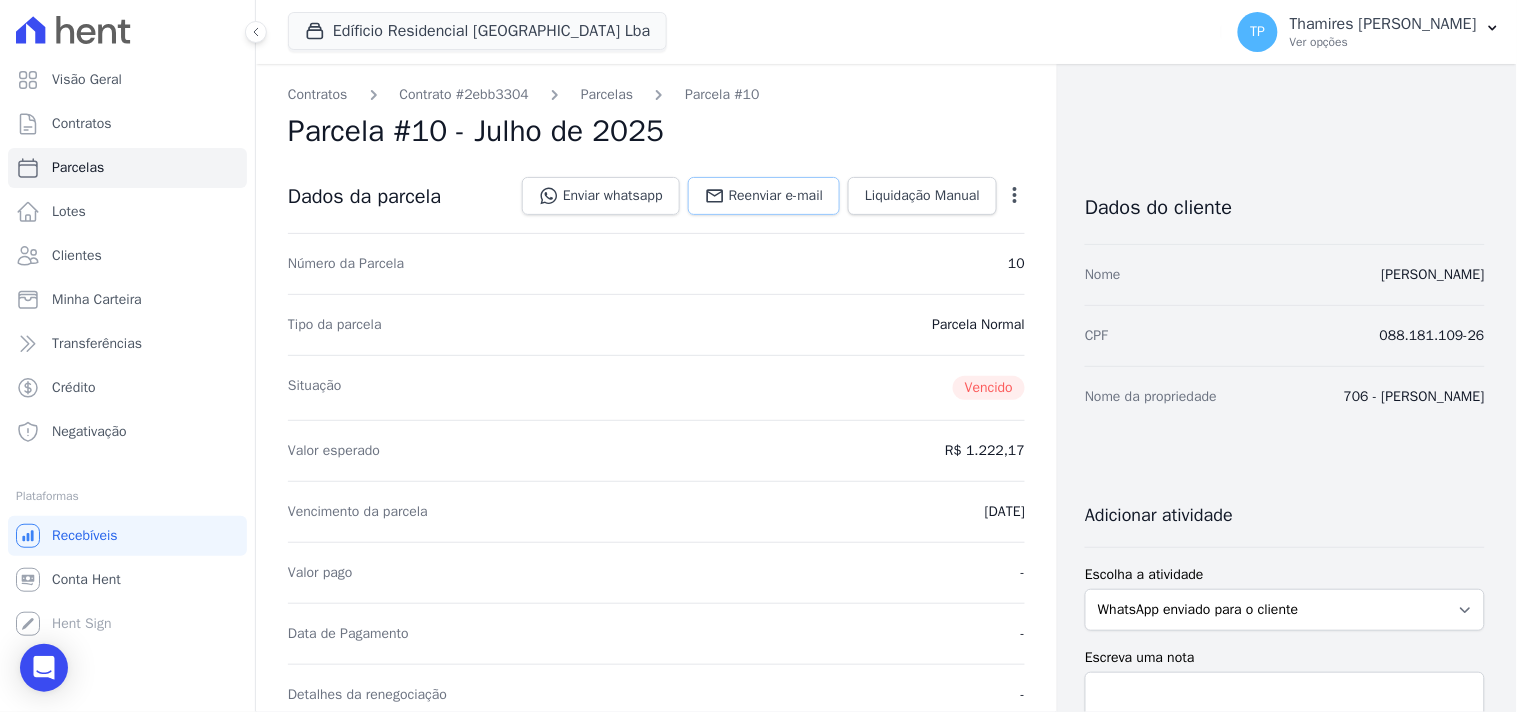 click on "Reenviar e-mail" at bounding box center [776, 196] 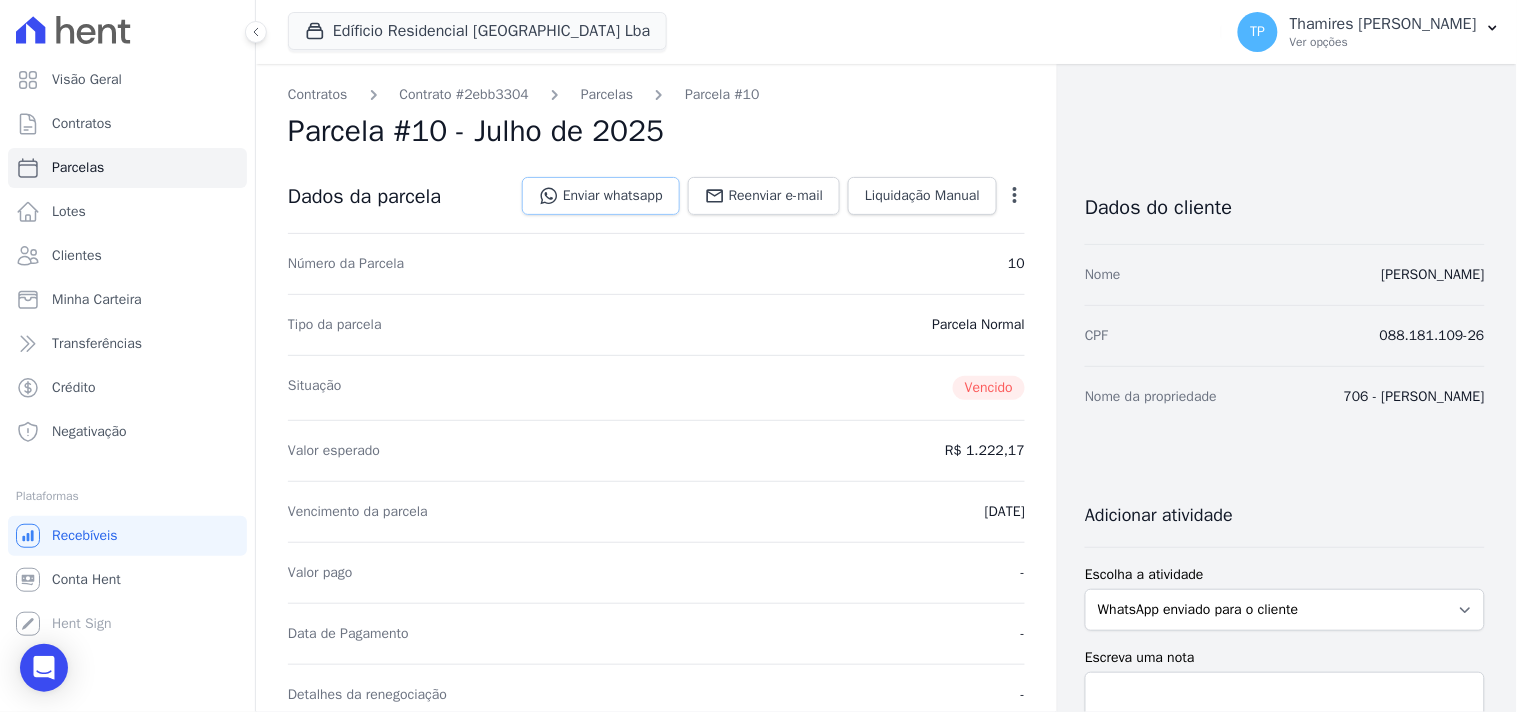 click on "Enviar whatsapp" at bounding box center (601, 196) 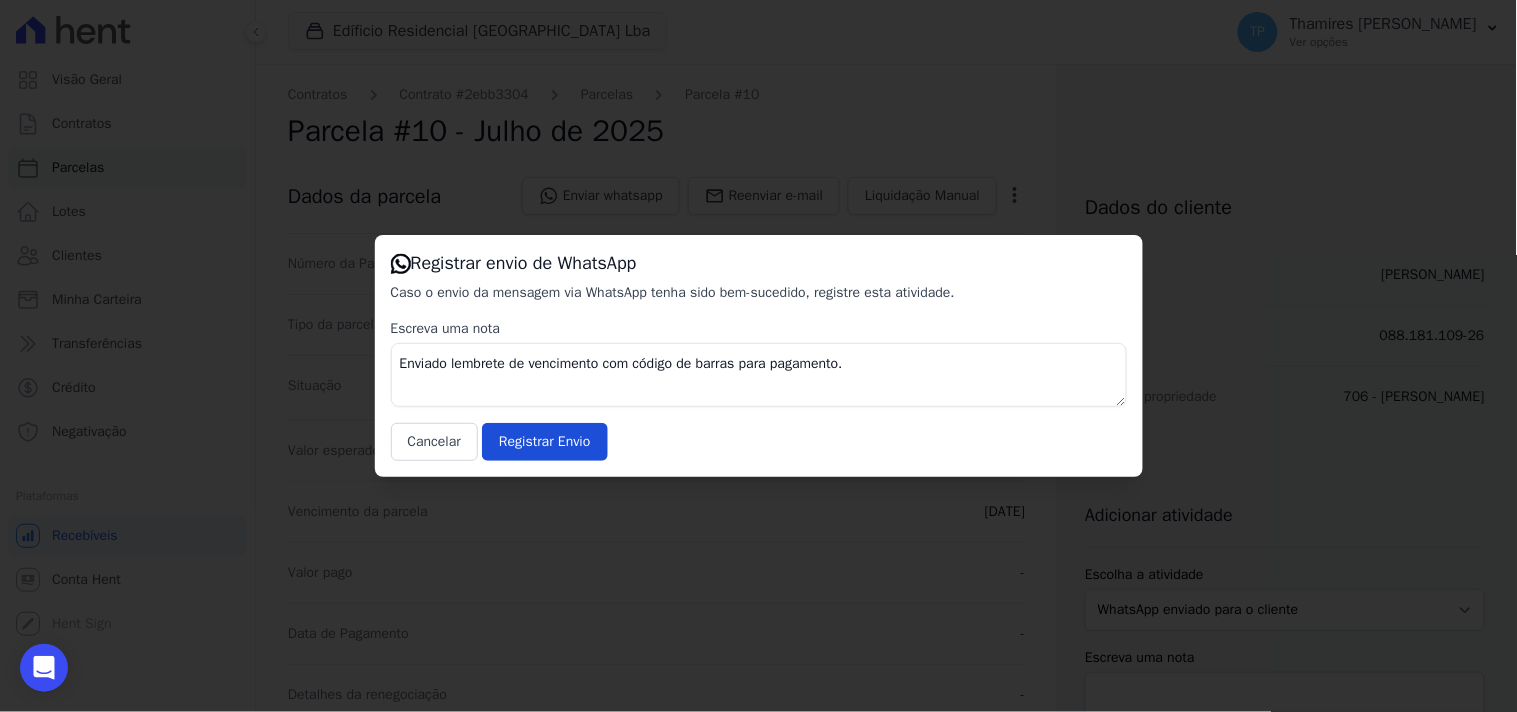 click on "Escreva uma nota
Enviado lembrete de vencimento com código de barras para pagamento.
Cancelar
Registrar Envio" at bounding box center (759, 390) 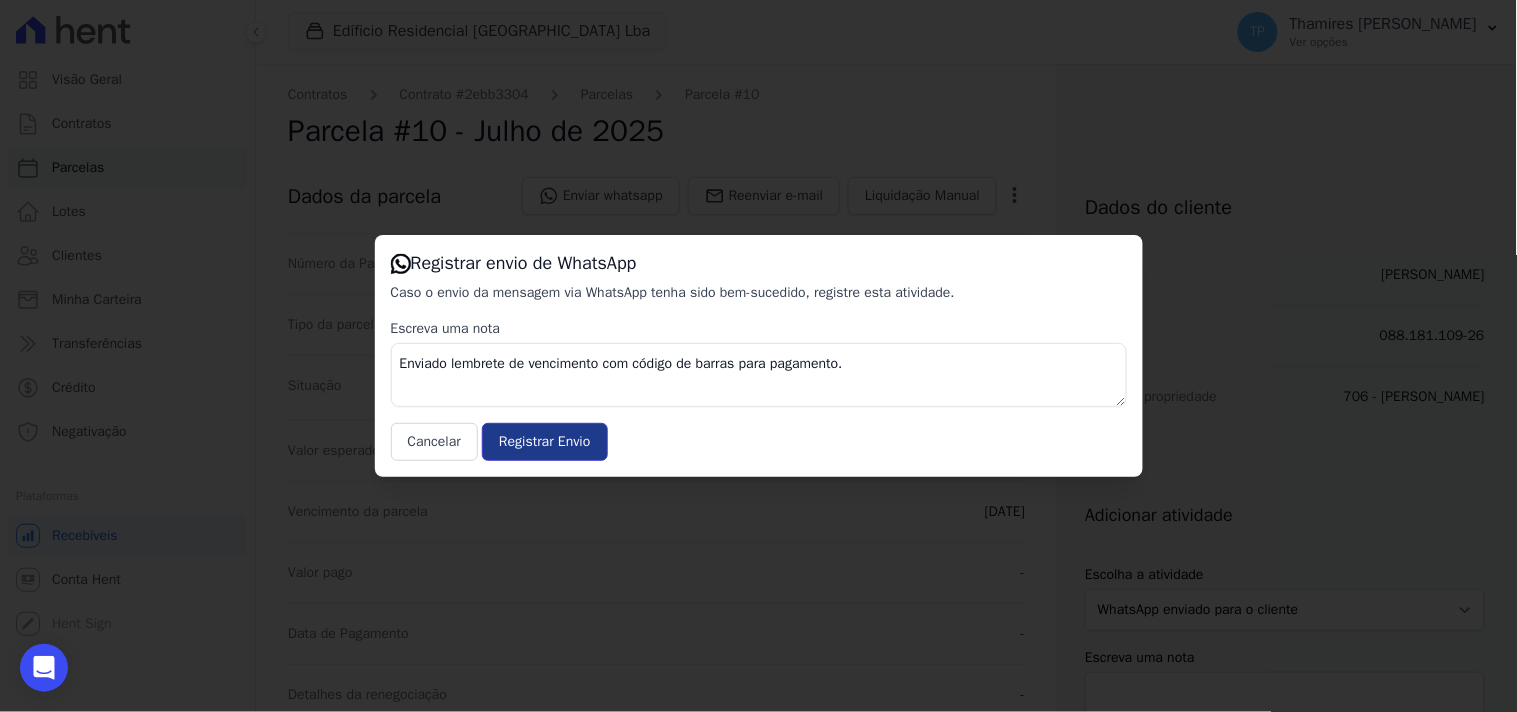 click on "Registrar Envio" at bounding box center (544, 442) 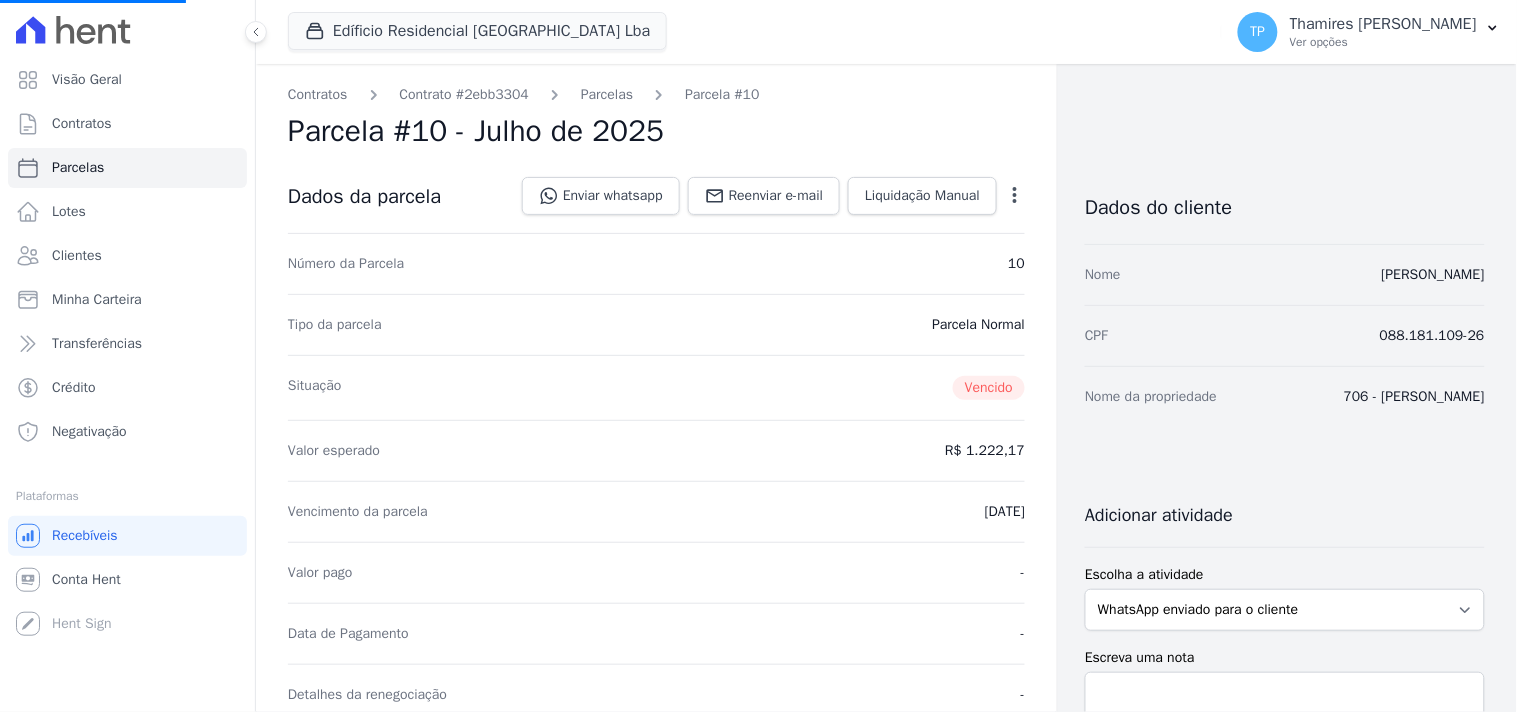 select 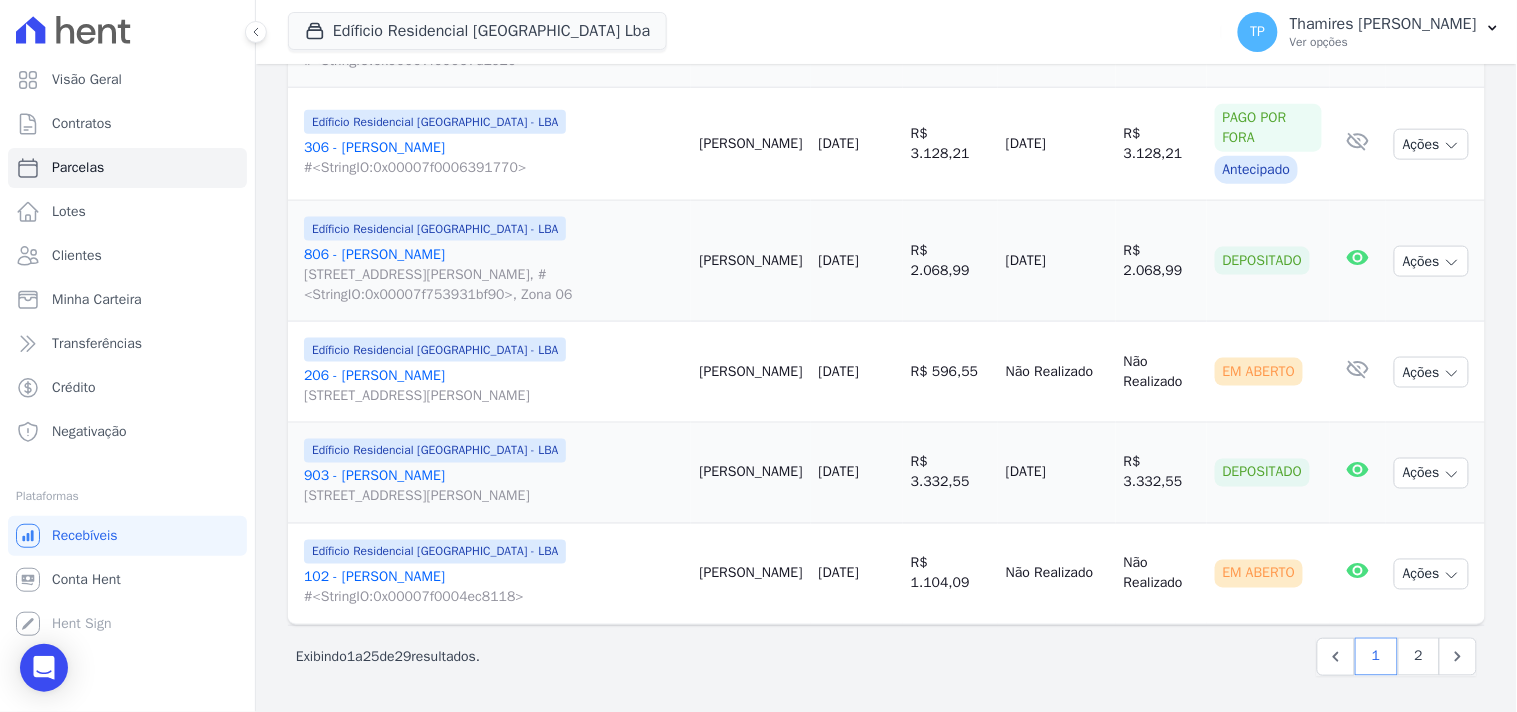 scroll, scrollTop: 2557, scrollLeft: 0, axis: vertical 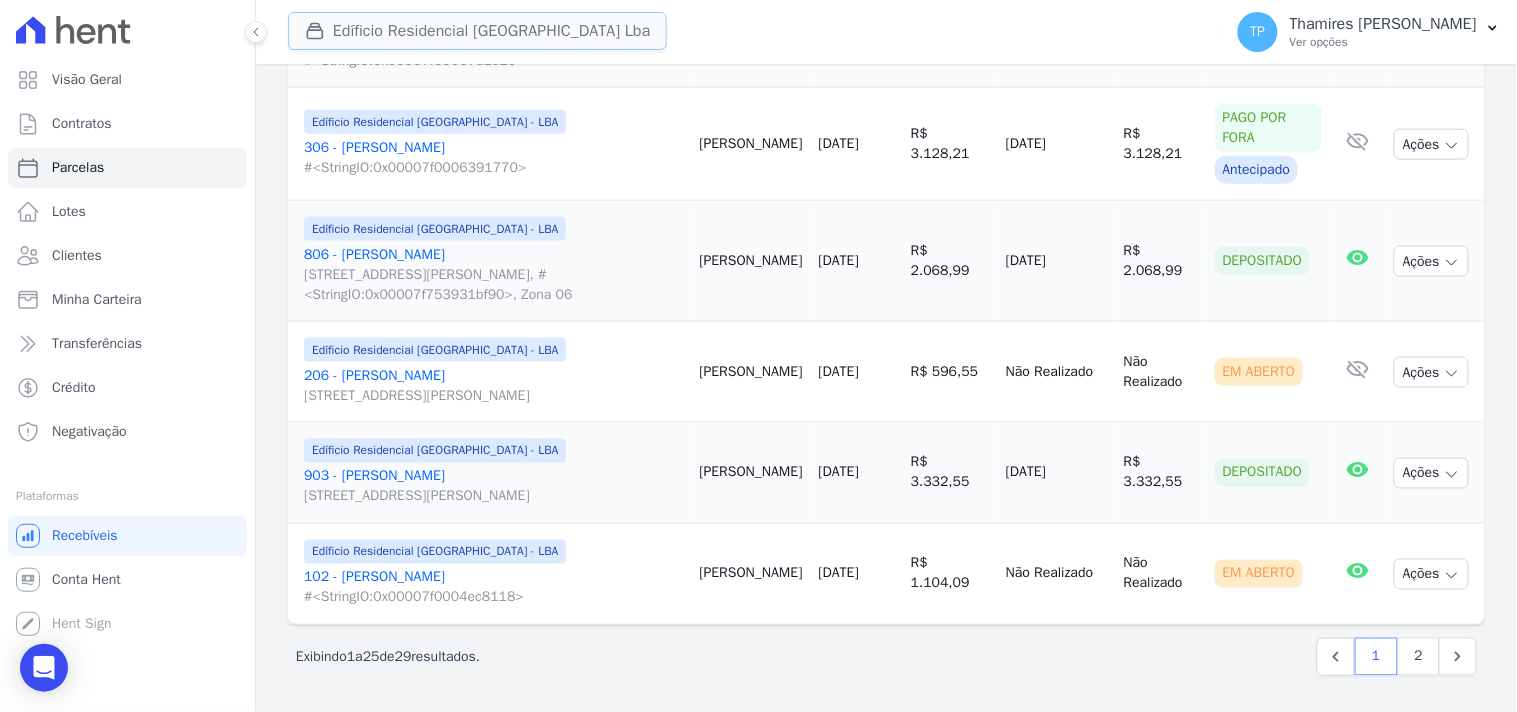 click on "Edíficio Residencial [GEOGRAPHIC_DATA]   Lba" at bounding box center (477, 31) 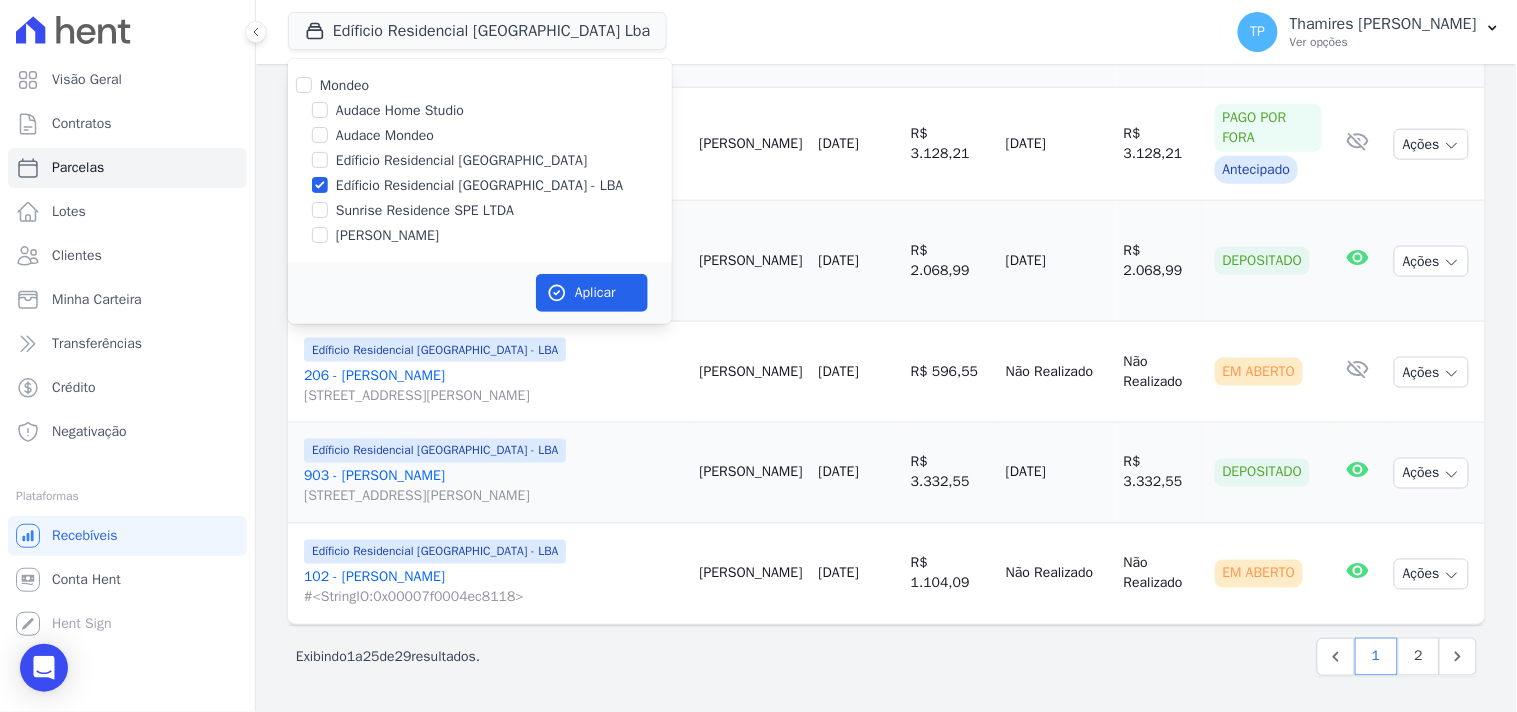click on "Audace Mondeo" at bounding box center (385, 135) 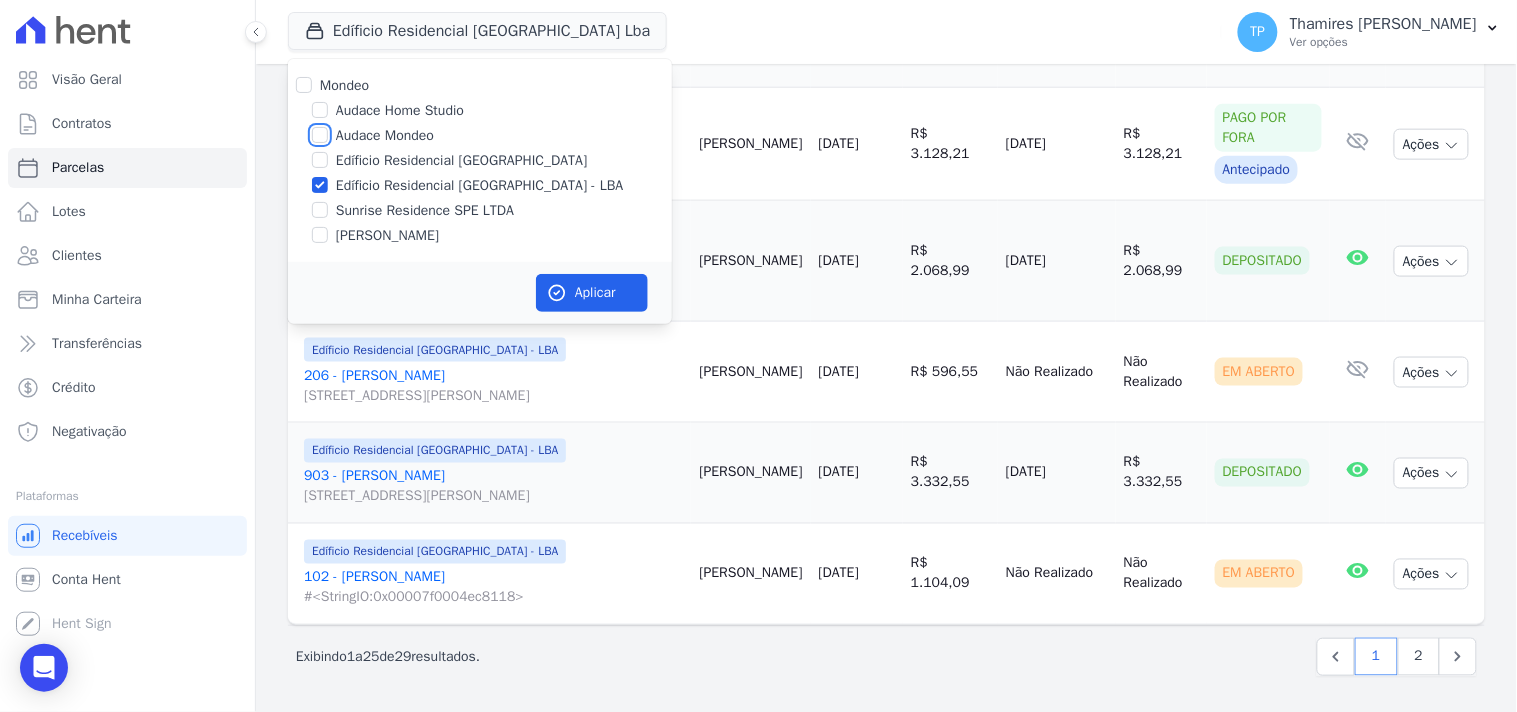click on "Audace Mondeo" at bounding box center (320, 135) 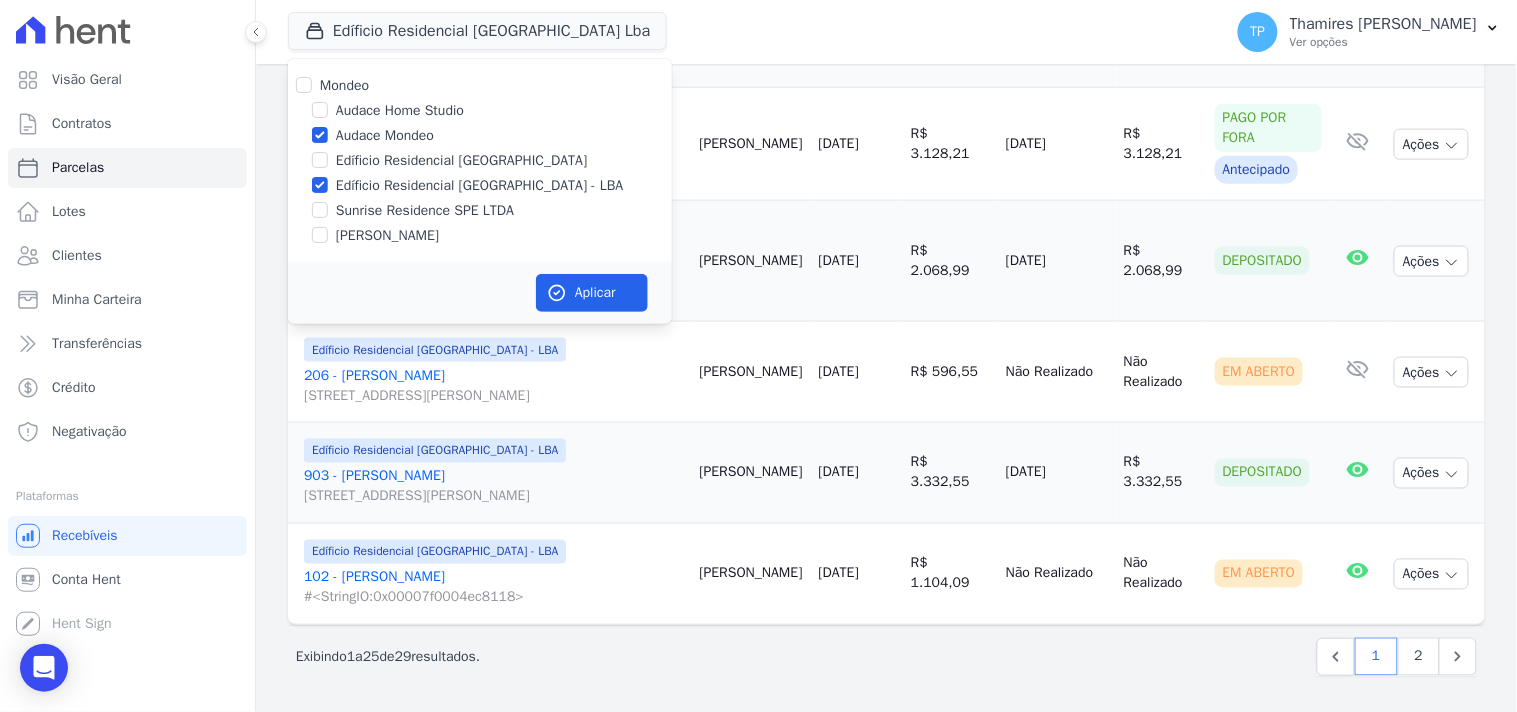 click on "Edíficio Residencial [GEOGRAPHIC_DATA] - LBA" at bounding box center (480, 185) 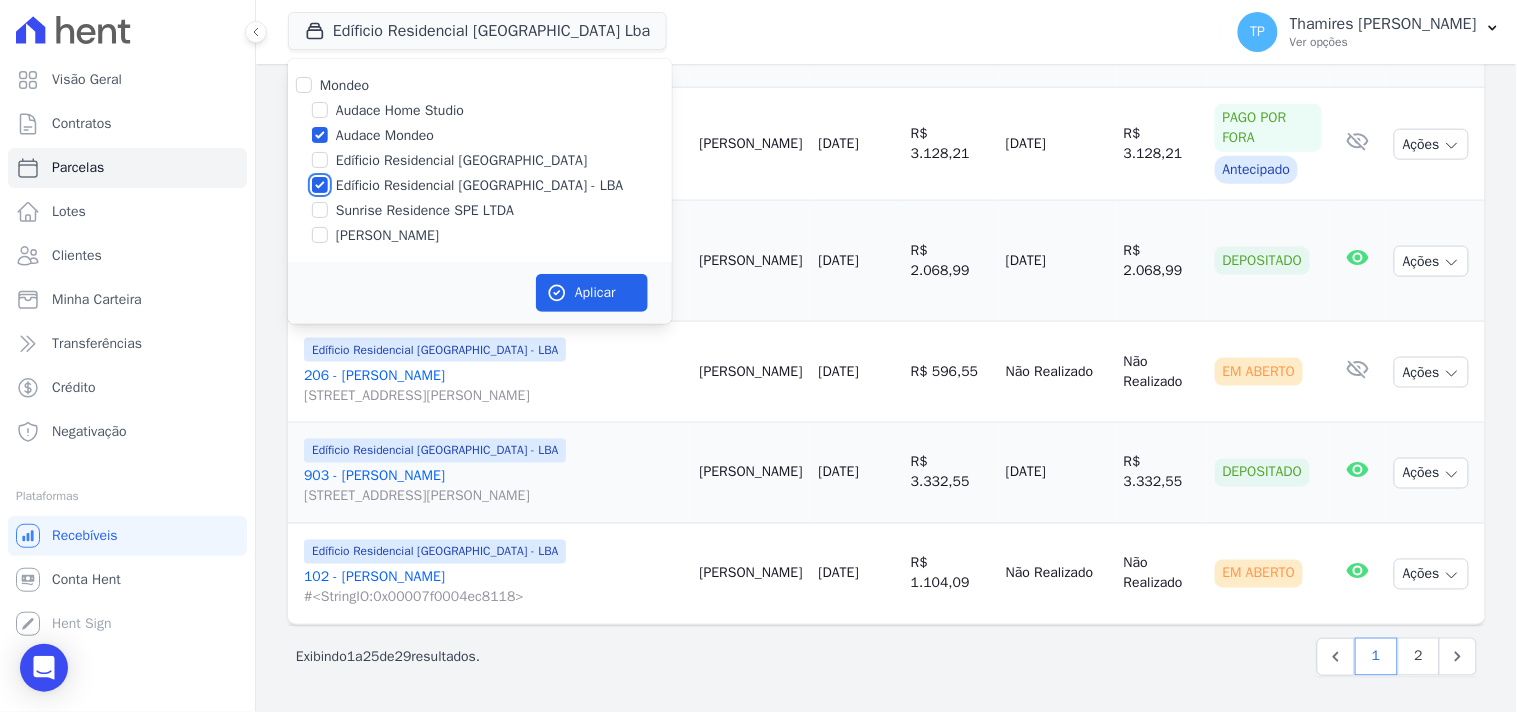 click on "Edíficio Residencial [GEOGRAPHIC_DATA] - LBA" at bounding box center [320, 185] 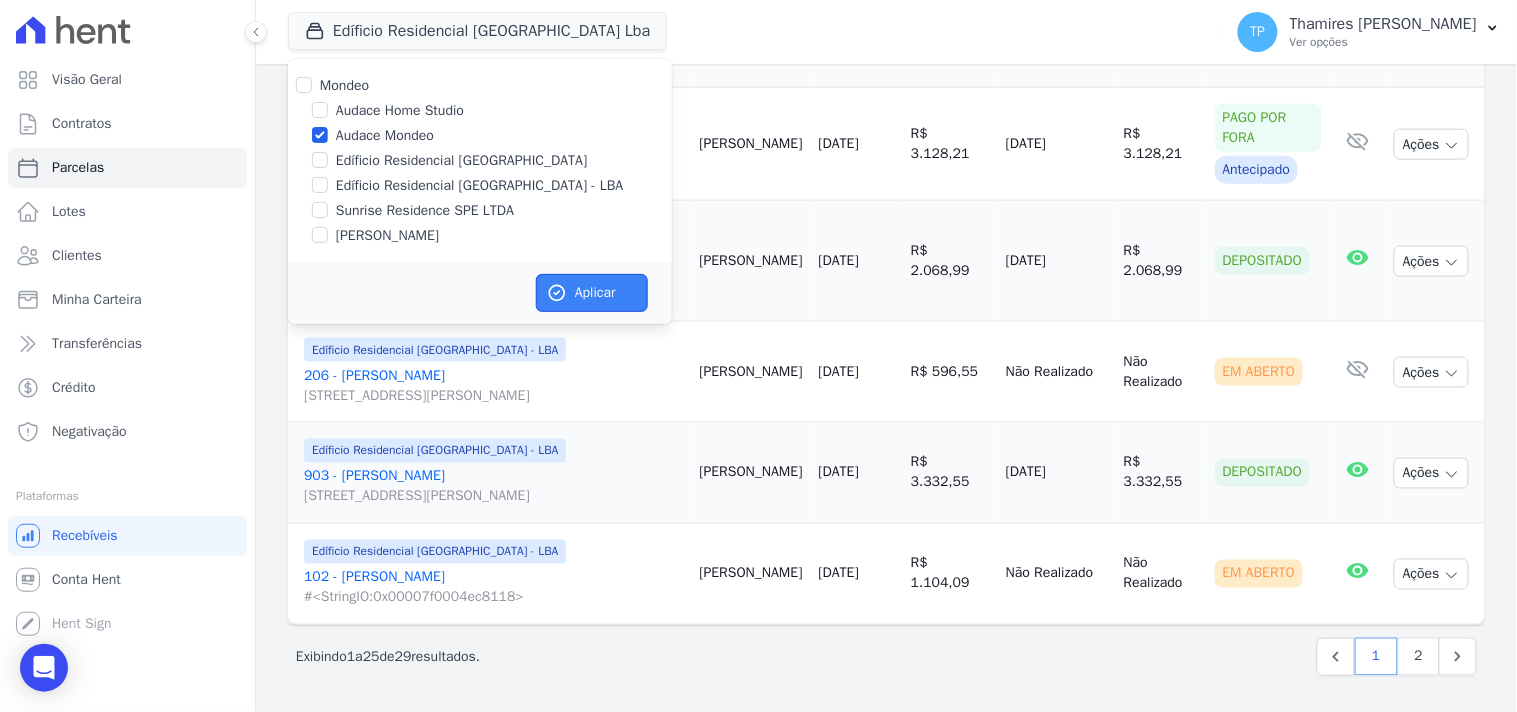 click on "Aplicar" at bounding box center [592, 293] 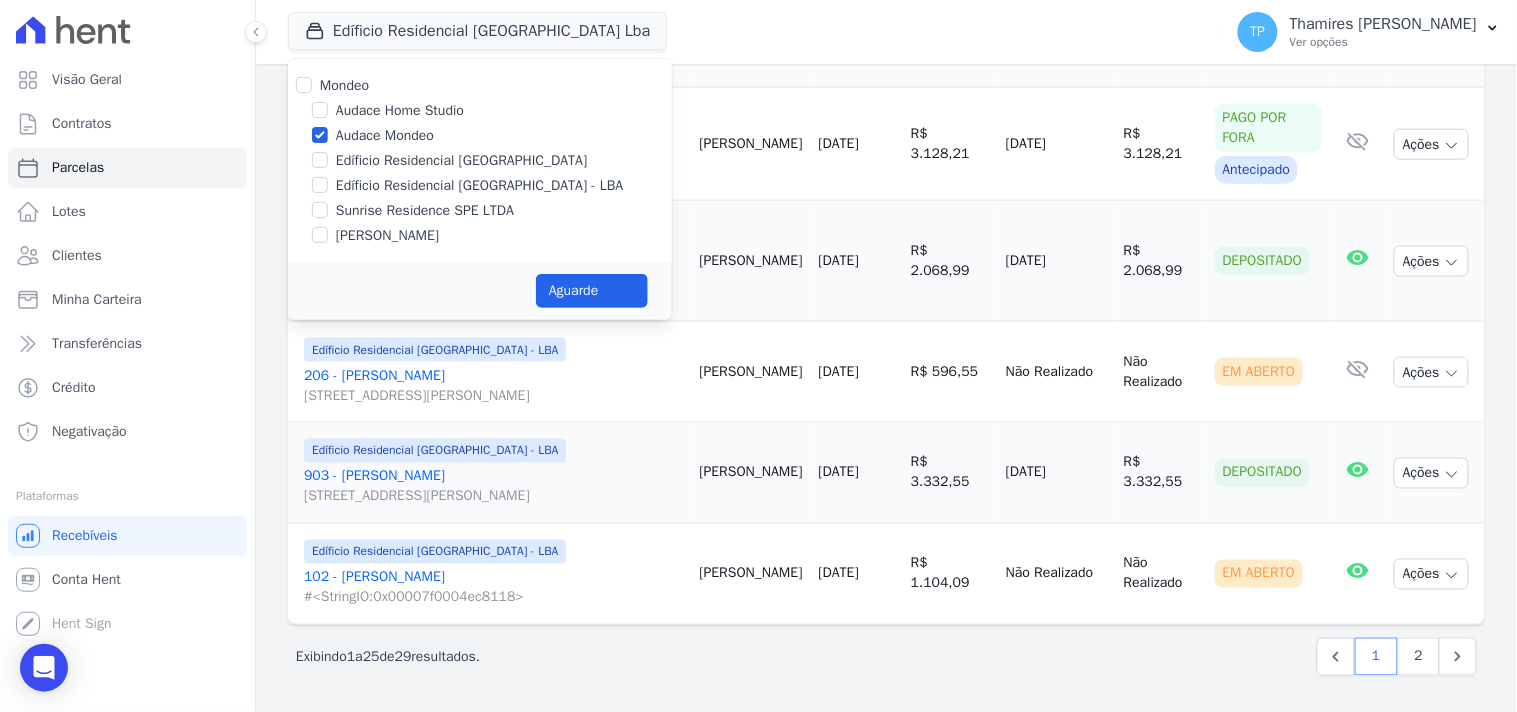 select 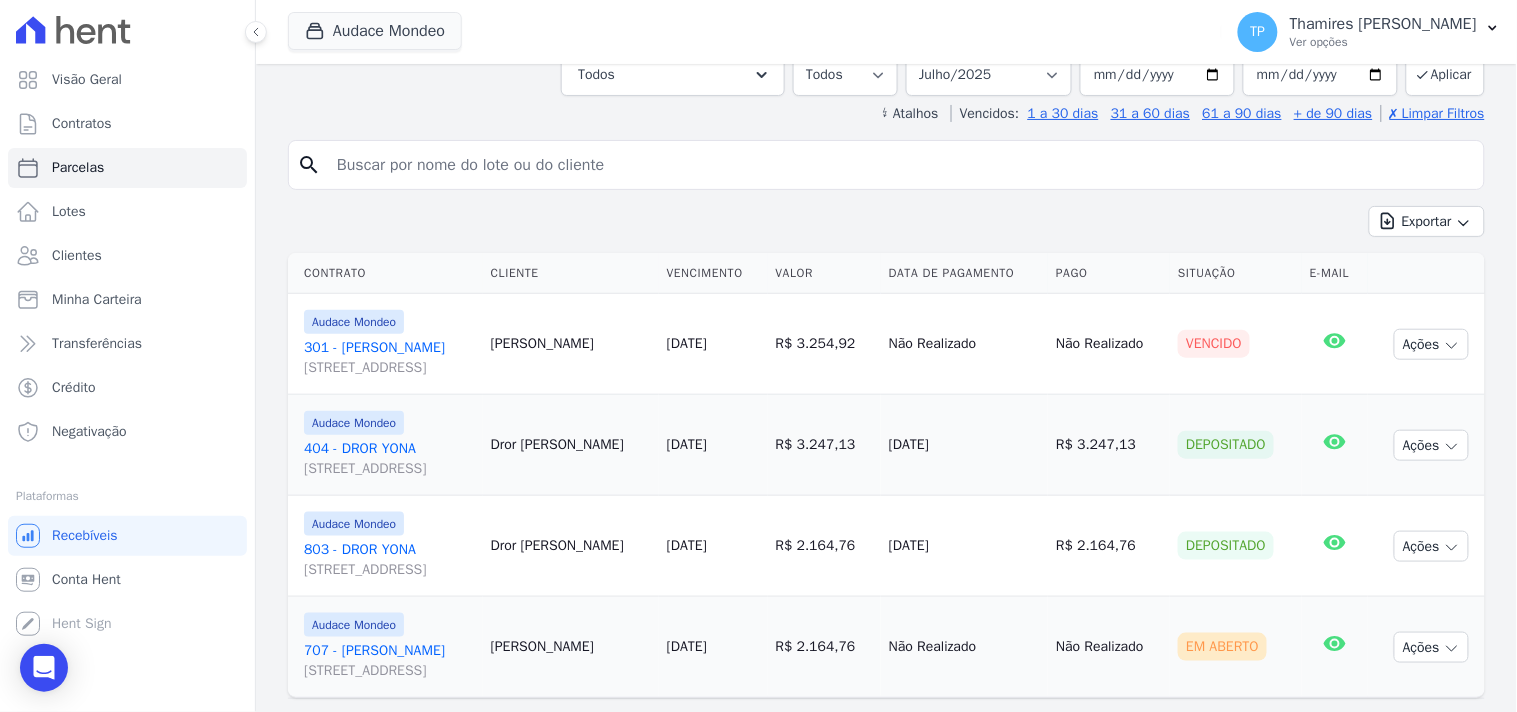 scroll, scrollTop: 348, scrollLeft: 0, axis: vertical 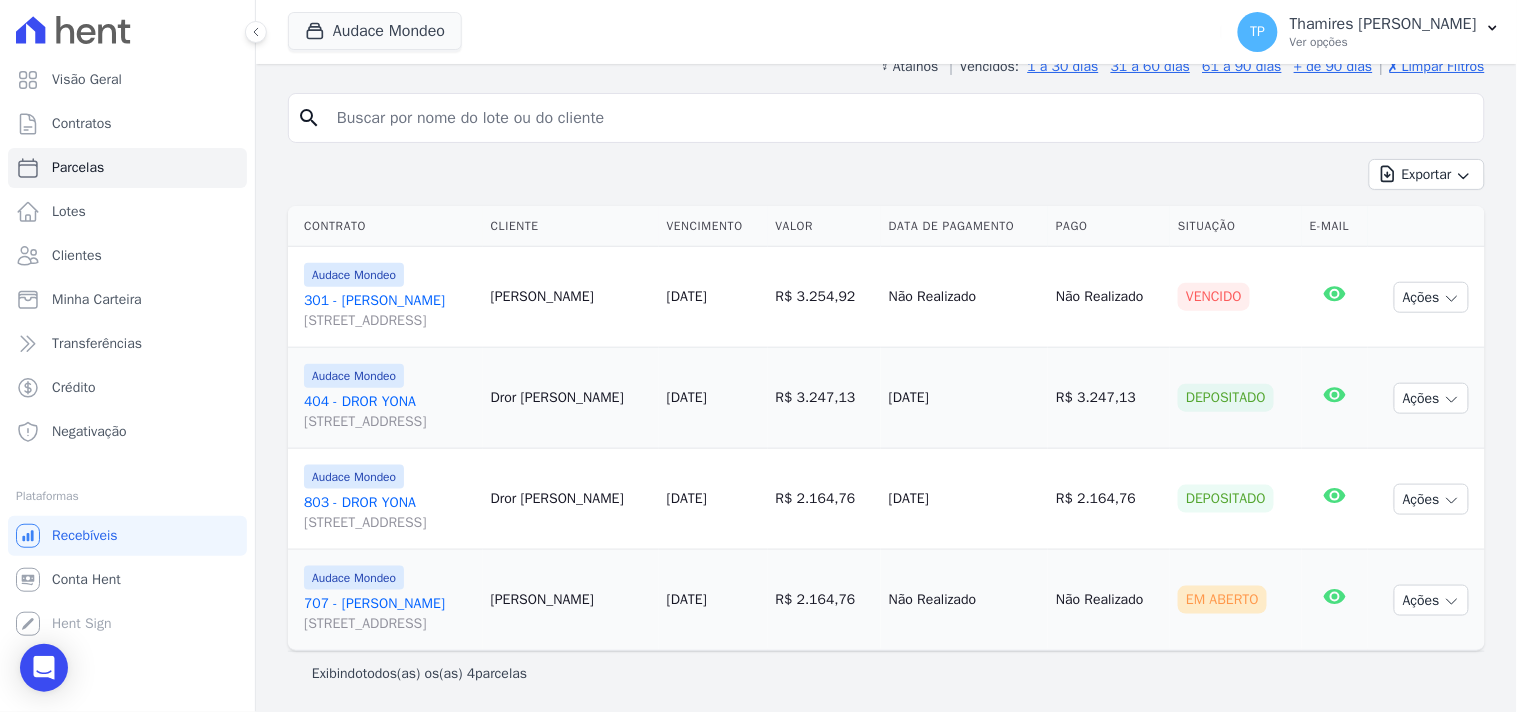 click on "301 - Gabriela Nogueira Marion
Rua Guaritá, 250, APTO 301, Vila Bosque" at bounding box center (389, 311) 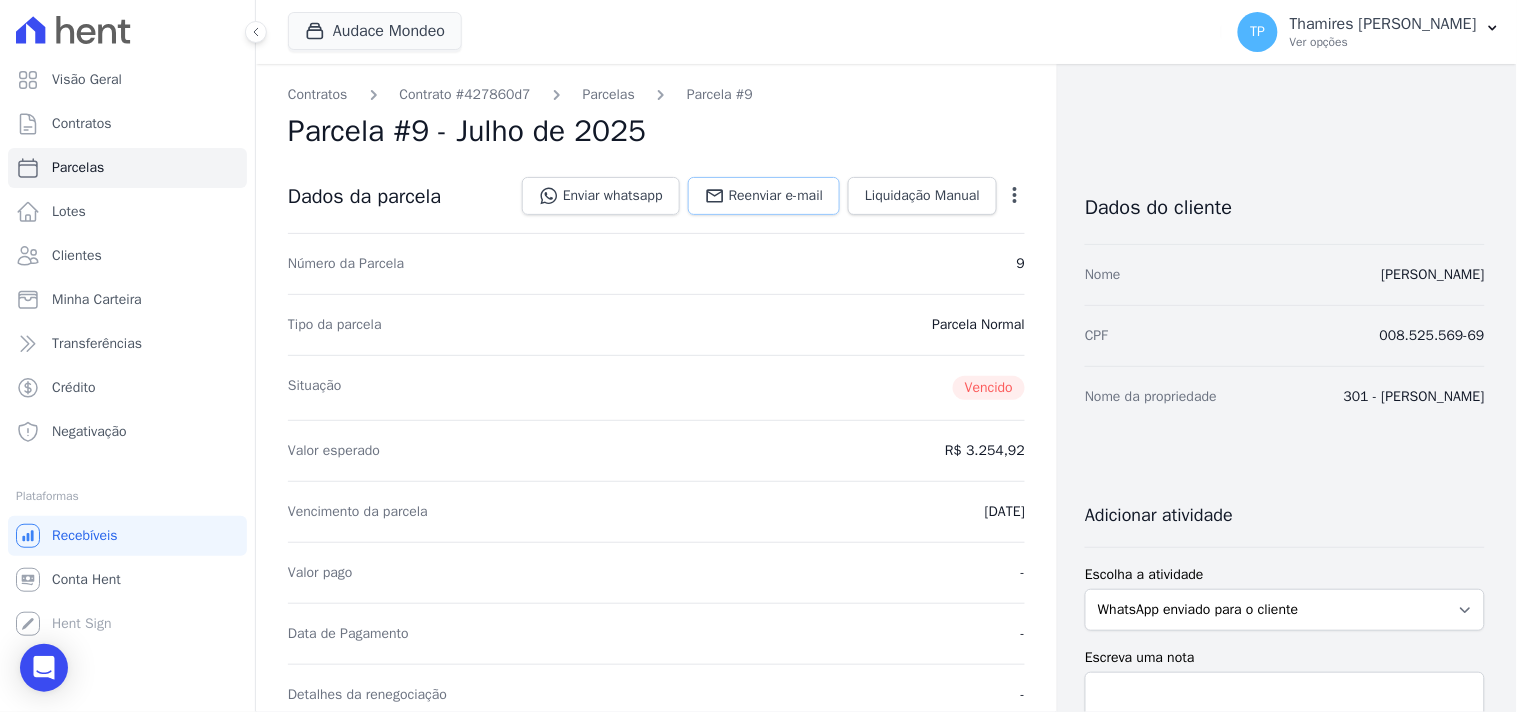 click 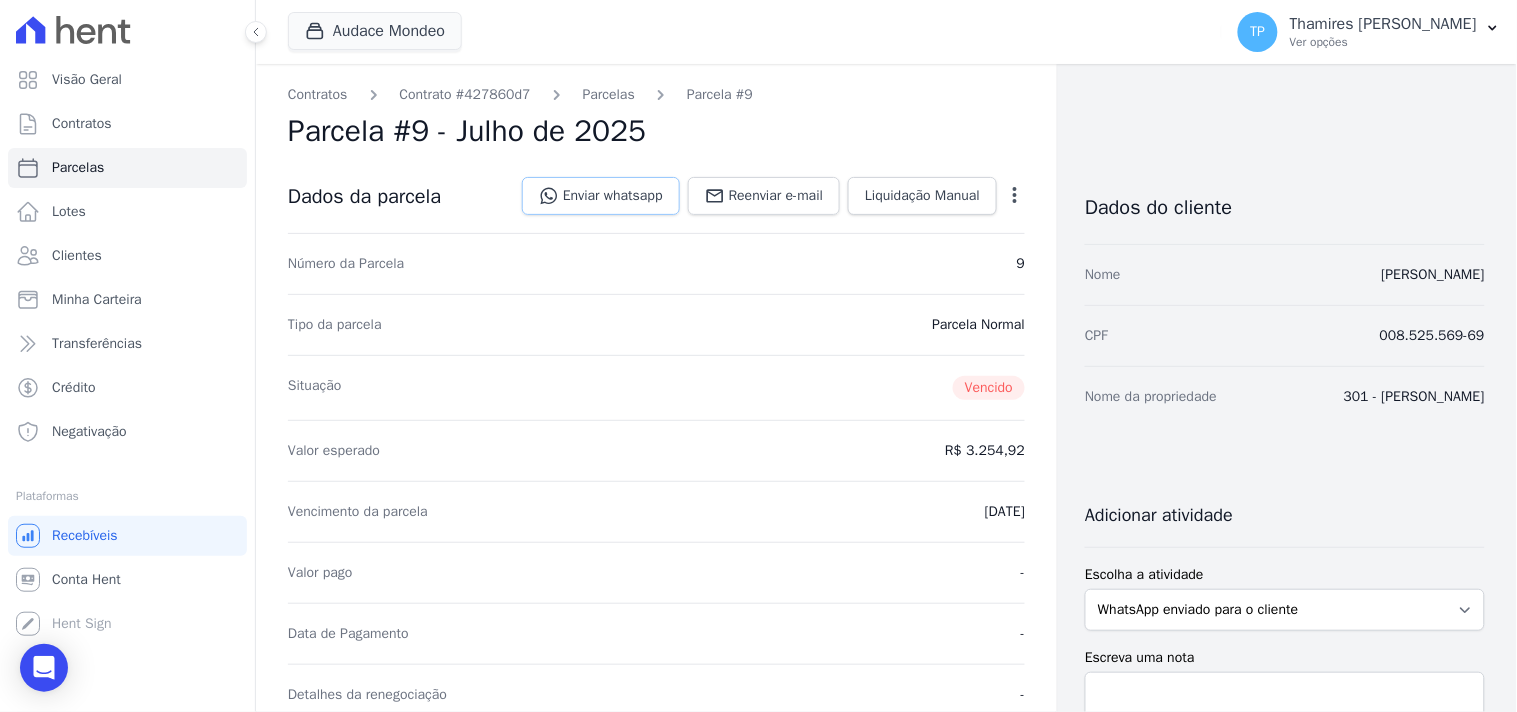 click on "Enviar whatsapp" at bounding box center [601, 196] 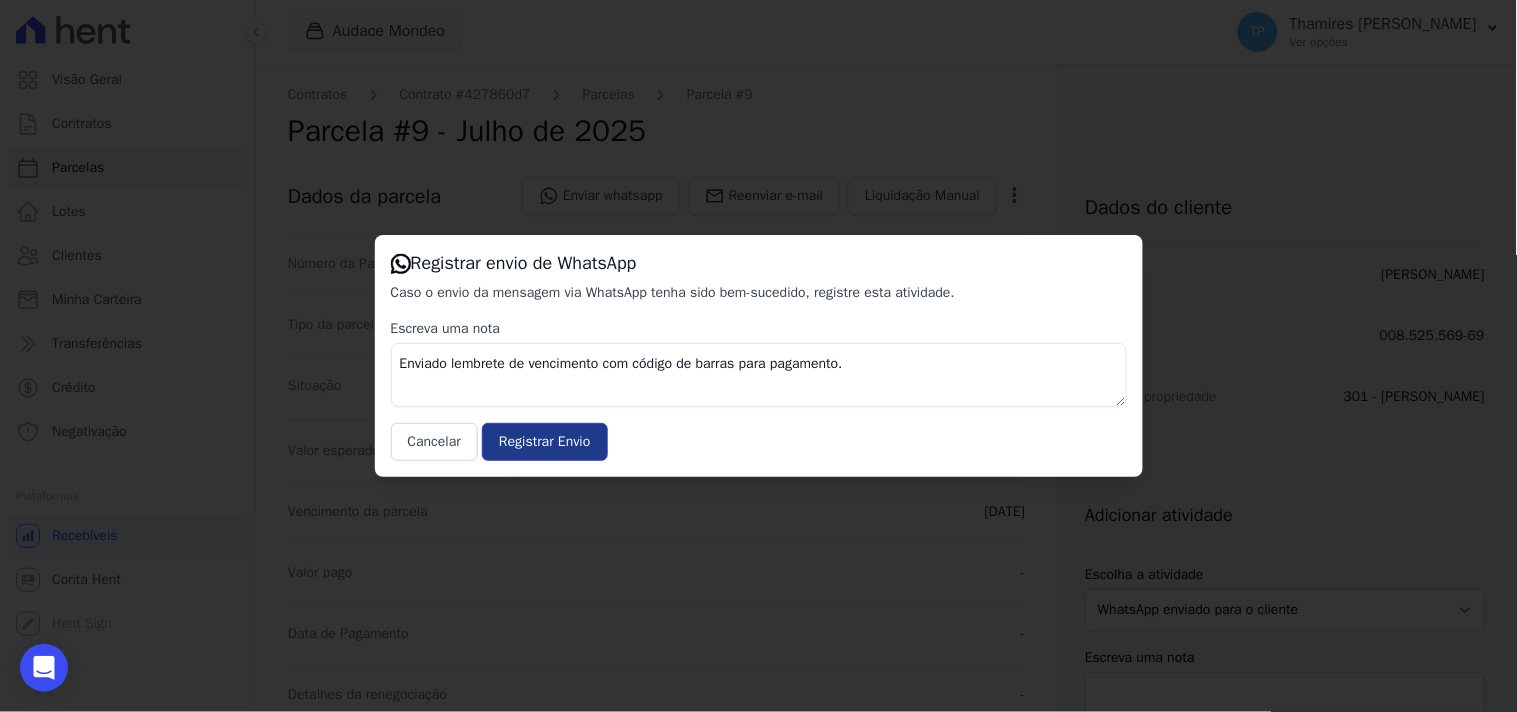 click on "Registrar Envio" at bounding box center [544, 442] 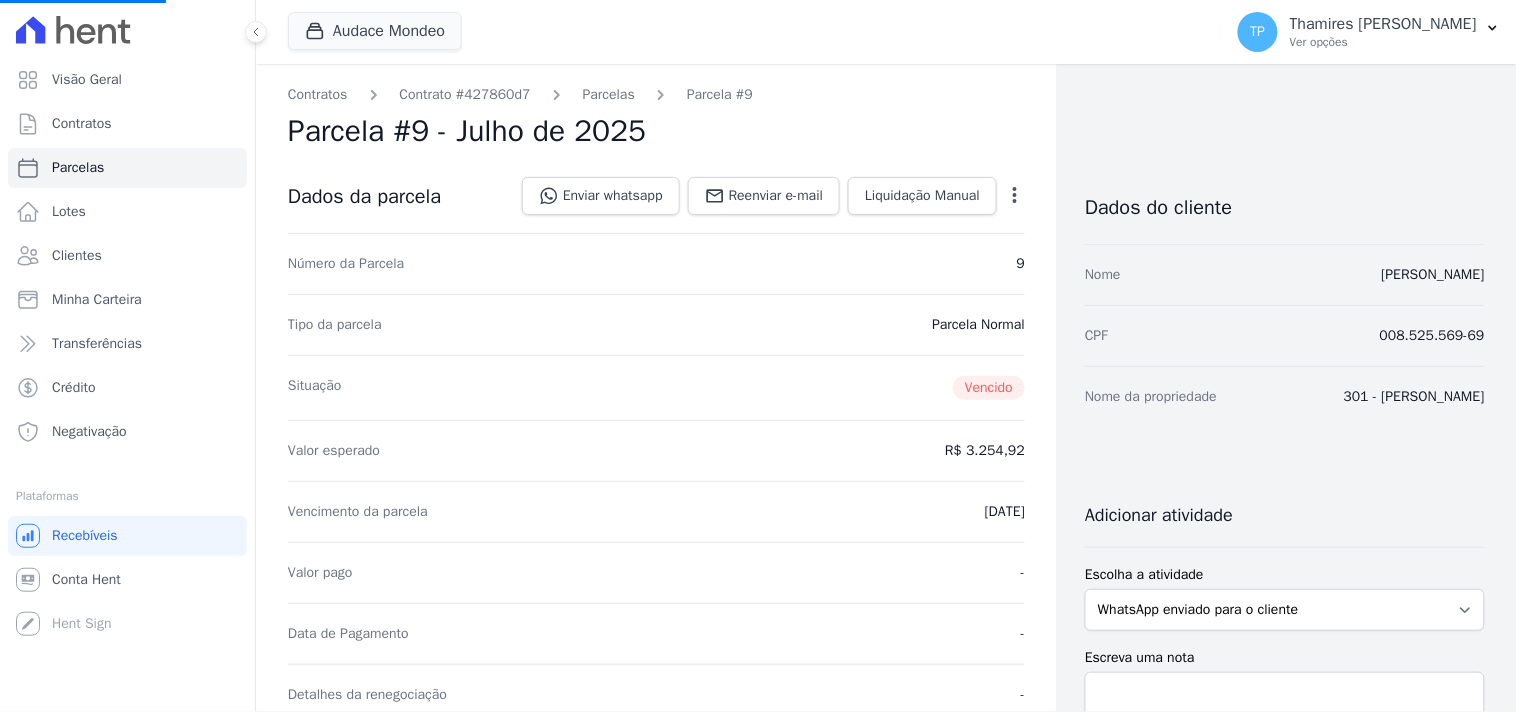 select 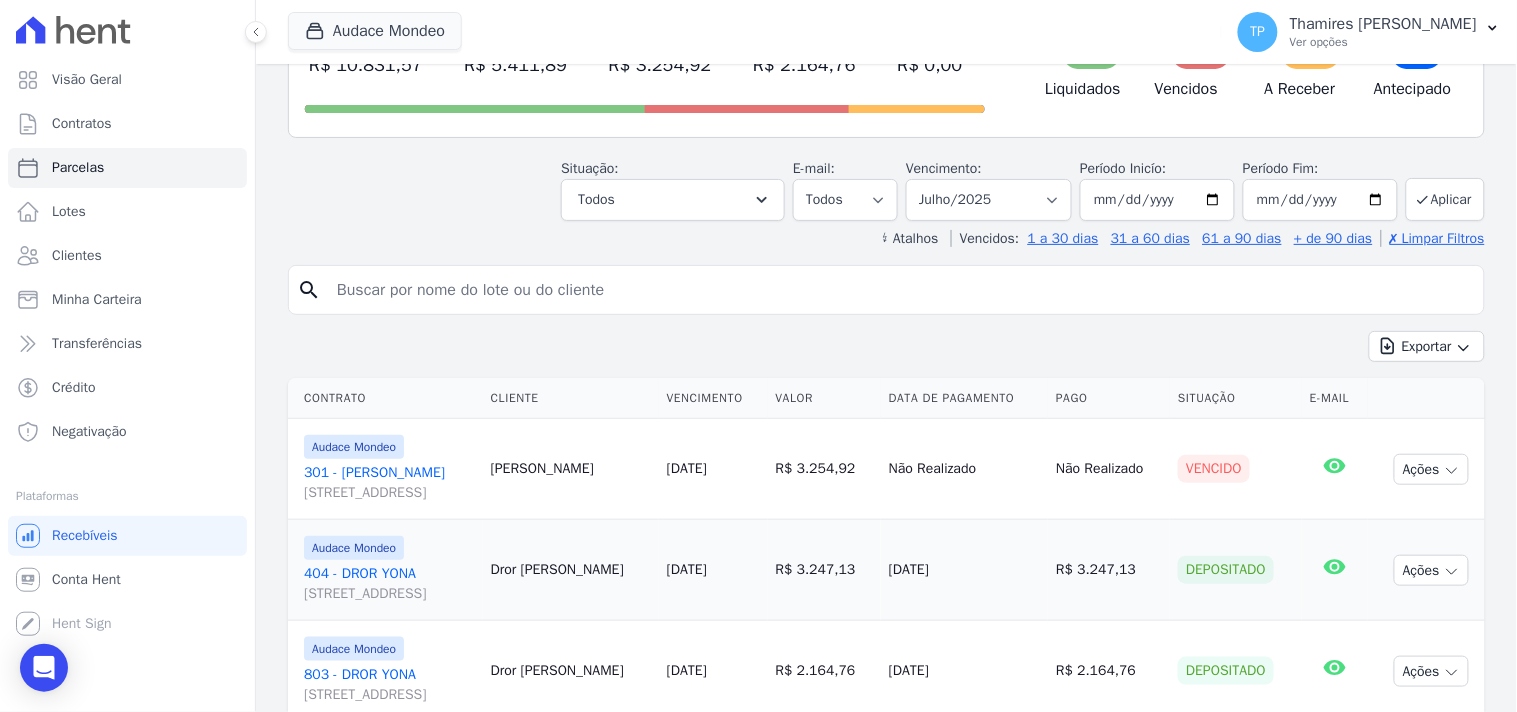 scroll, scrollTop: 348, scrollLeft: 0, axis: vertical 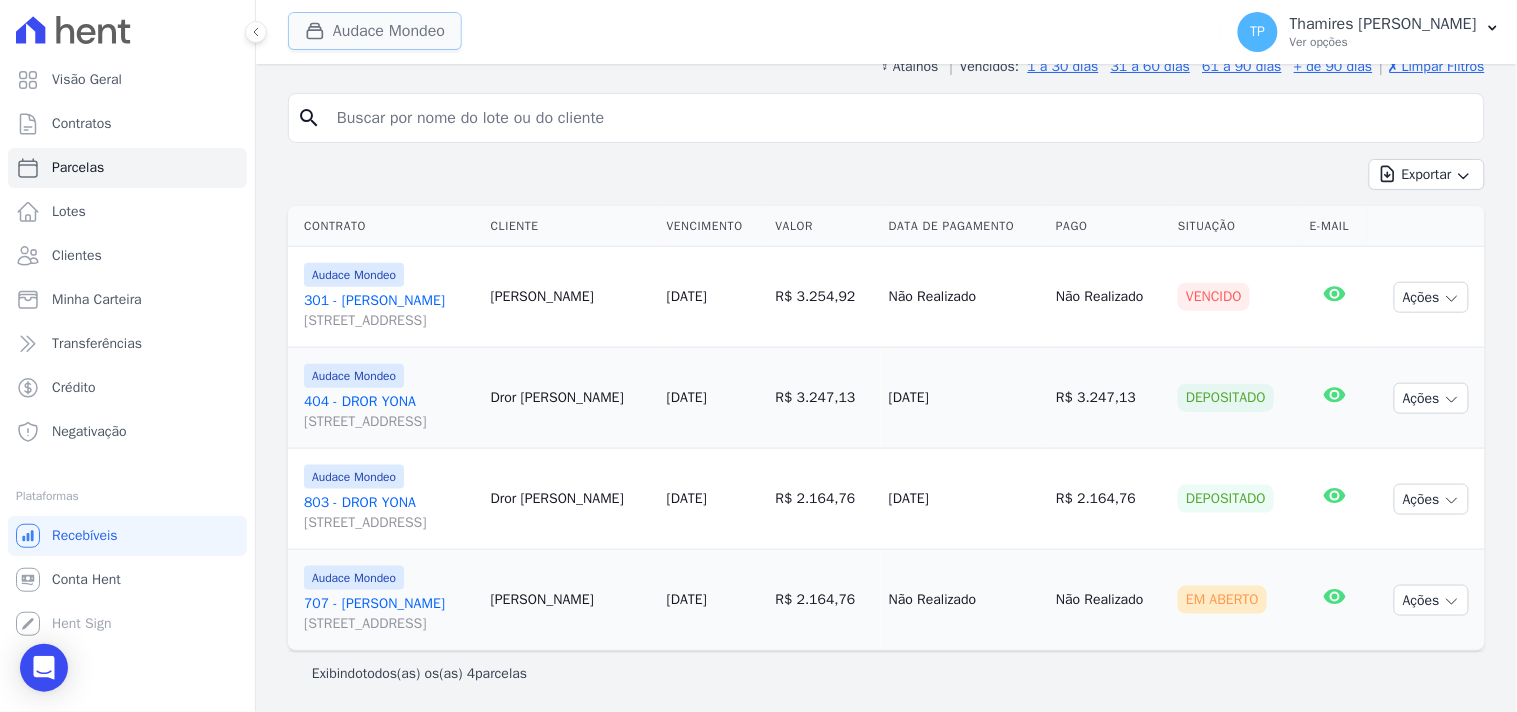 click on "Audace Mondeo" at bounding box center (375, 31) 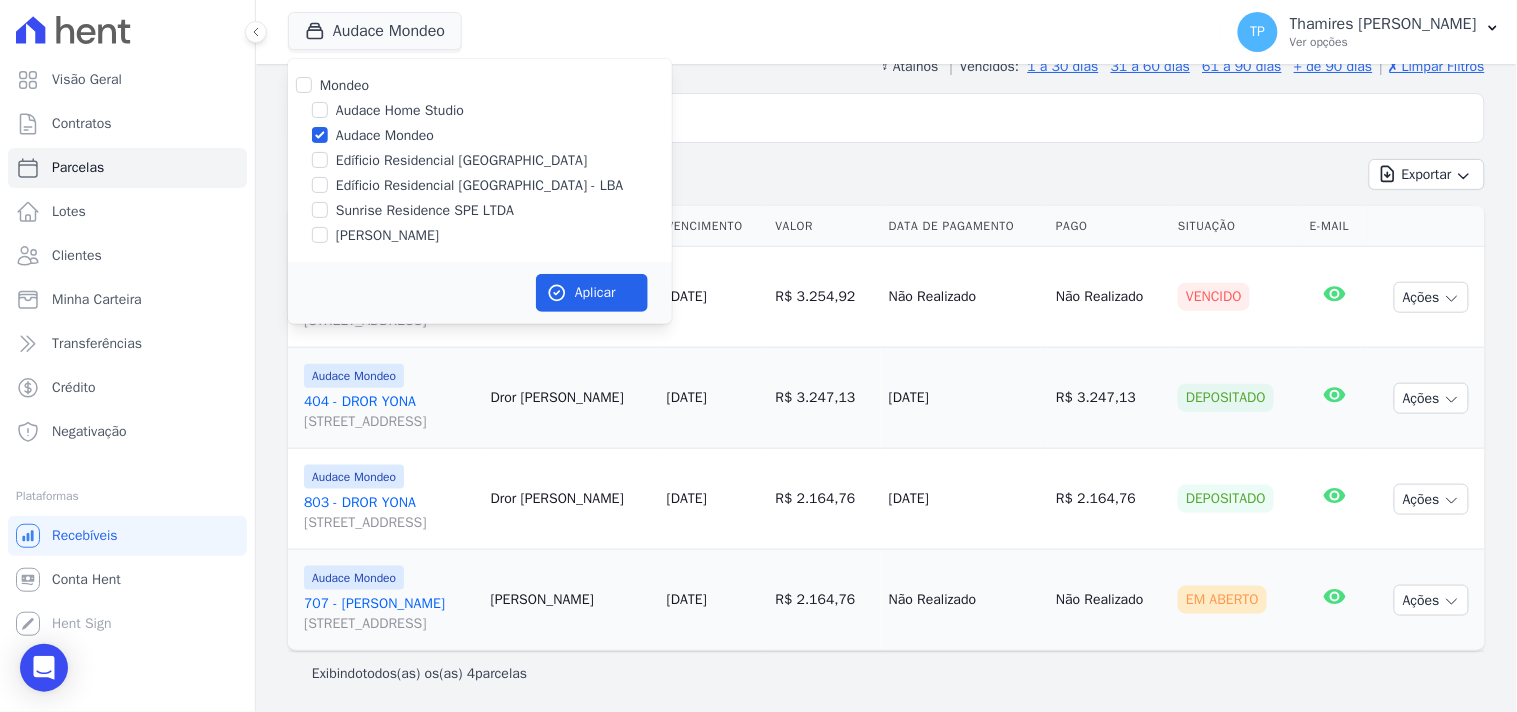 click on "Audace Mondeo" at bounding box center (385, 135) 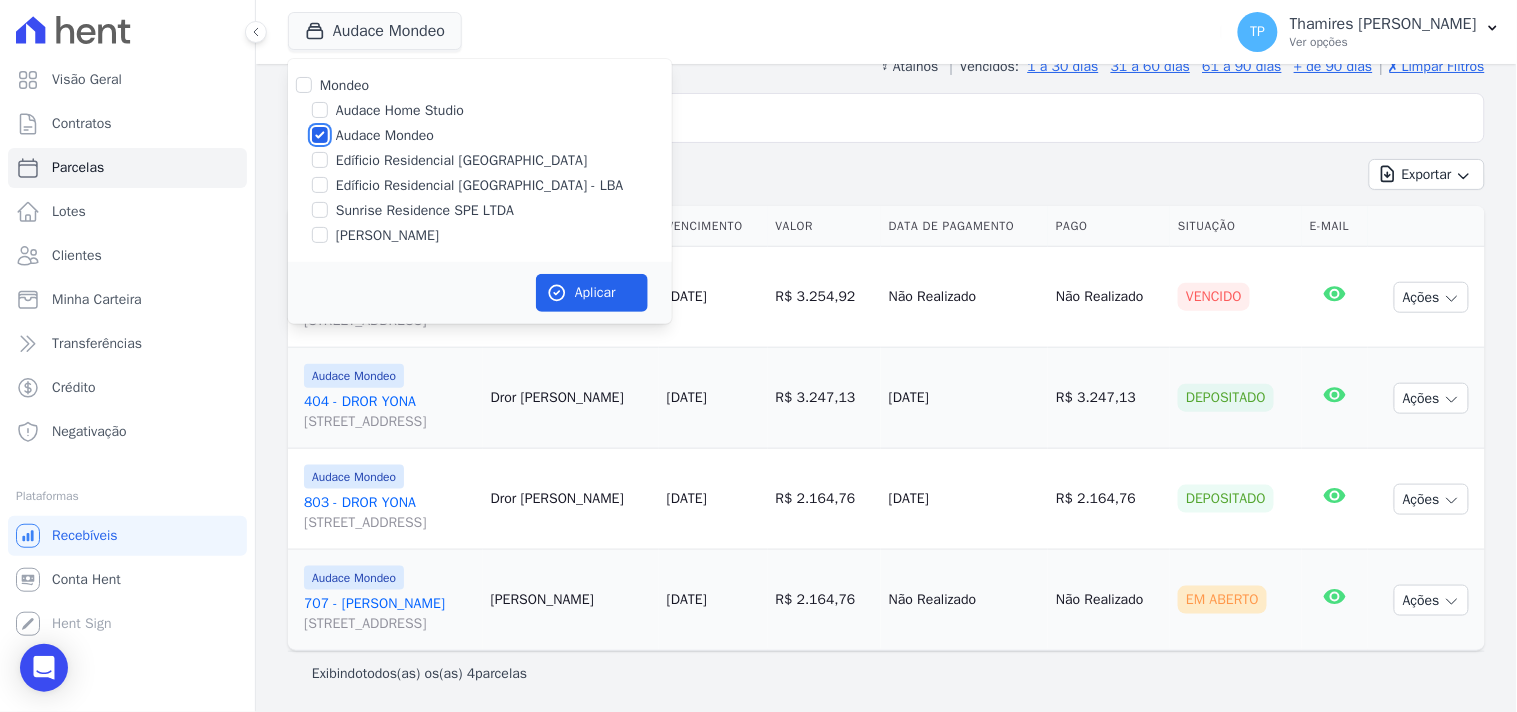 checkbox on "false" 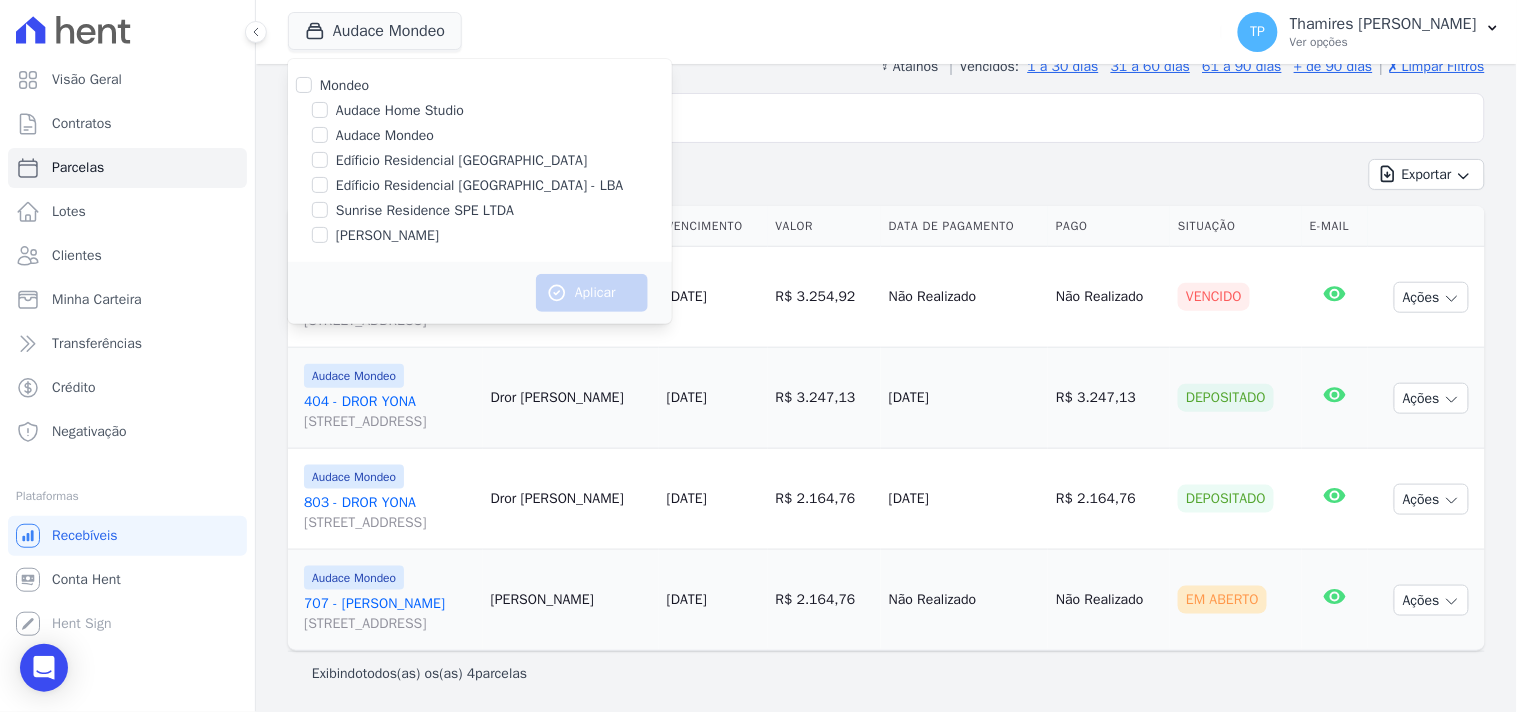 click on "[PERSON_NAME]" at bounding box center [387, 235] 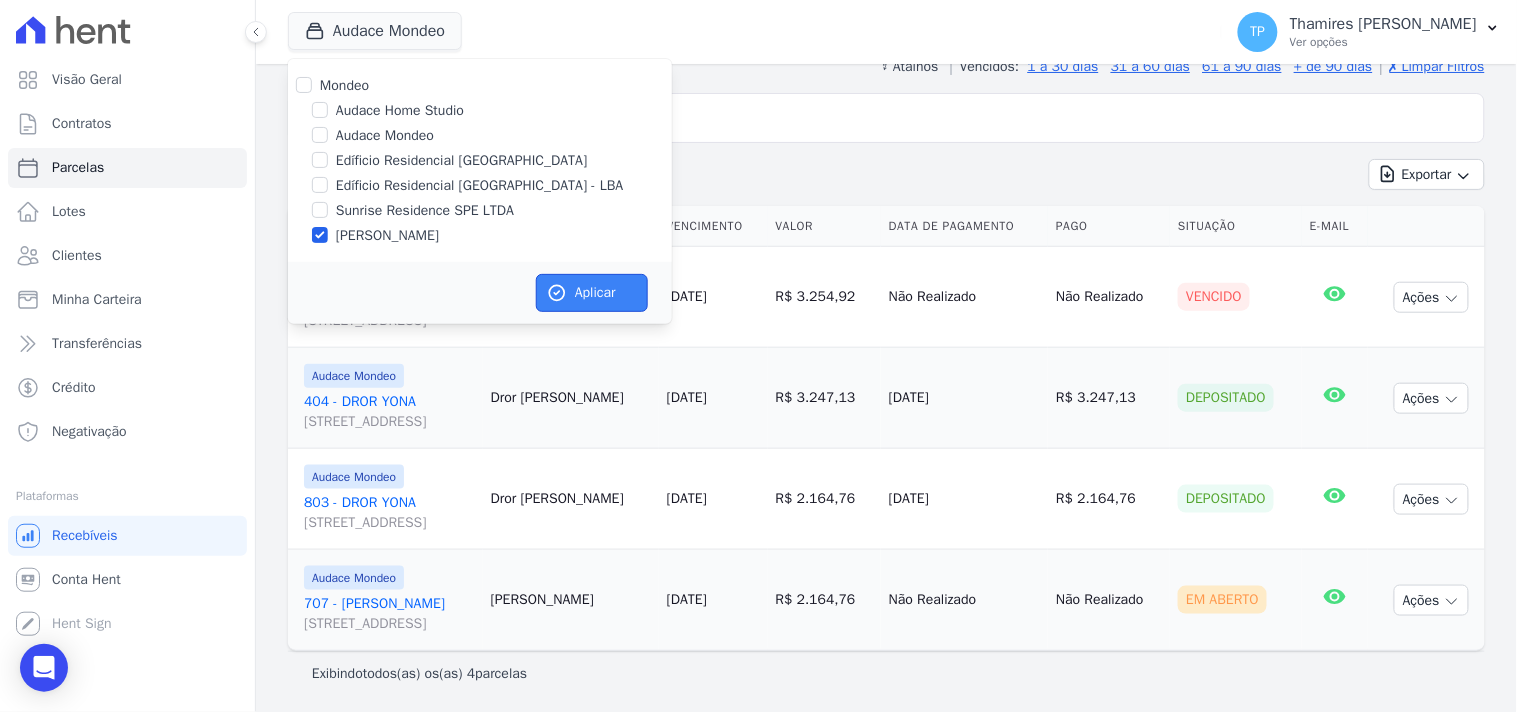 click on "Aplicar" at bounding box center (592, 293) 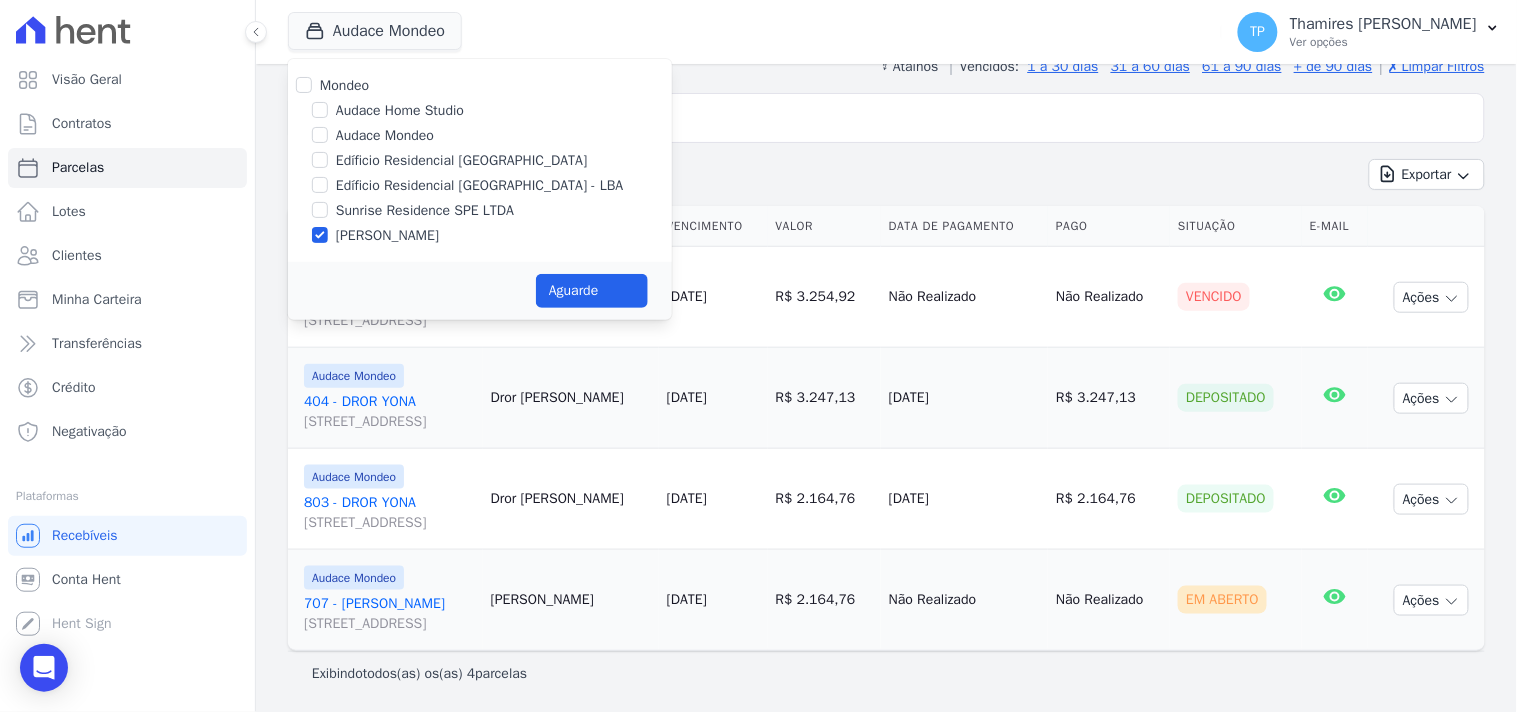 select 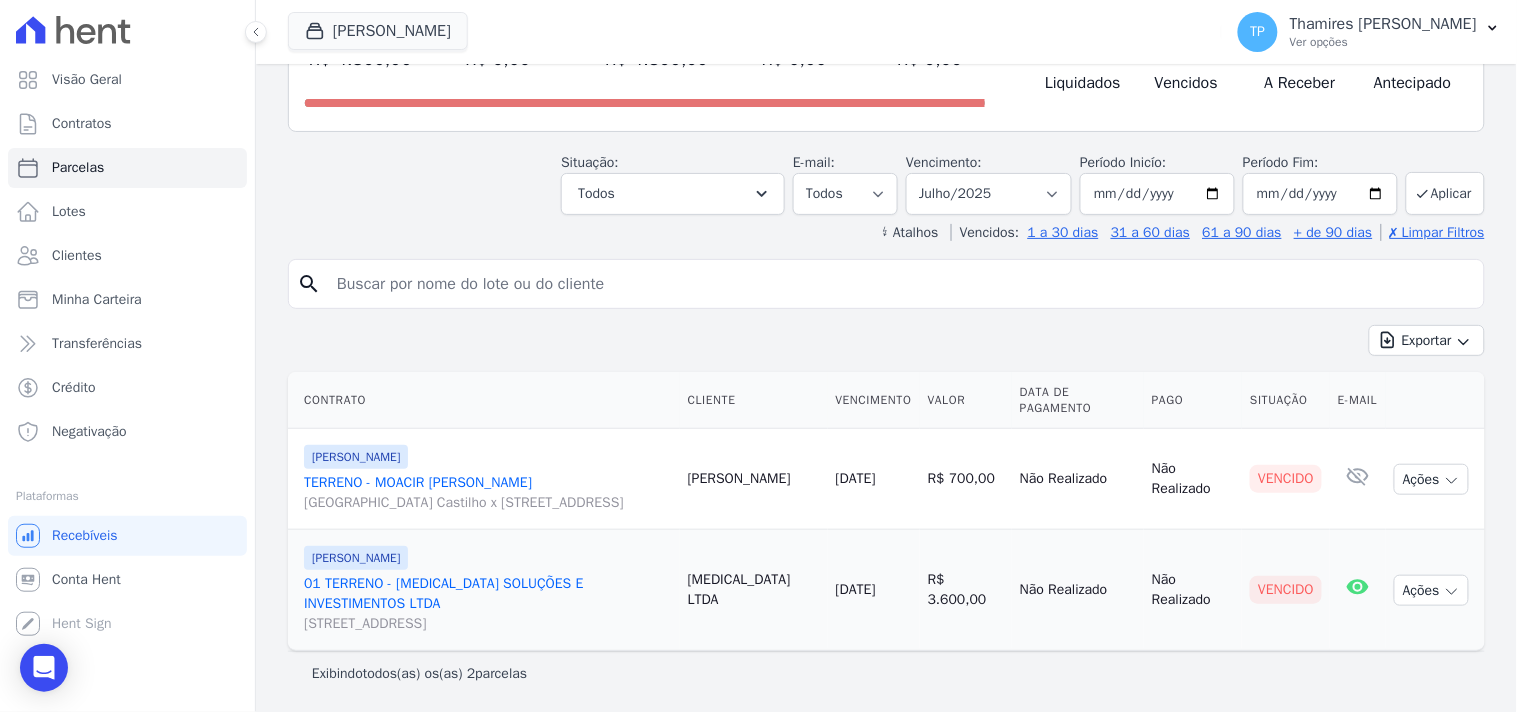scroll, scrollTop: 202, scrollLeft: 0, axis: vertical 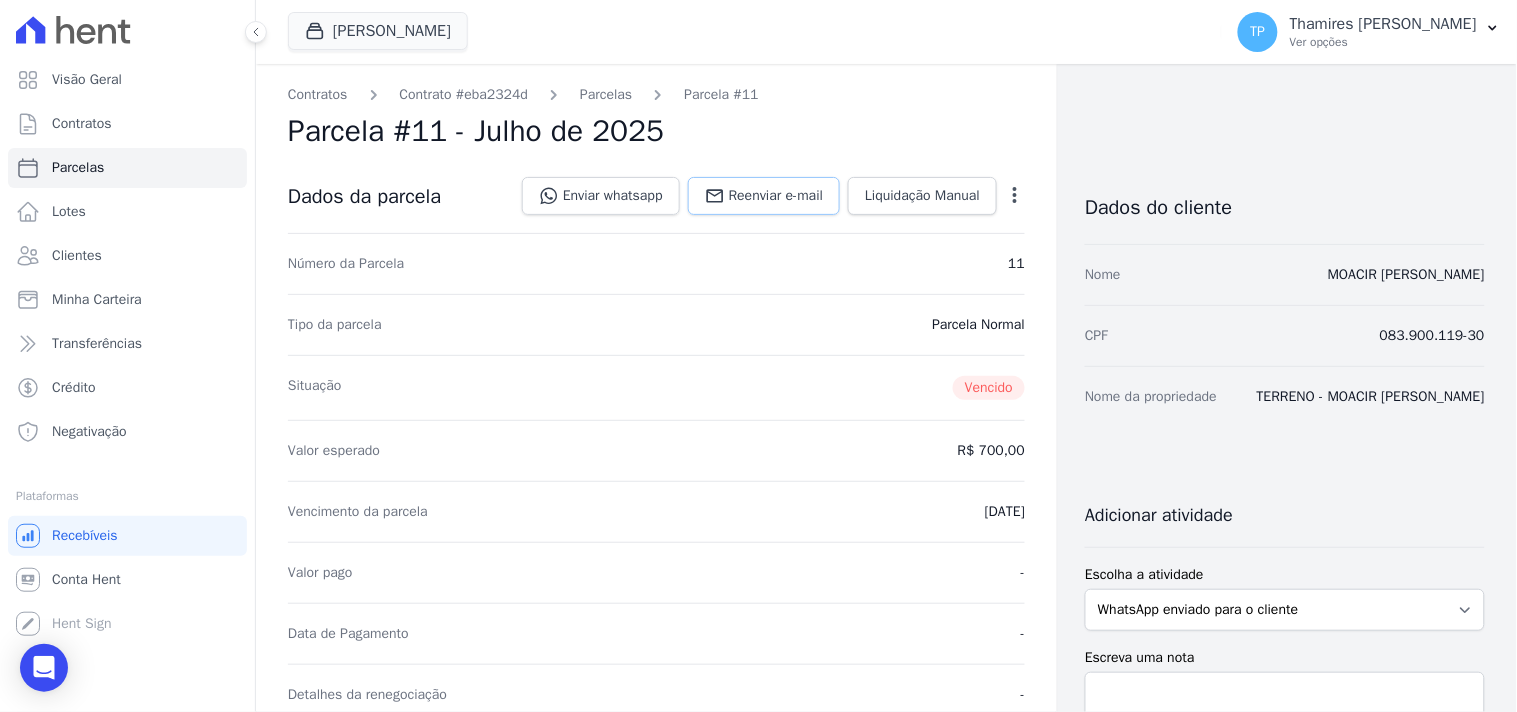 click on "Reenviar e-mail" at bounding box center (776, 196) 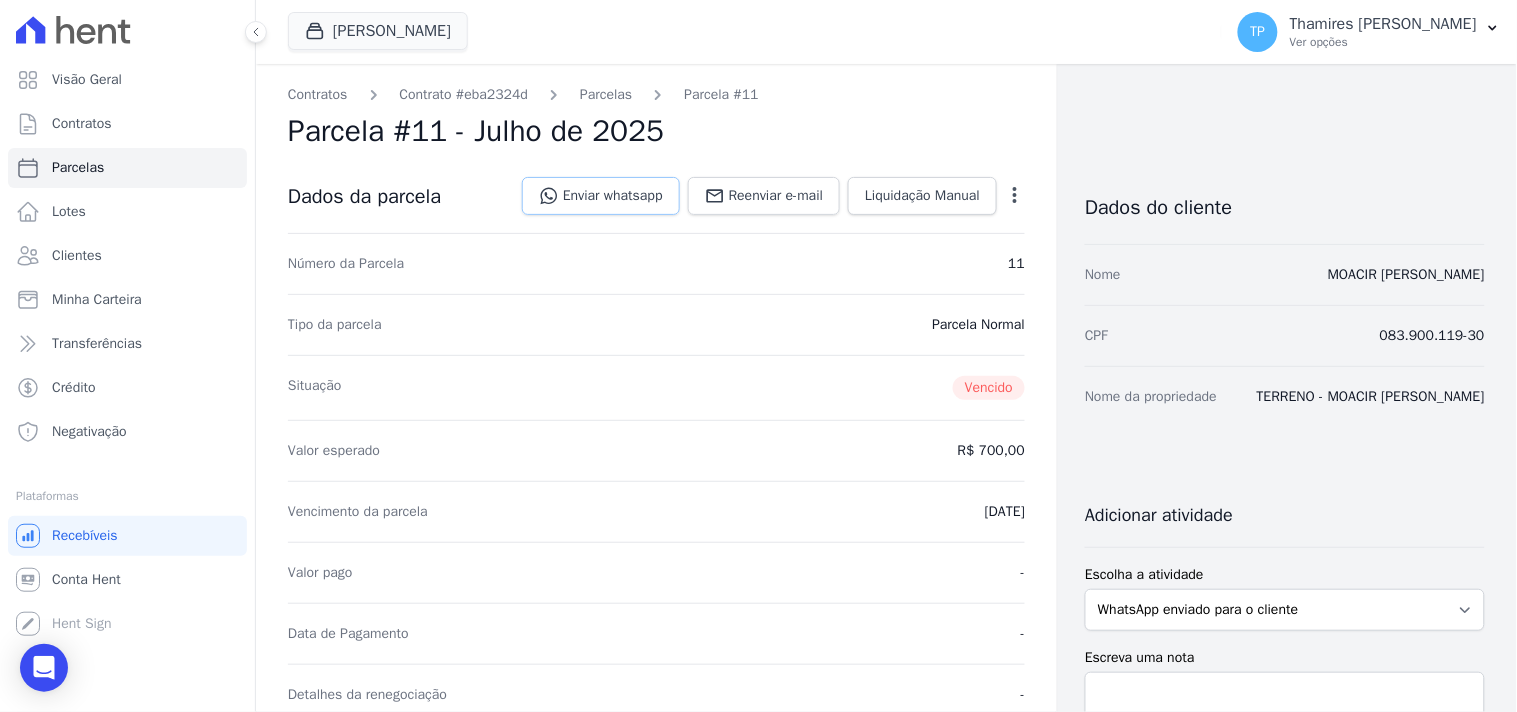 click on "Enviar whatsapp" at bounding box center [601, 196] 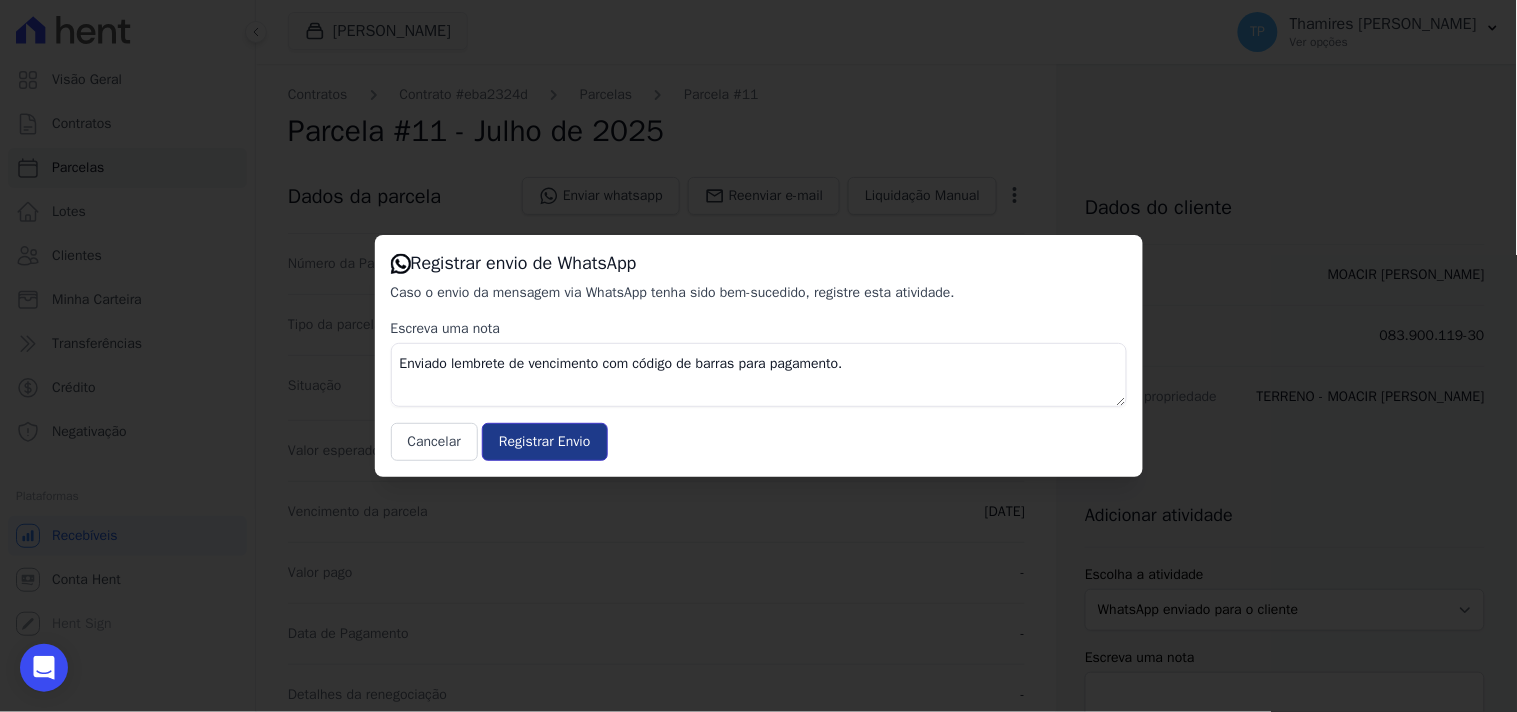 click on "Registrar Envio" at bounding box center (544, 442) 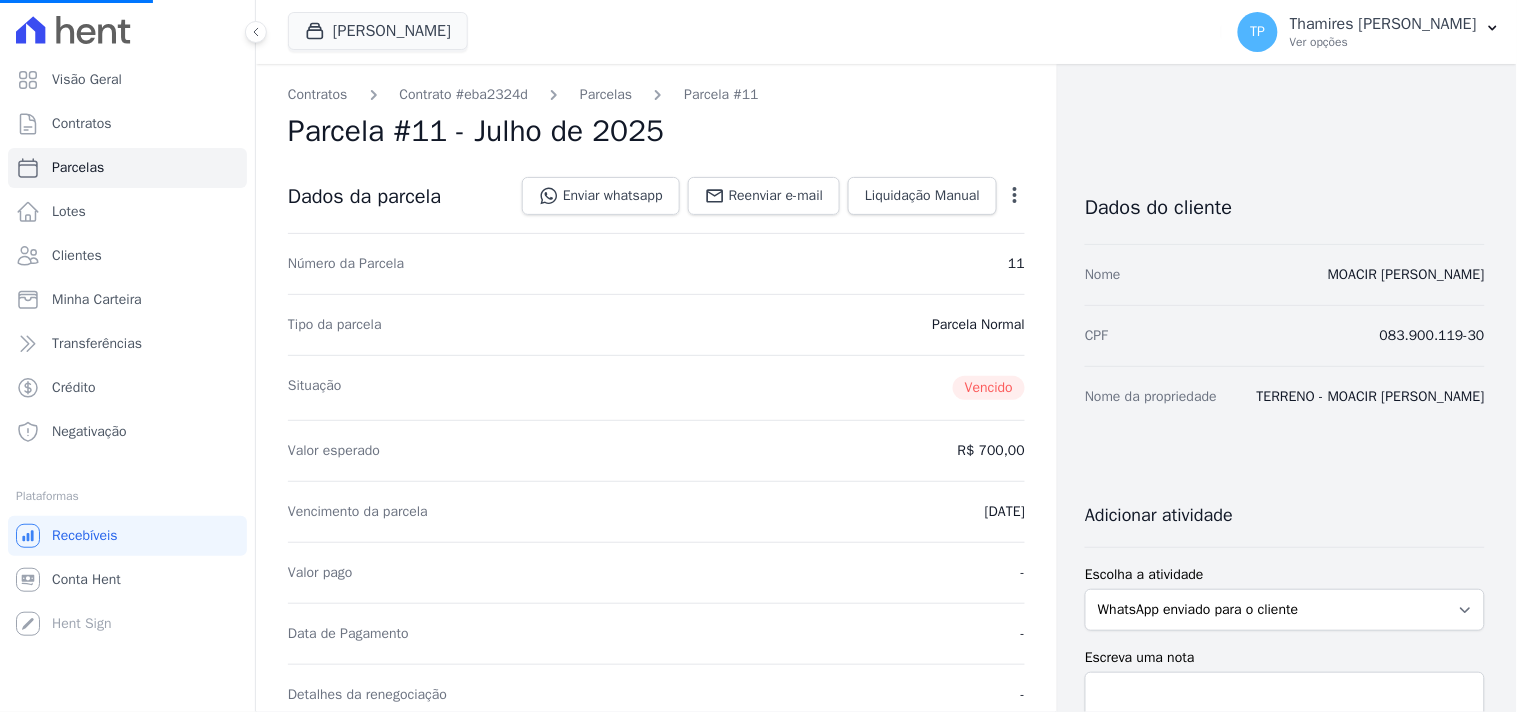 select 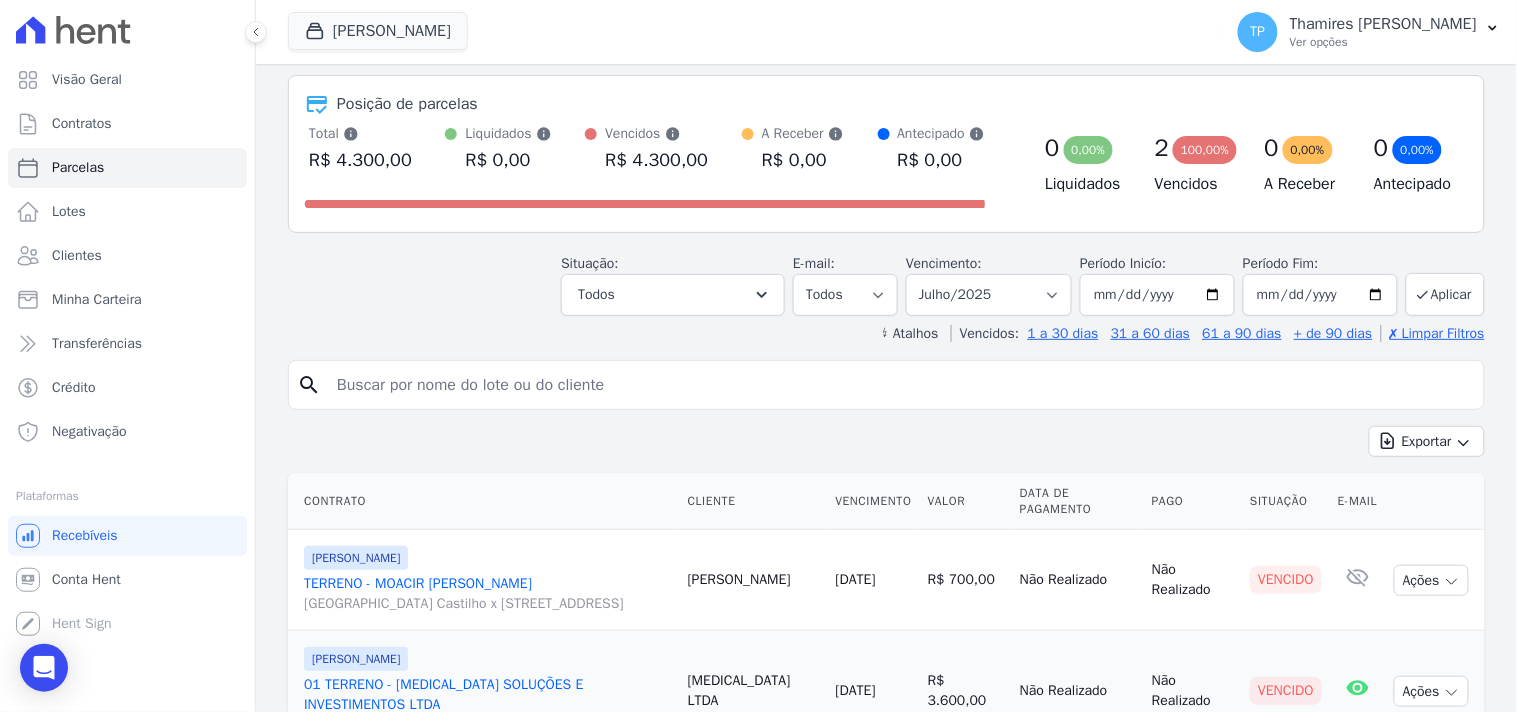 scroll, scrollTop: 202, scrollLeft: 0, axis: vertical 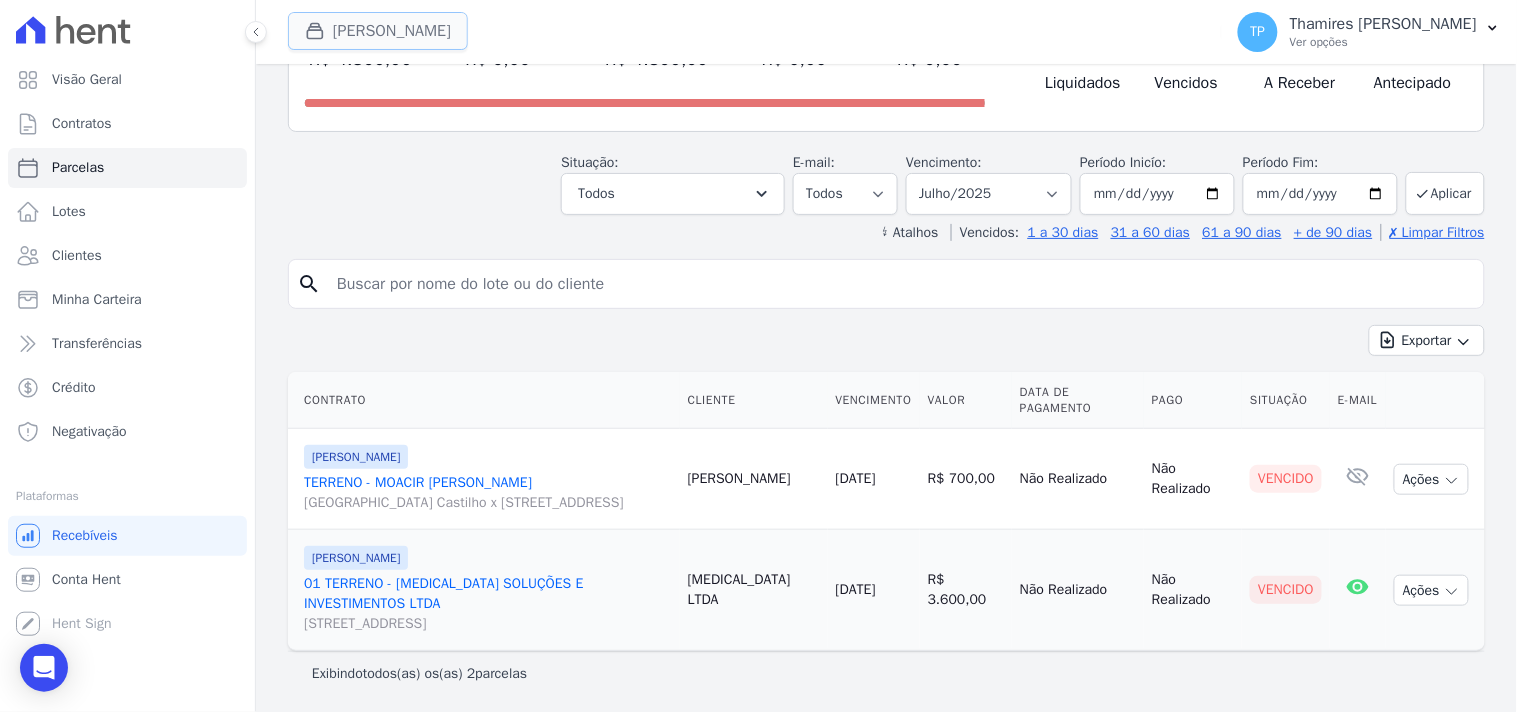 click on "Terreno De Goioerê" at bounding box center (378, 31) 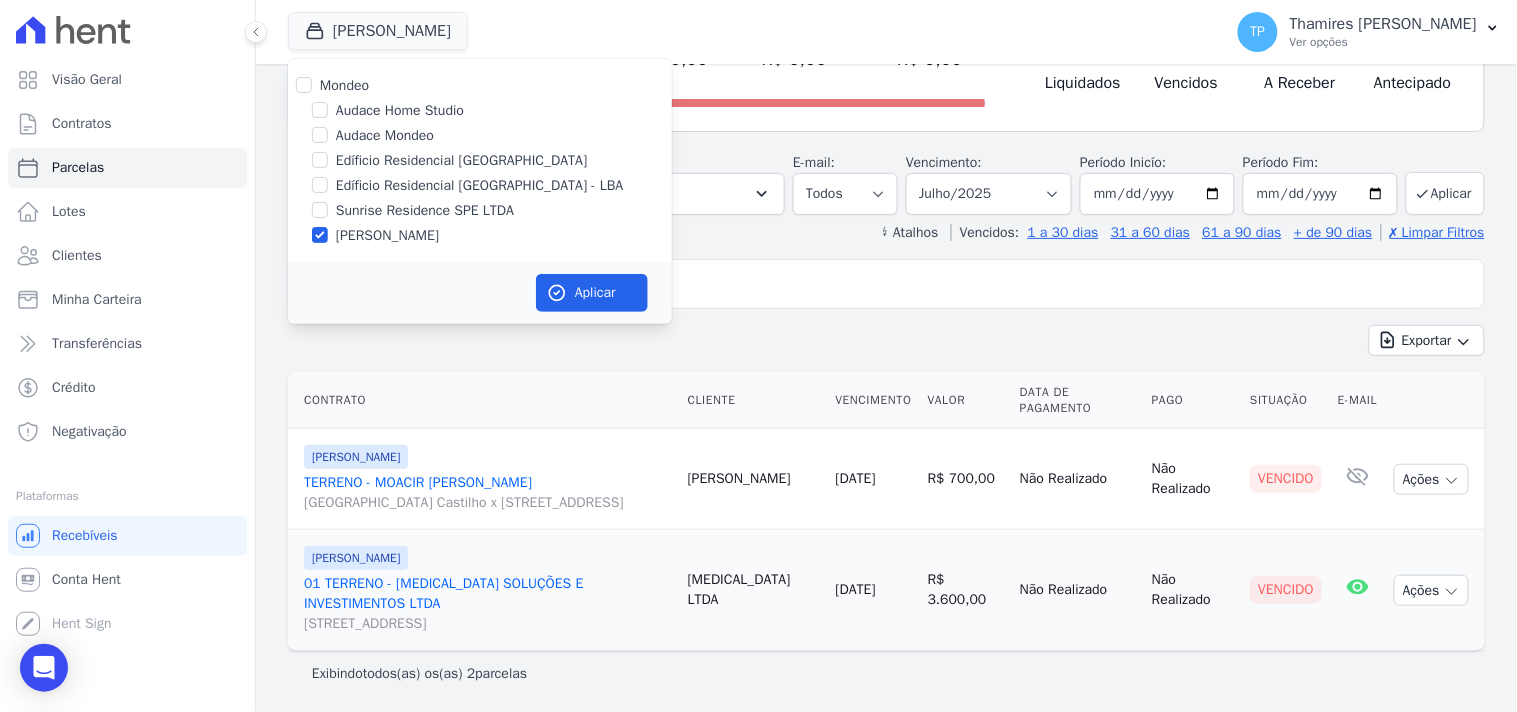 click on "Sunrise Residence SPE LTDA" at bounding box center (425, 210) 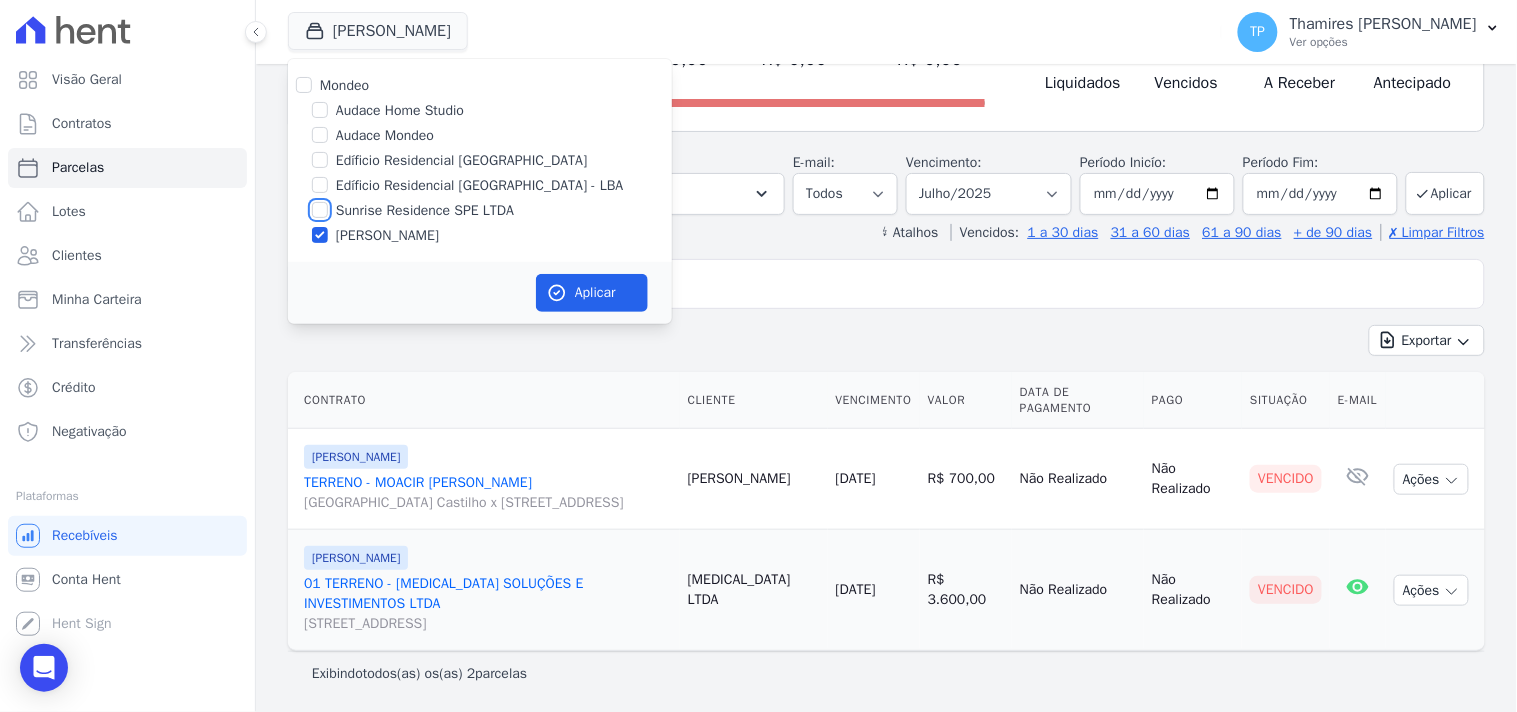 click on "Sunrise Residence SPE LTDA" at bounding box center [320, 210] 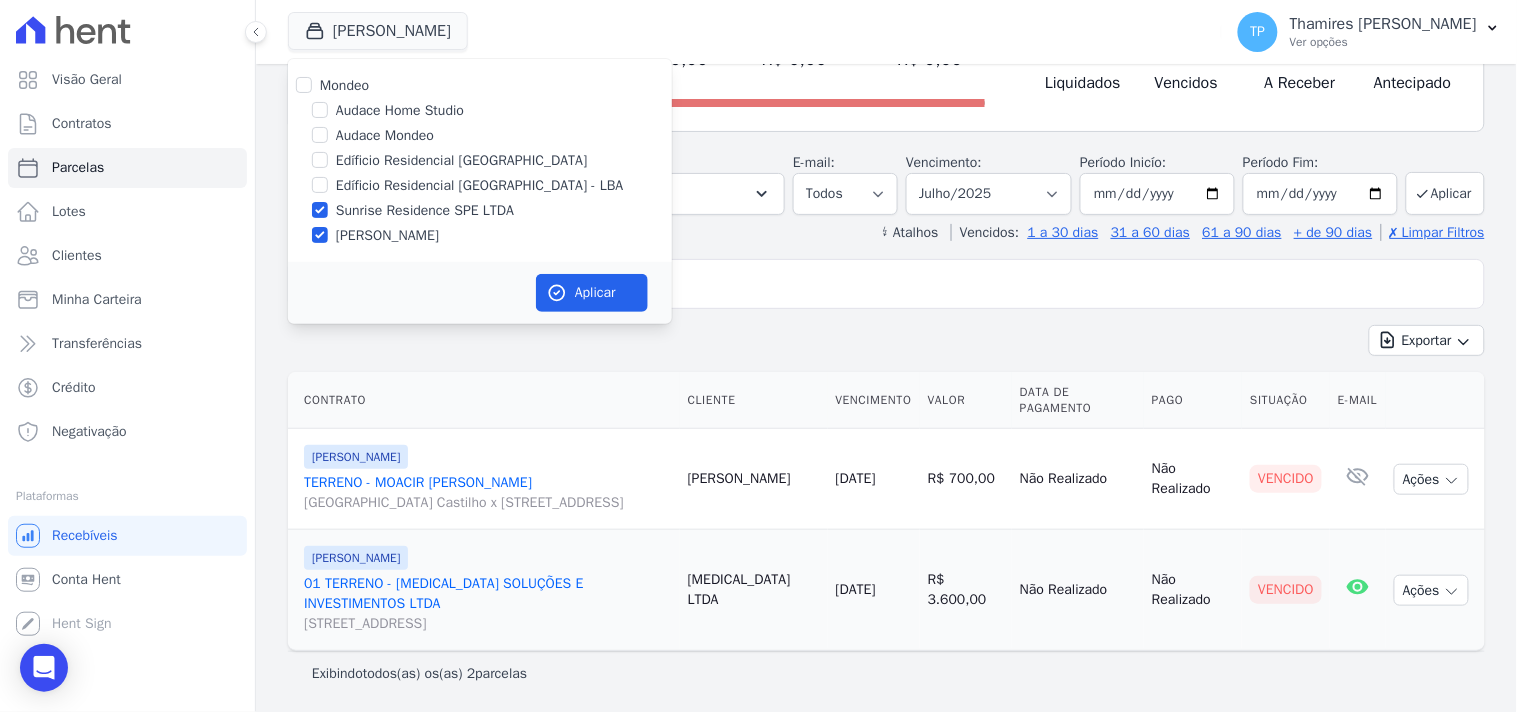 click on "[PERSON_NAME]" at bounding box center [387, 235] 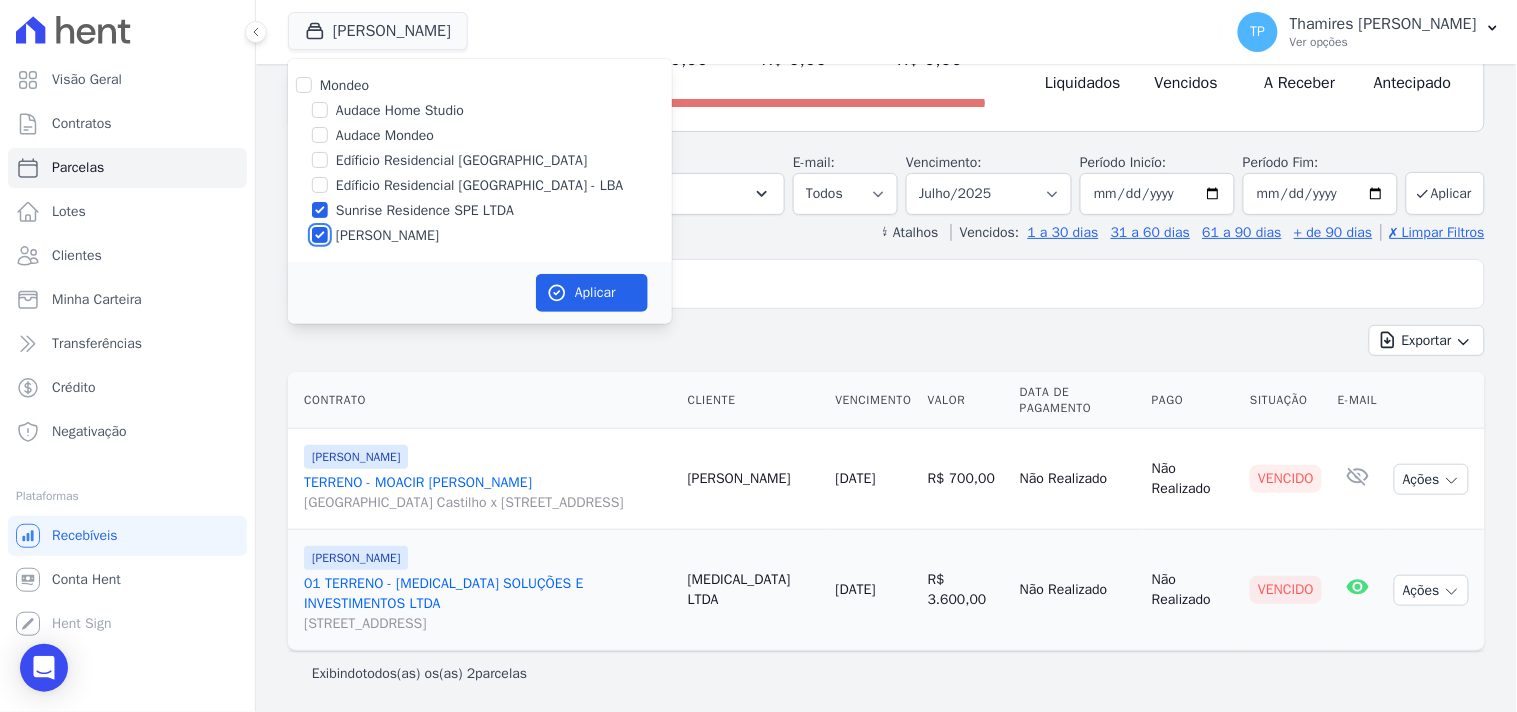 click on "[PERSON_NAME]" at bounding box center [320, 235] 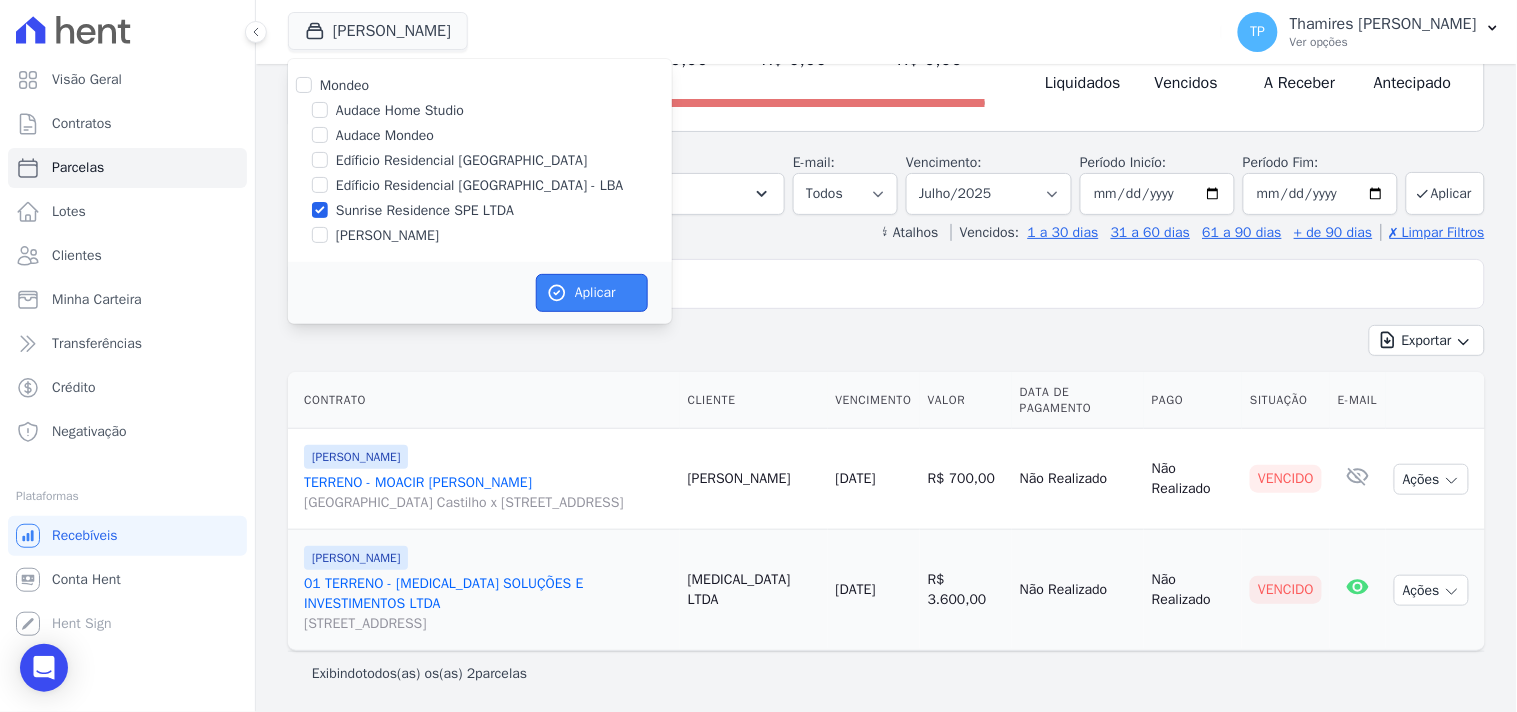 click on "Aplicar" at bounding box center (592, 293) 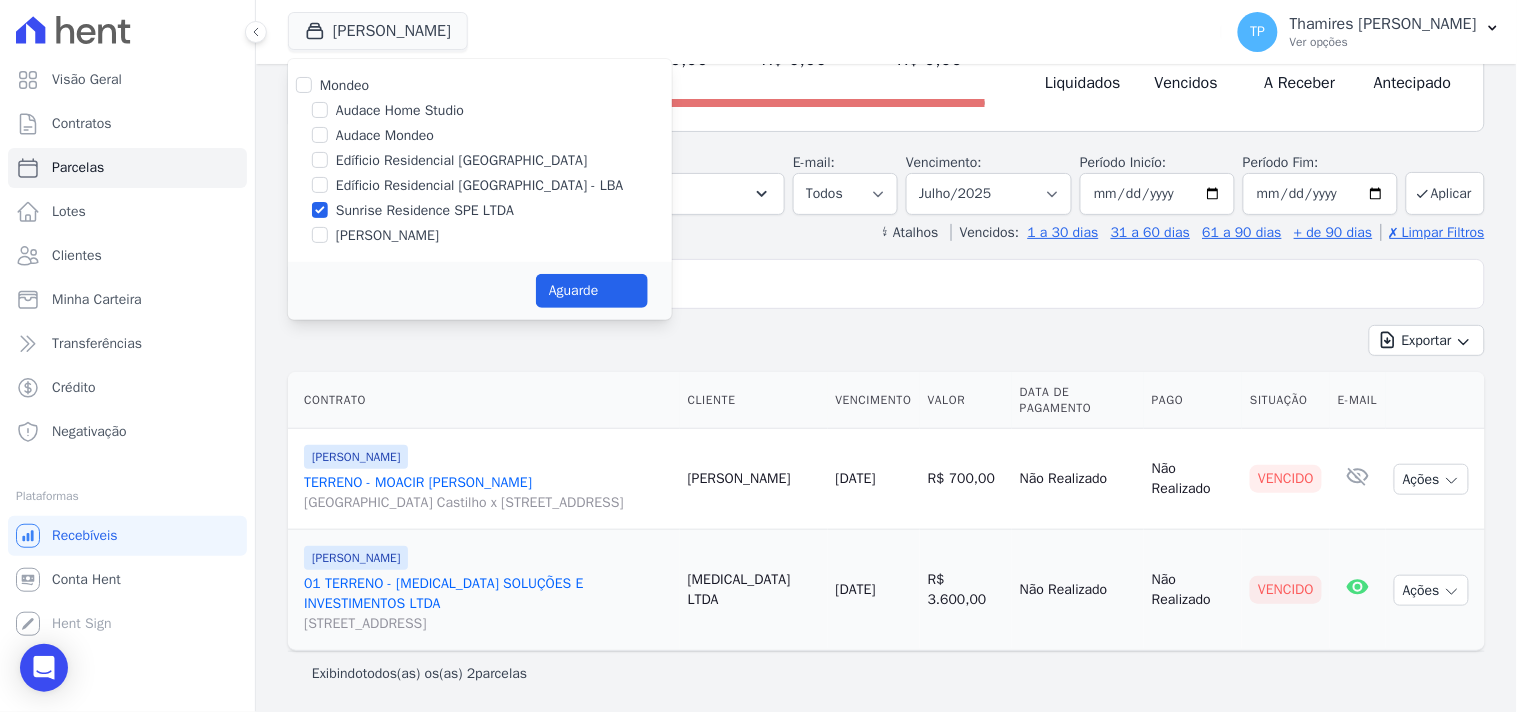 select 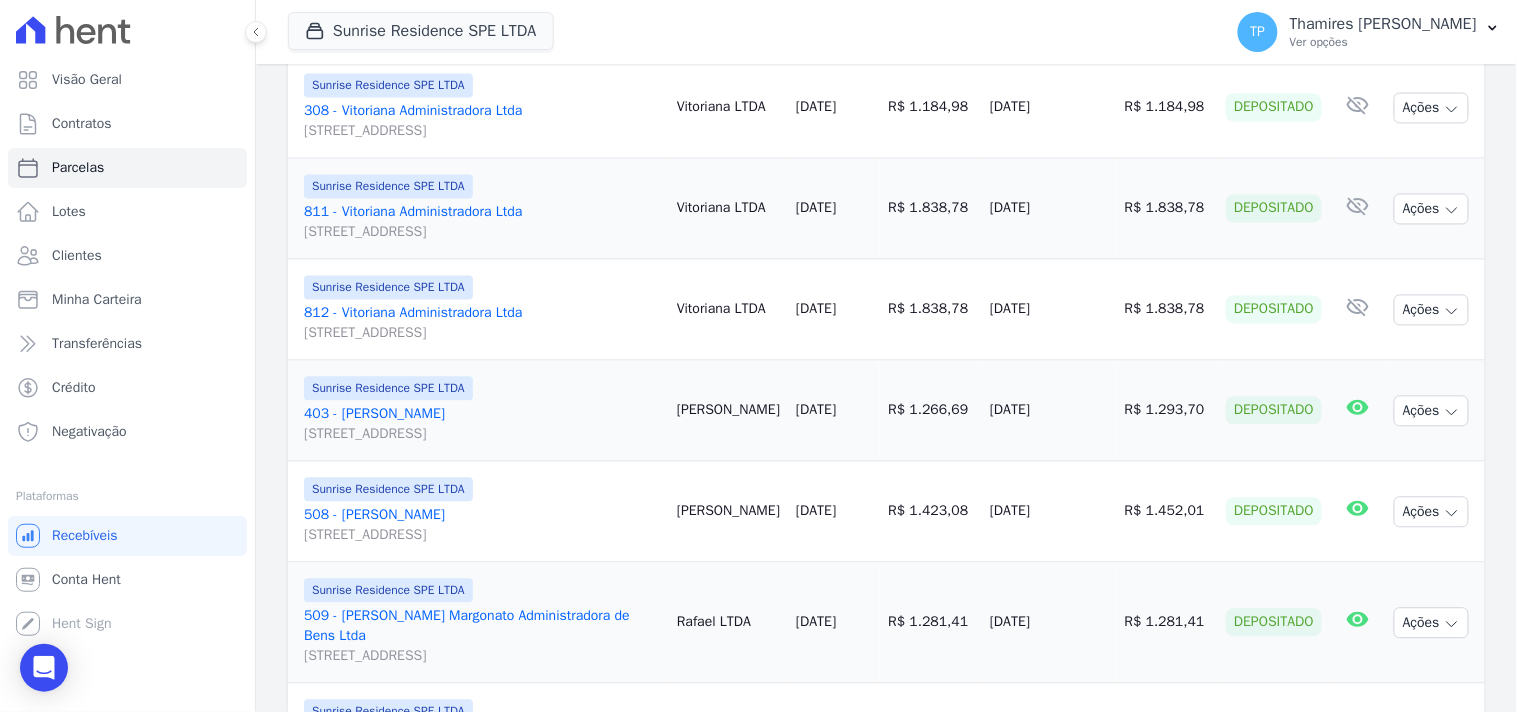 scroll, scrollTop: 996, scrollLeft: 0, axis: vertical 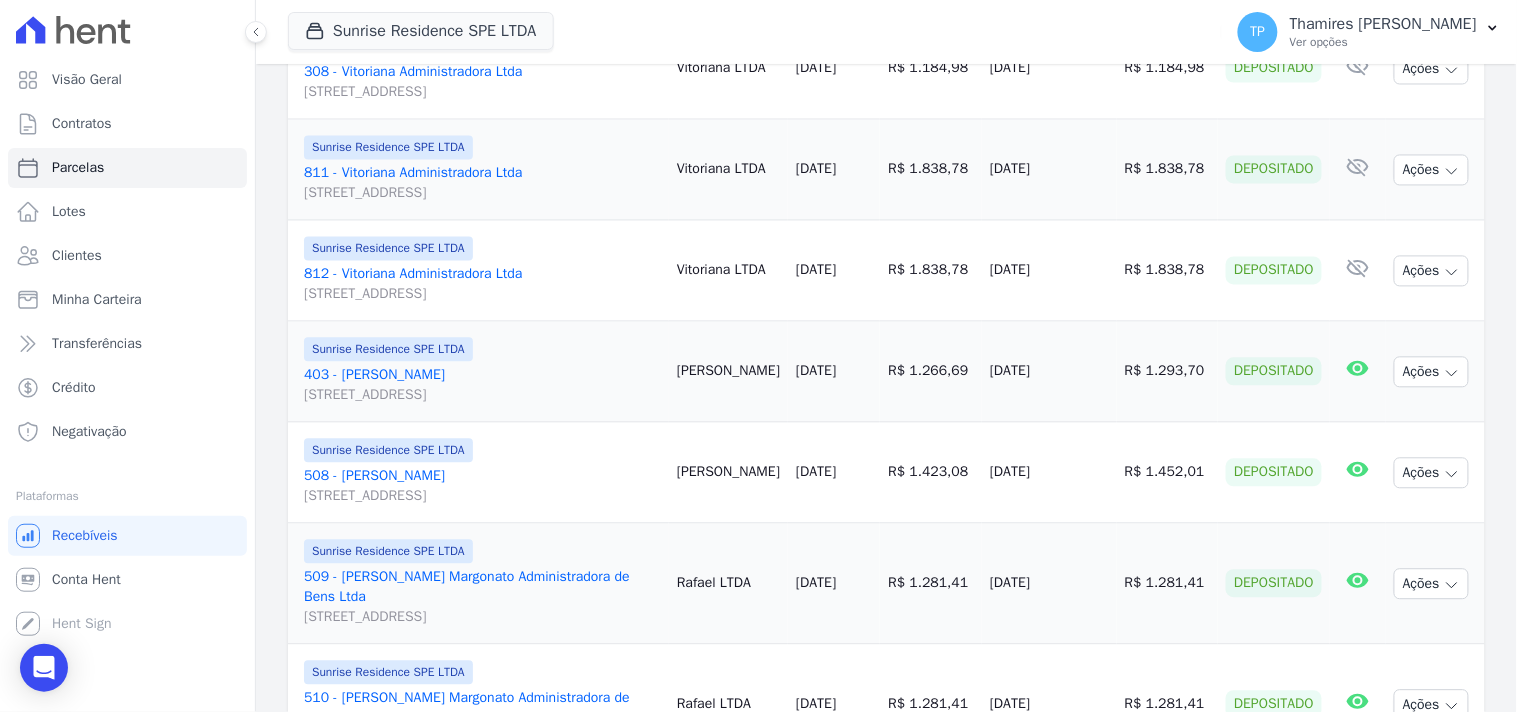drag, startPoint x: 965, startPoint y: 434, endPoint x: 1081, endPoint y: 423, distance: 116.520386 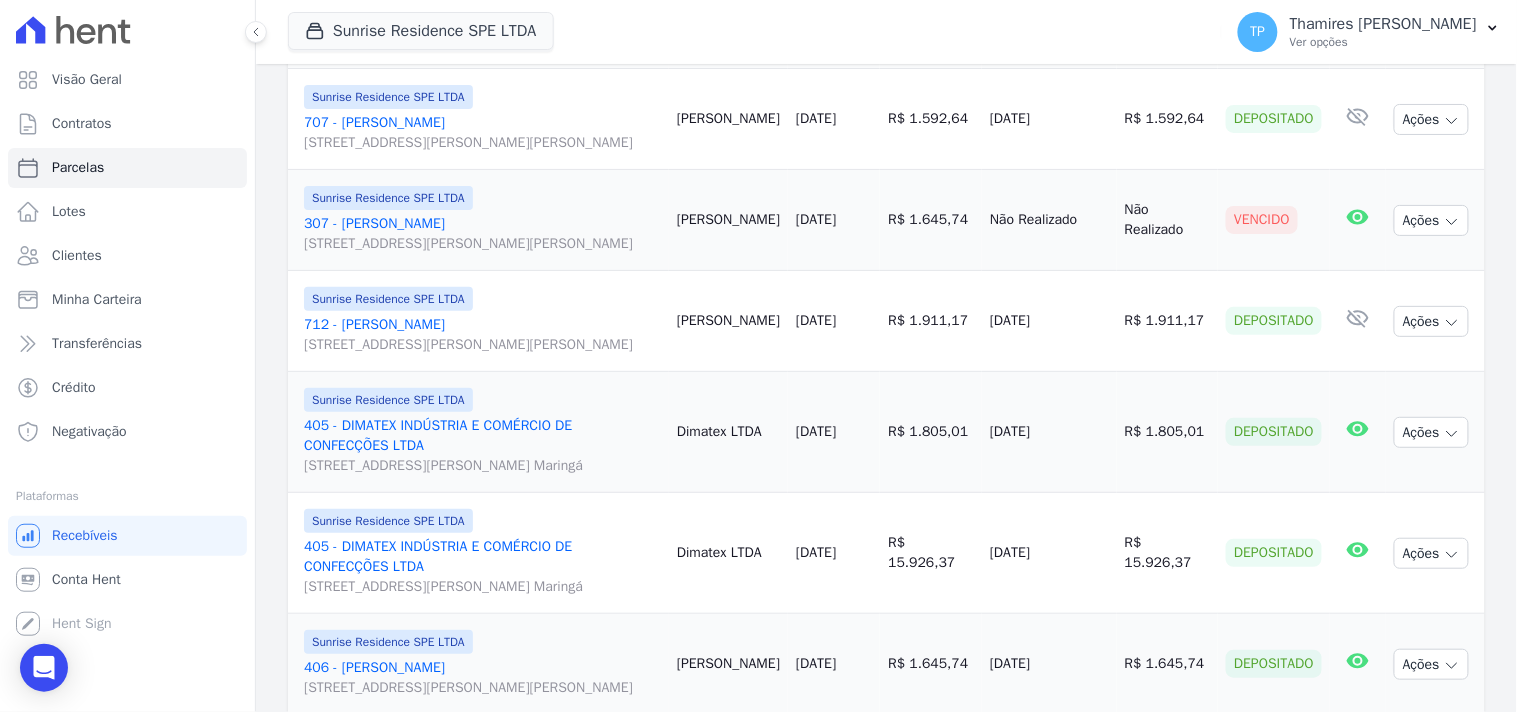 scroll, scrollTop: 2107, scrollLeft: 0, axis: vertical 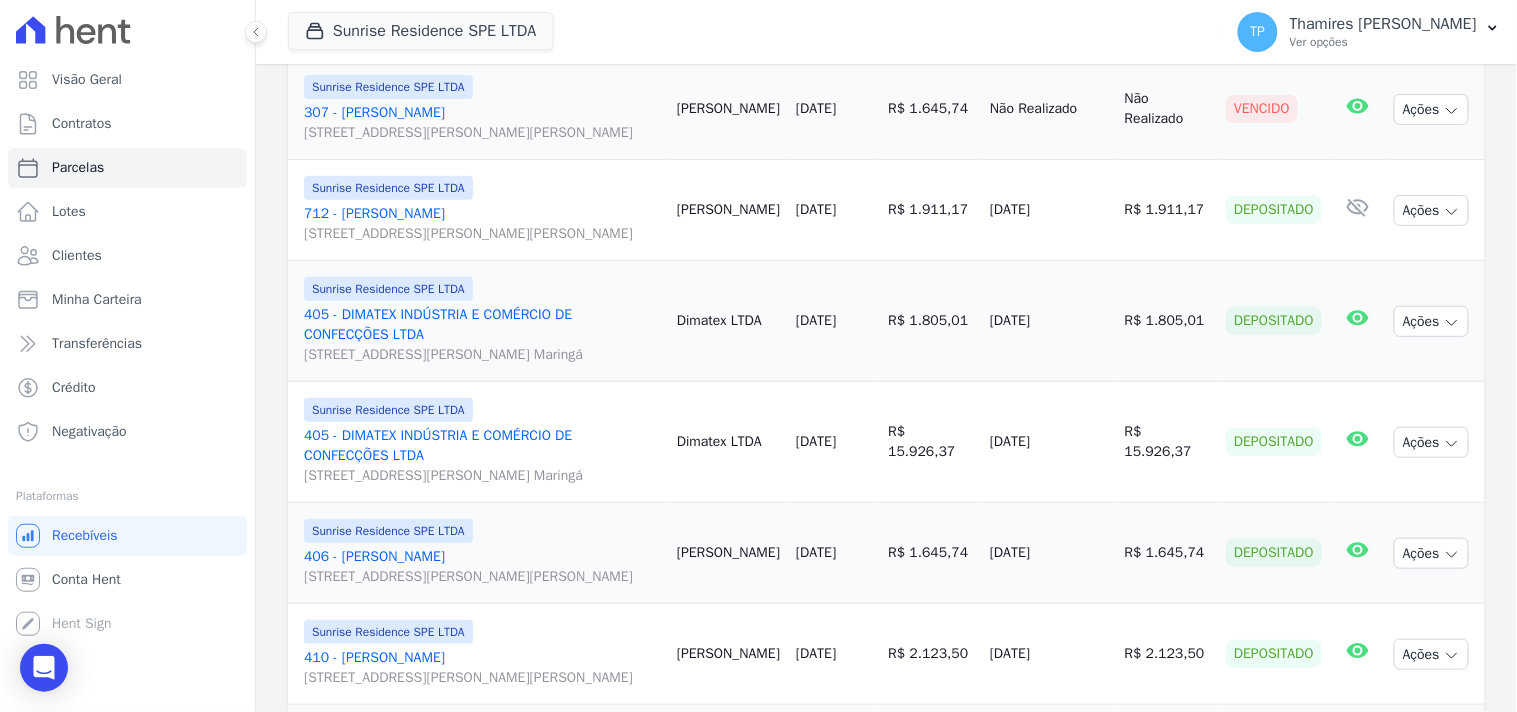 drag, startPoint x: 978, startPoint y: 304, endPoint x: 1034, endPoint y: 300, distance: 56.142673 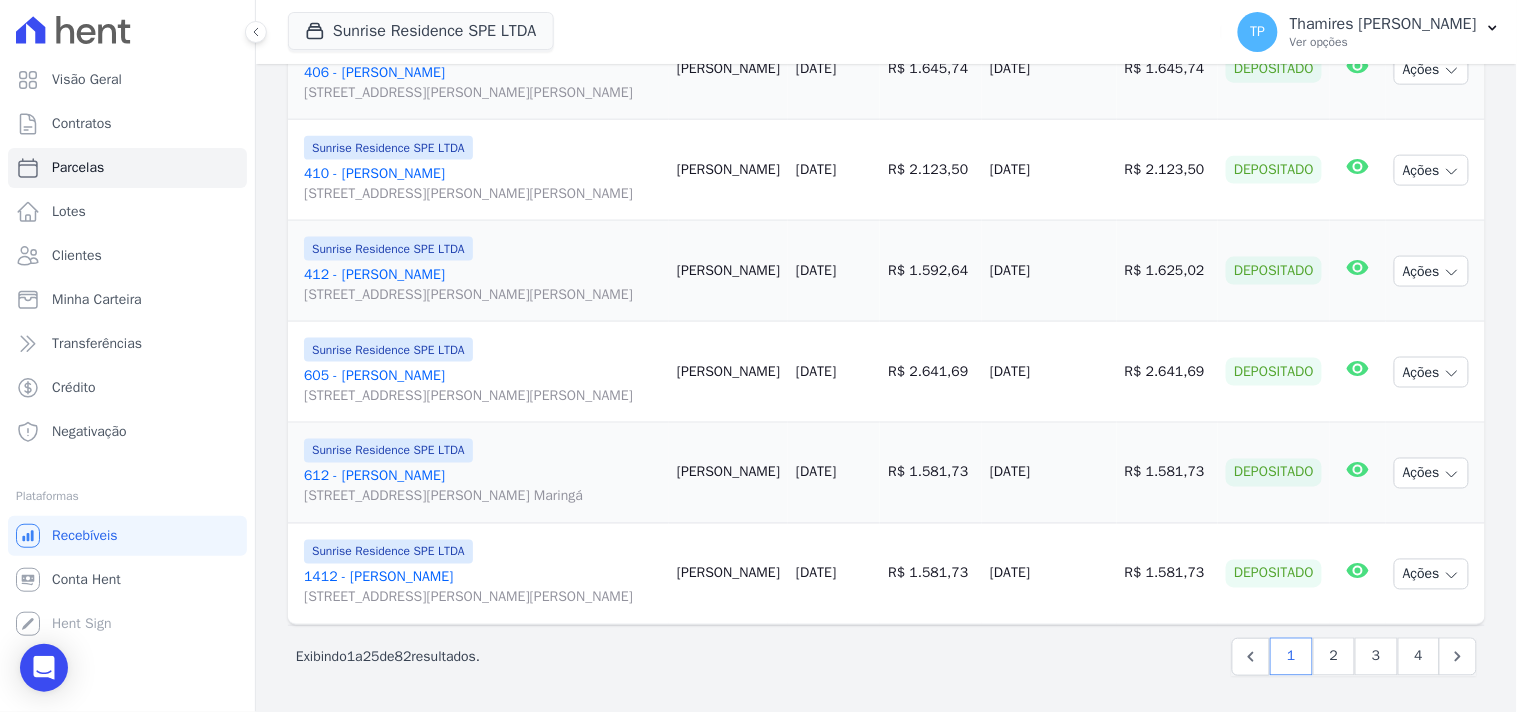 scroll, scrollTop: 2853, scrollLeft: 0, axis: vertical 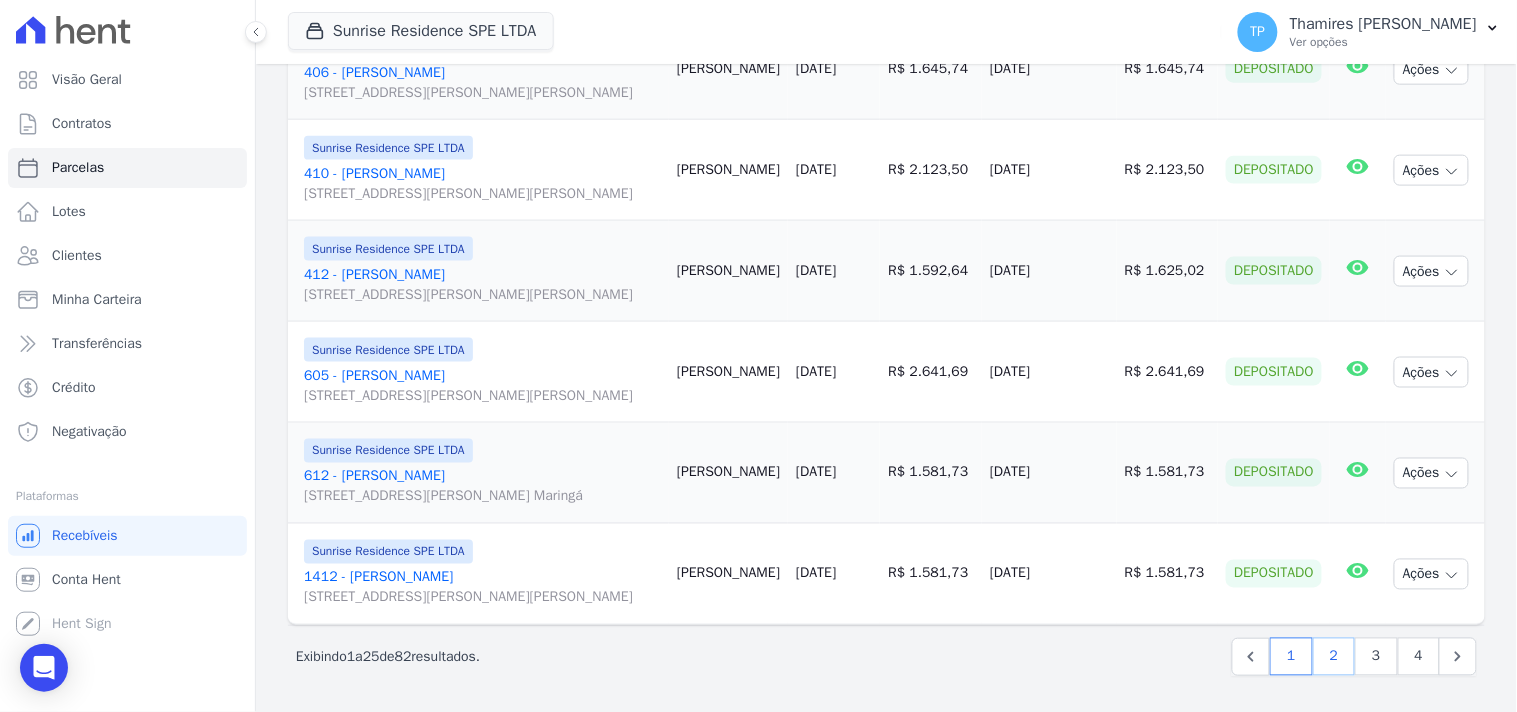 click on "2" at bounding box center (1334, 657) 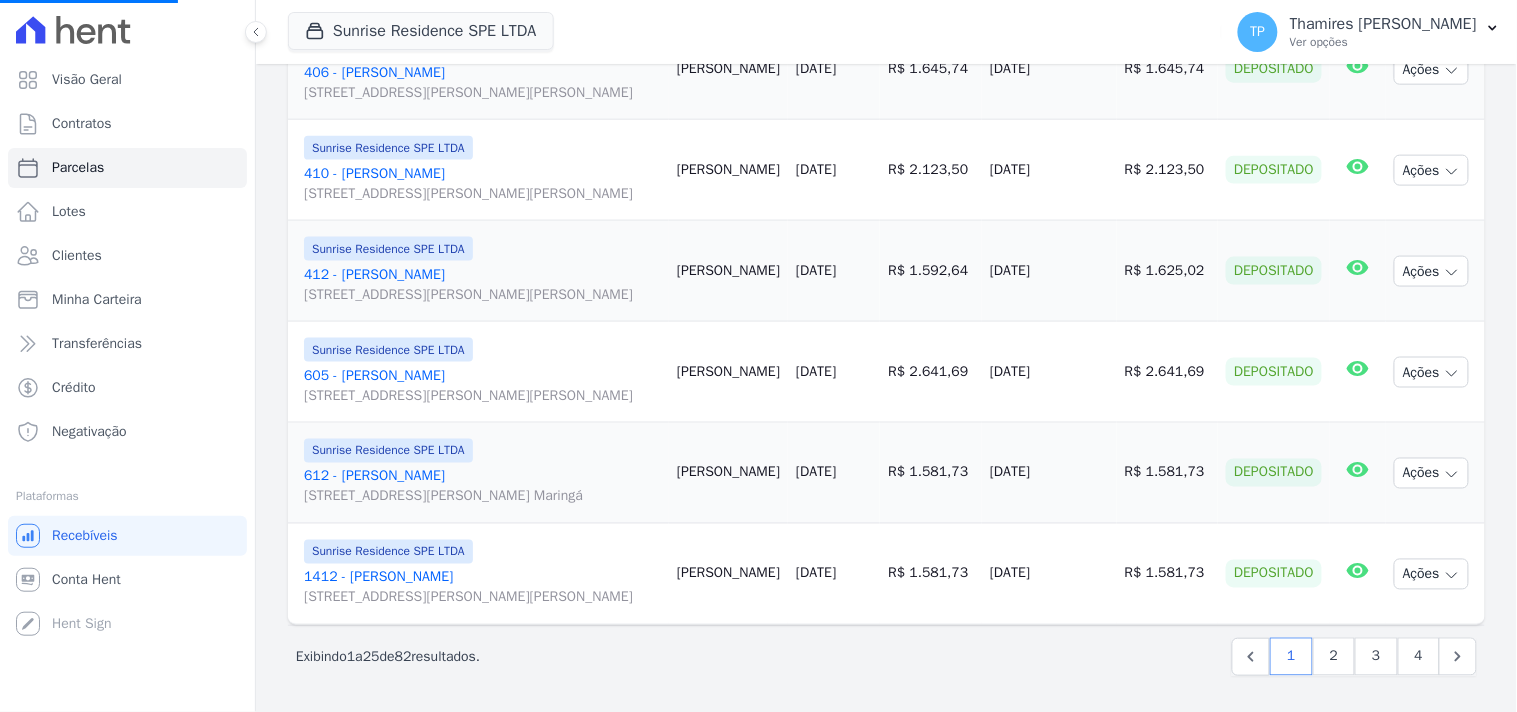 select 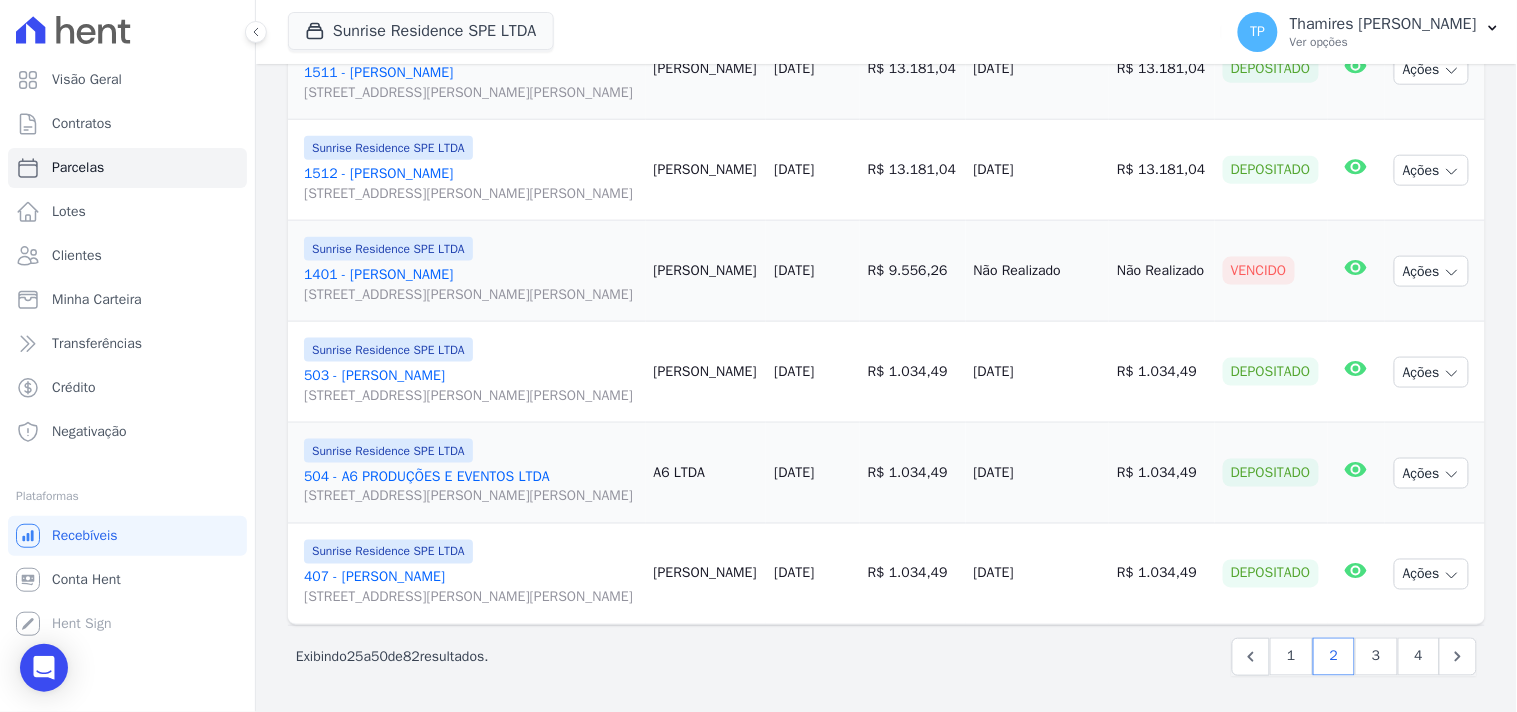scroll, scrollTop: 3000, scrollLeft: 0, axis: vertical 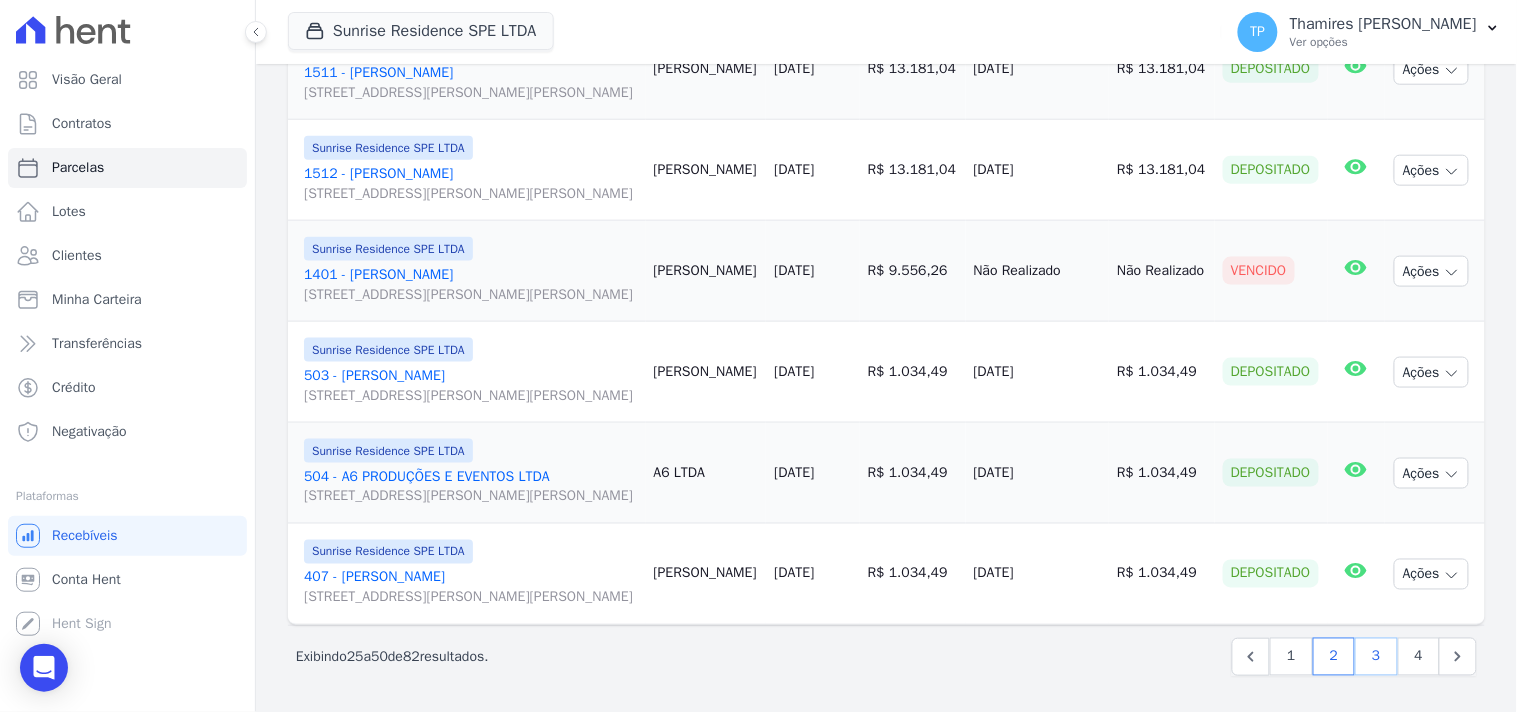 click on "3" at bounding box center (1376, 657) 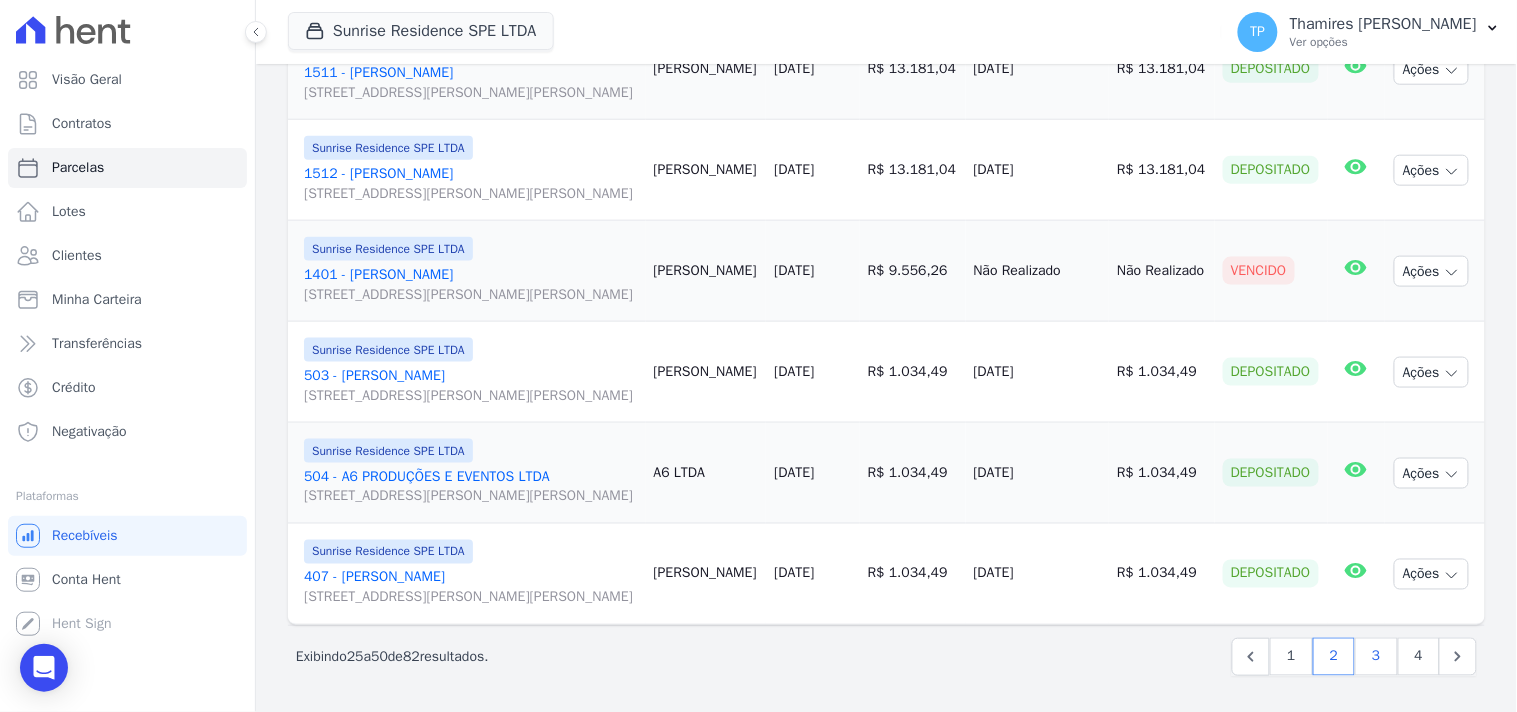 select 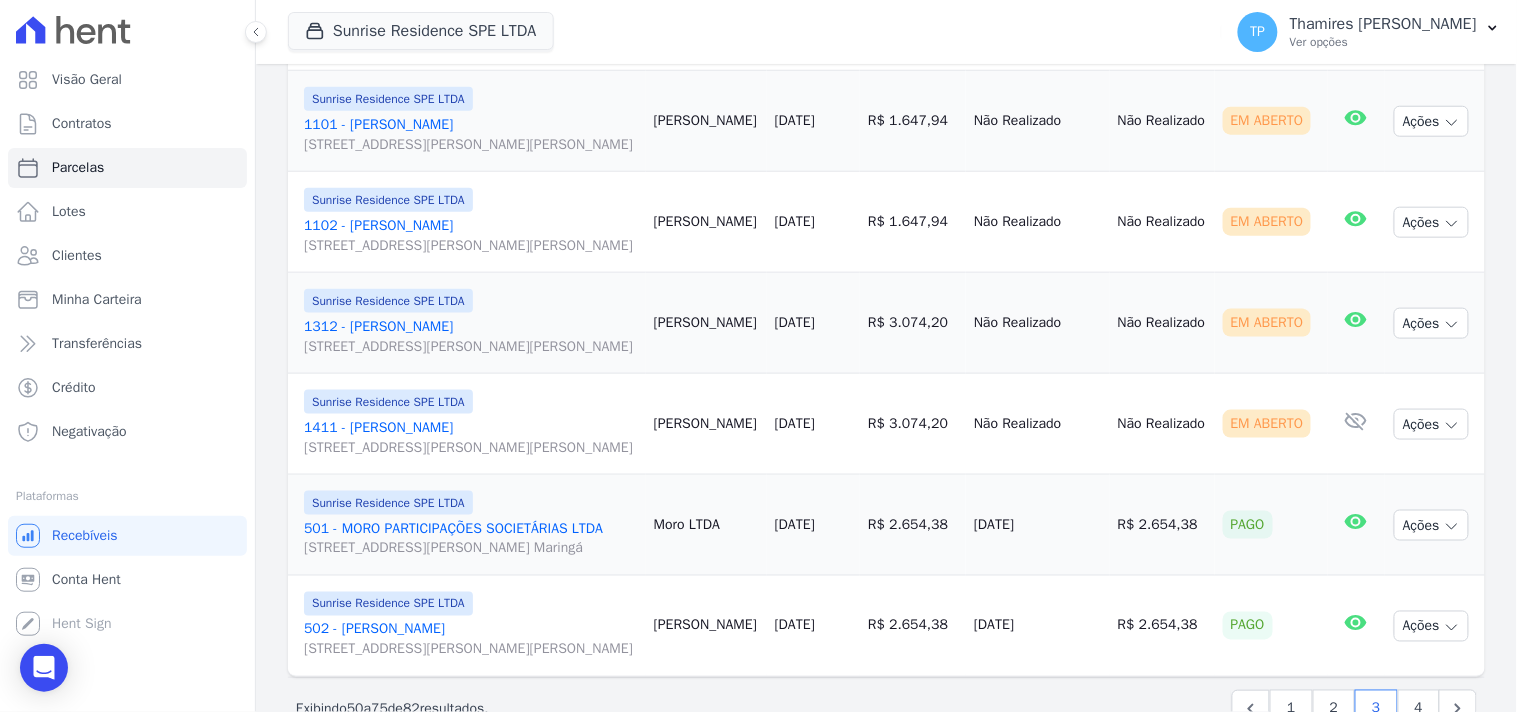 scroll, scrollTop: 3013, scrollLeft: 0, axis: vertical 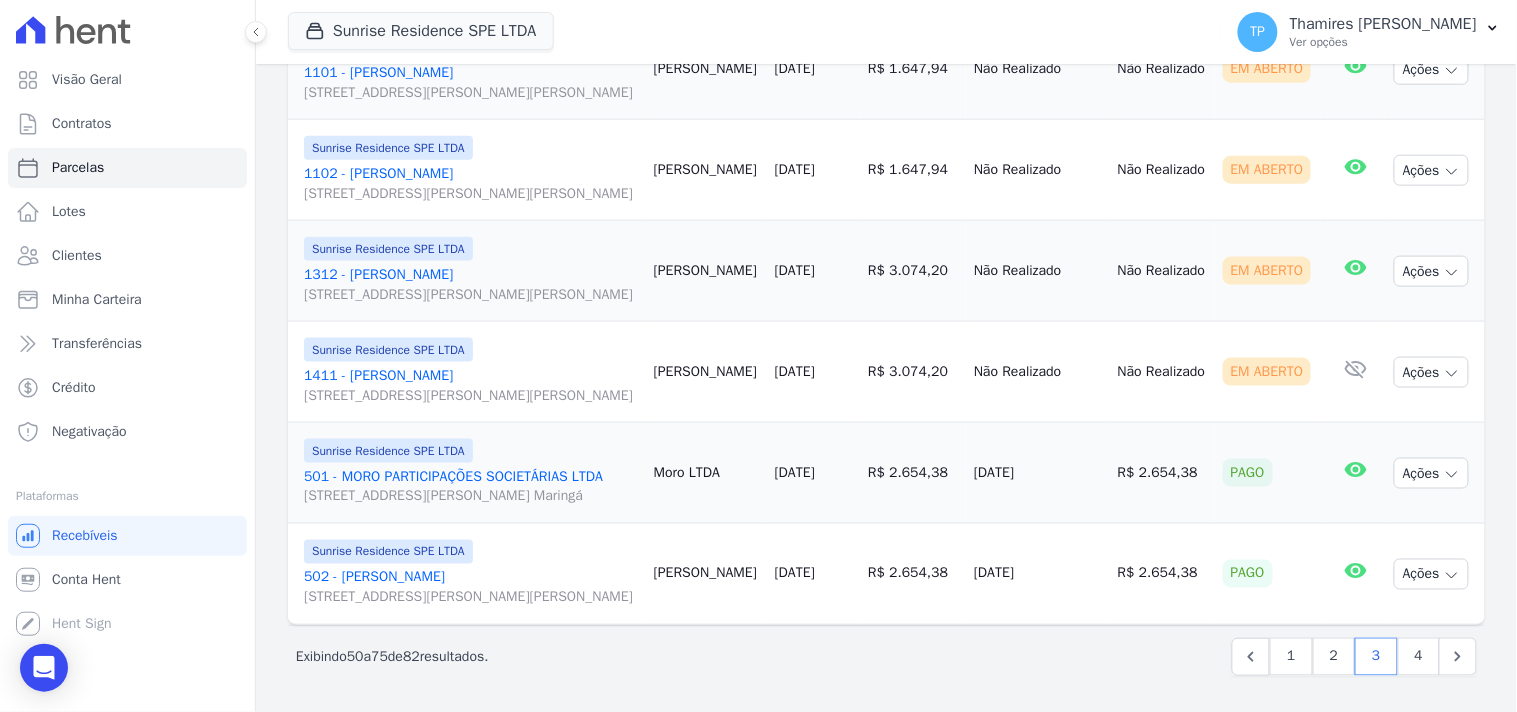 drag, startPoint x: 973, startPoint y: 456, endPoint x: 1106, endPoint y: 457, distance: 133.00375 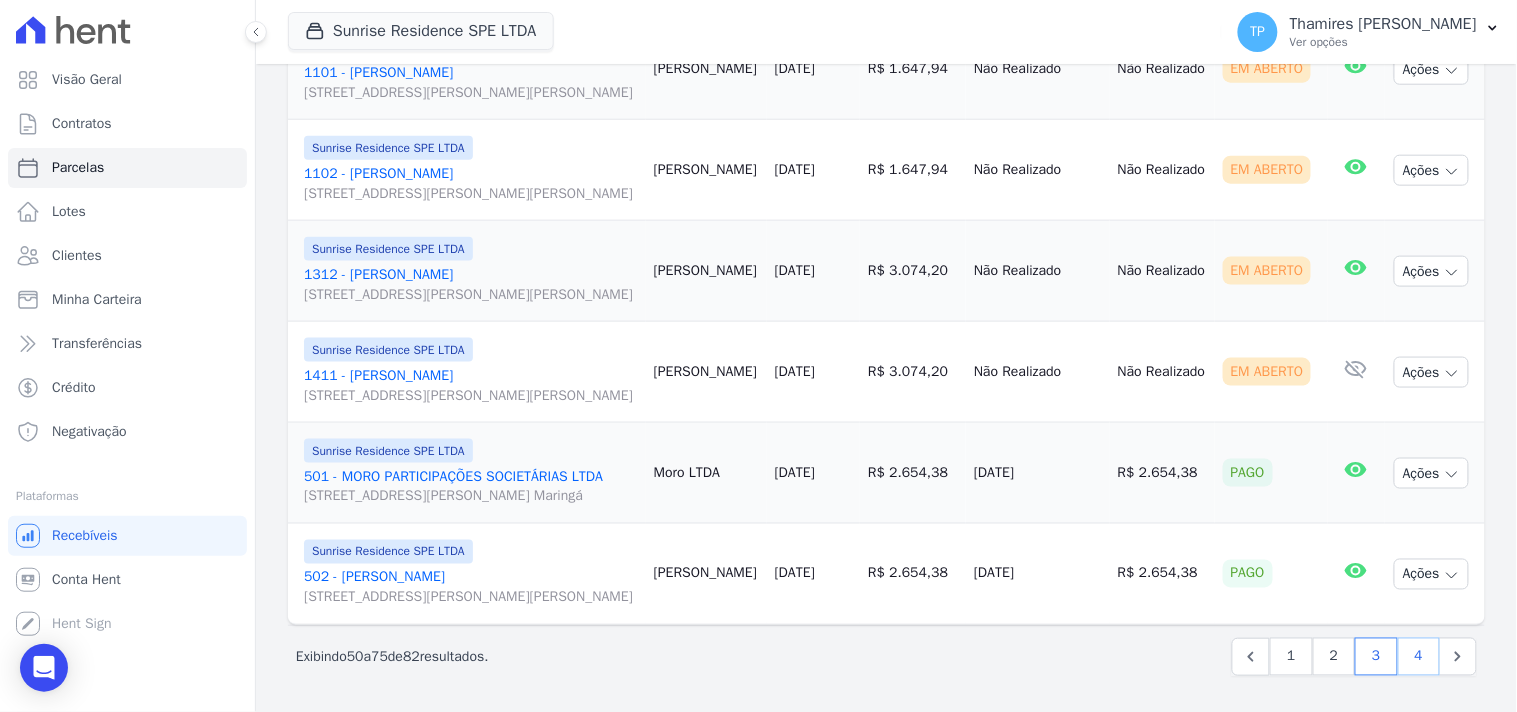 click on "4" at bounding box center [1419, 657] 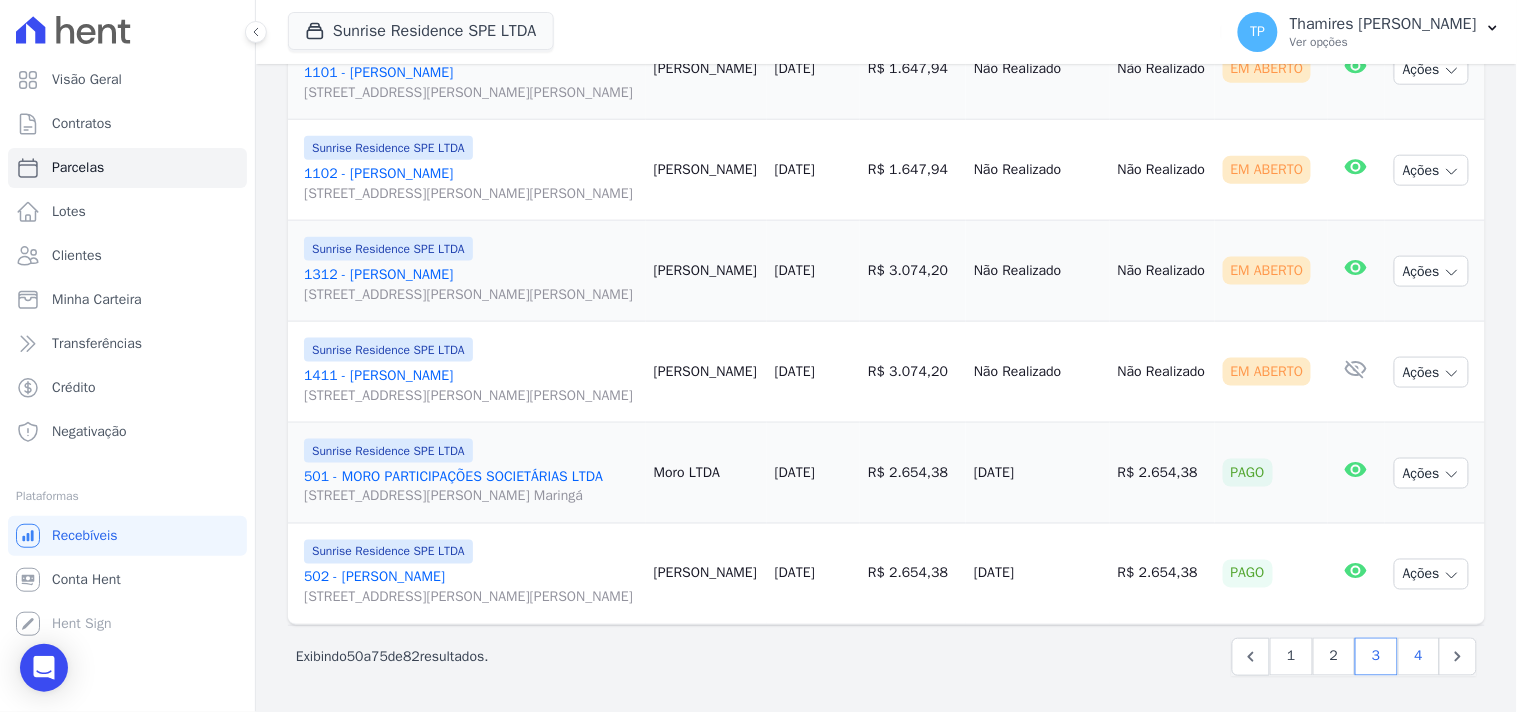 select 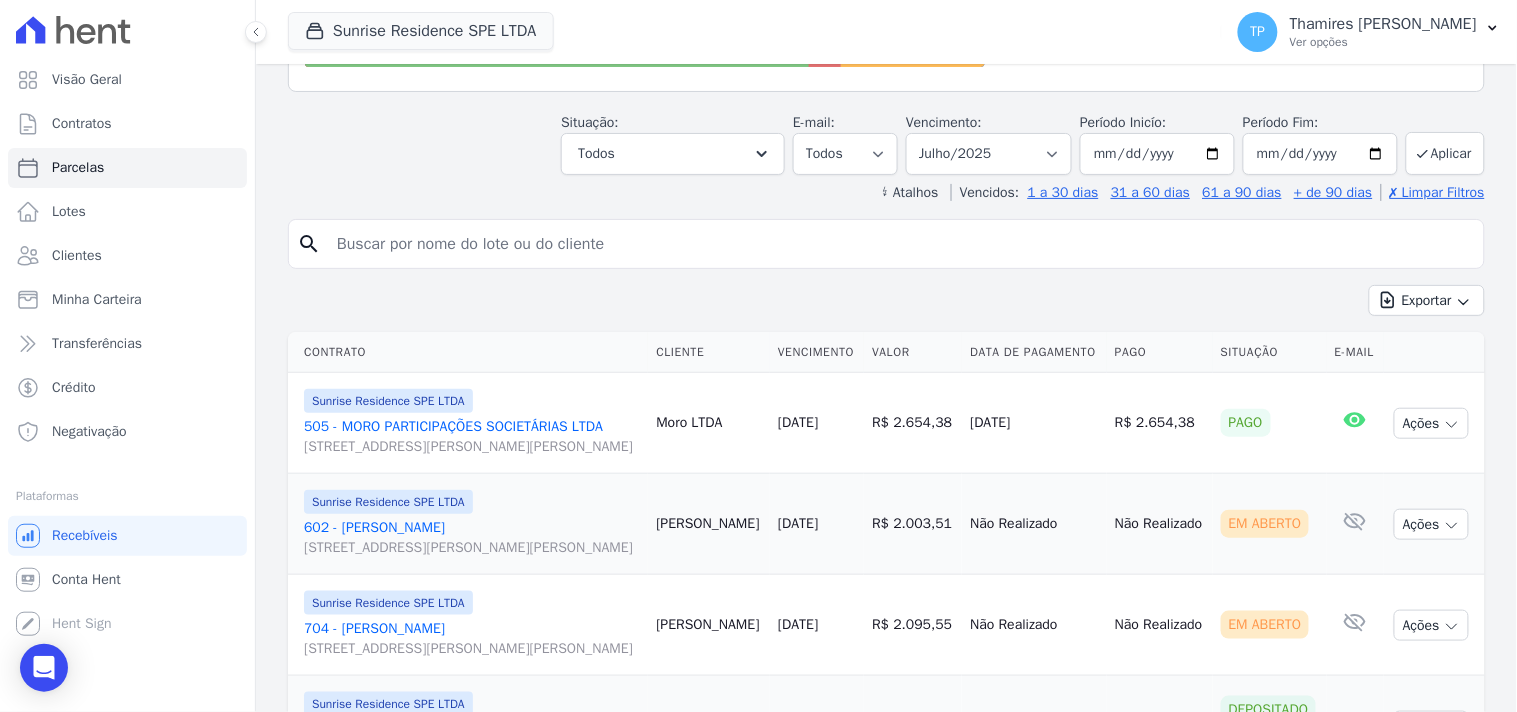 scroll, scrollTop: 333, scrollLeft: 0, axis: vertical 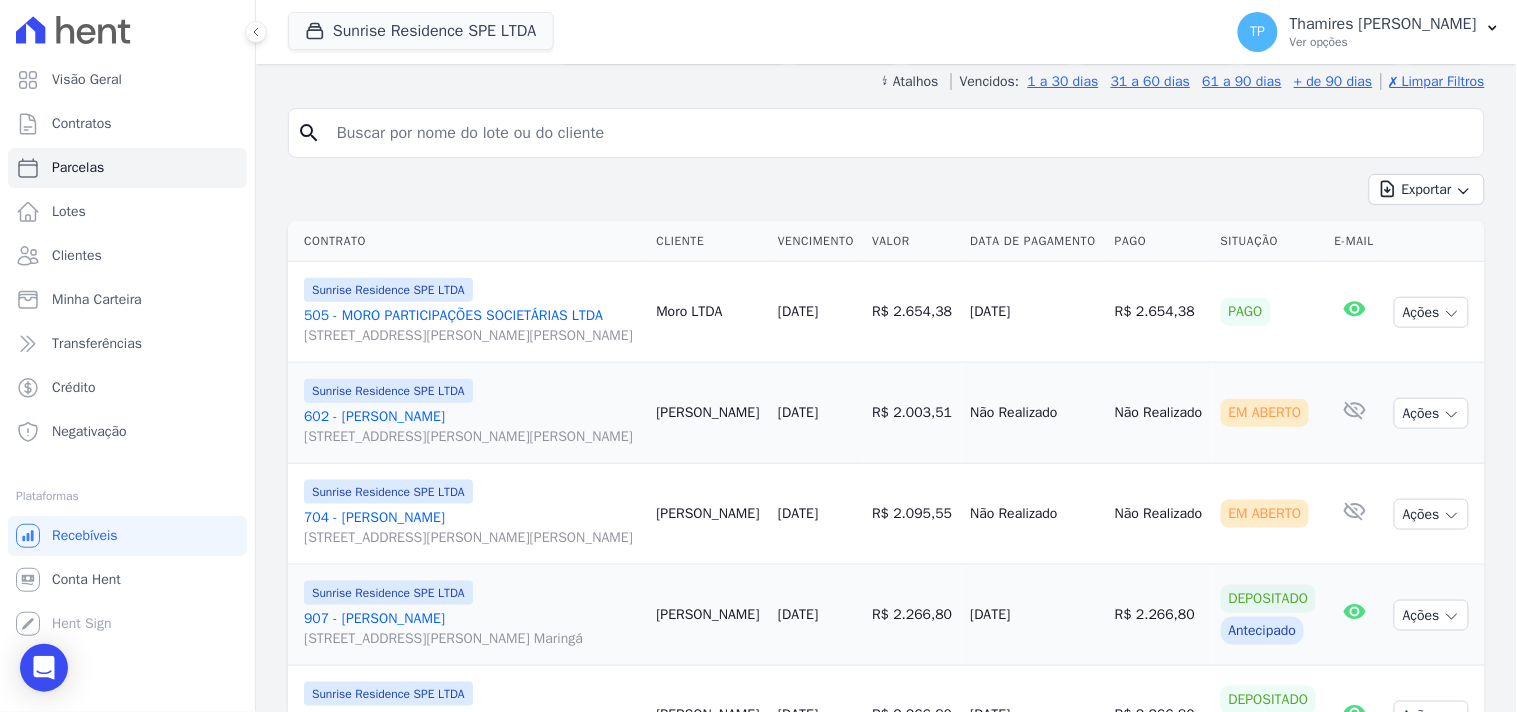 drag, startPoint x: 1035, startPoint y: 346, endPoint x: 1075, endPoint y: 340, distance: 40.4475 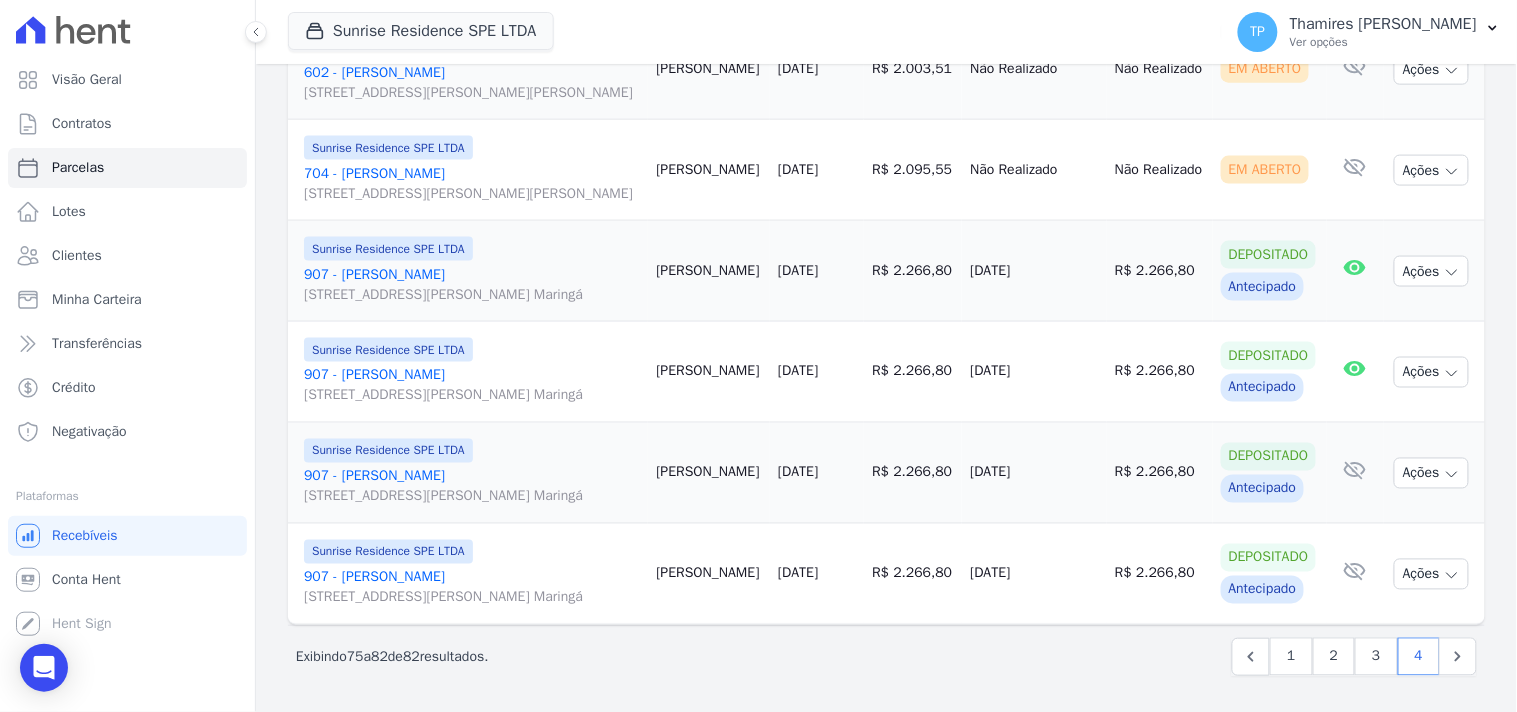 scroll, scrollTop: 834, scrollLeft: 0, axis: vertical 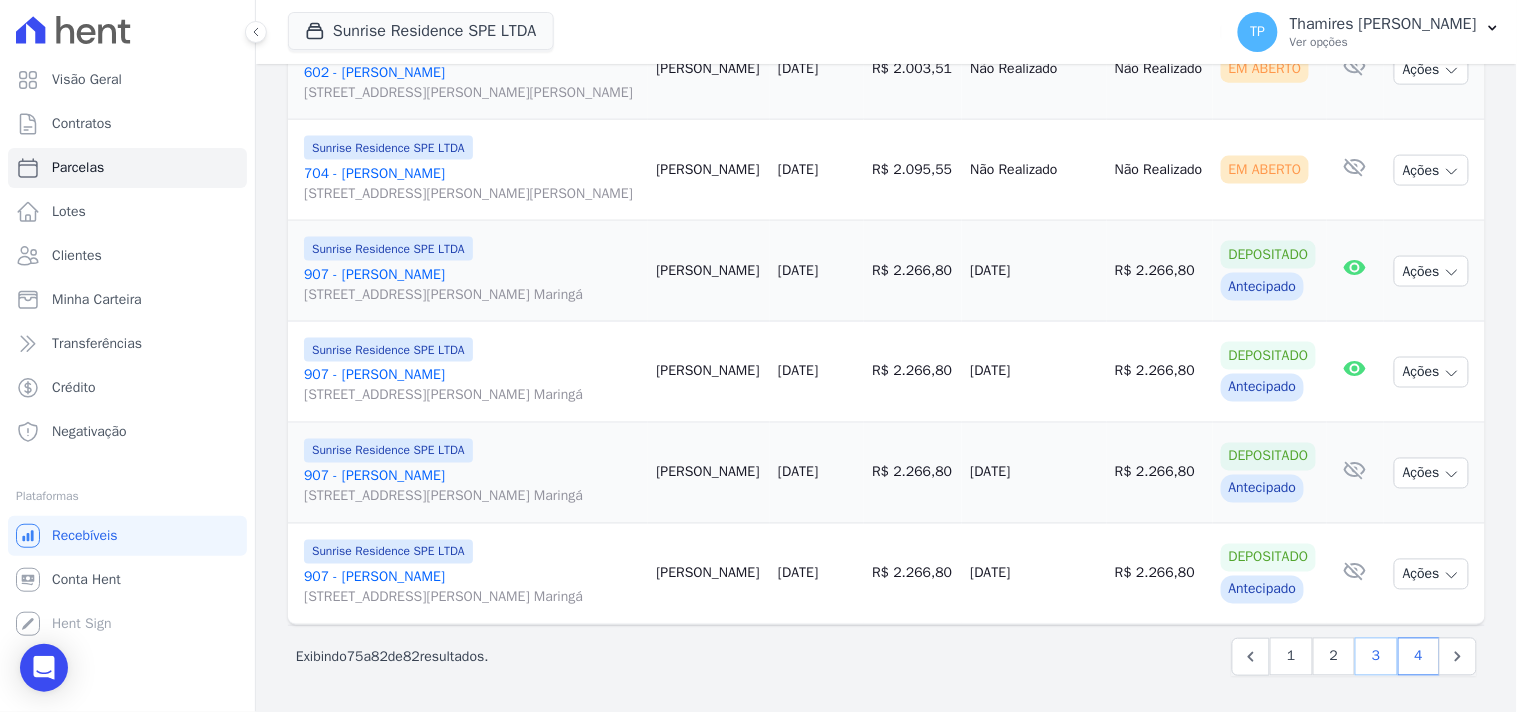 click on "3" at bounding box center [1376, 657] 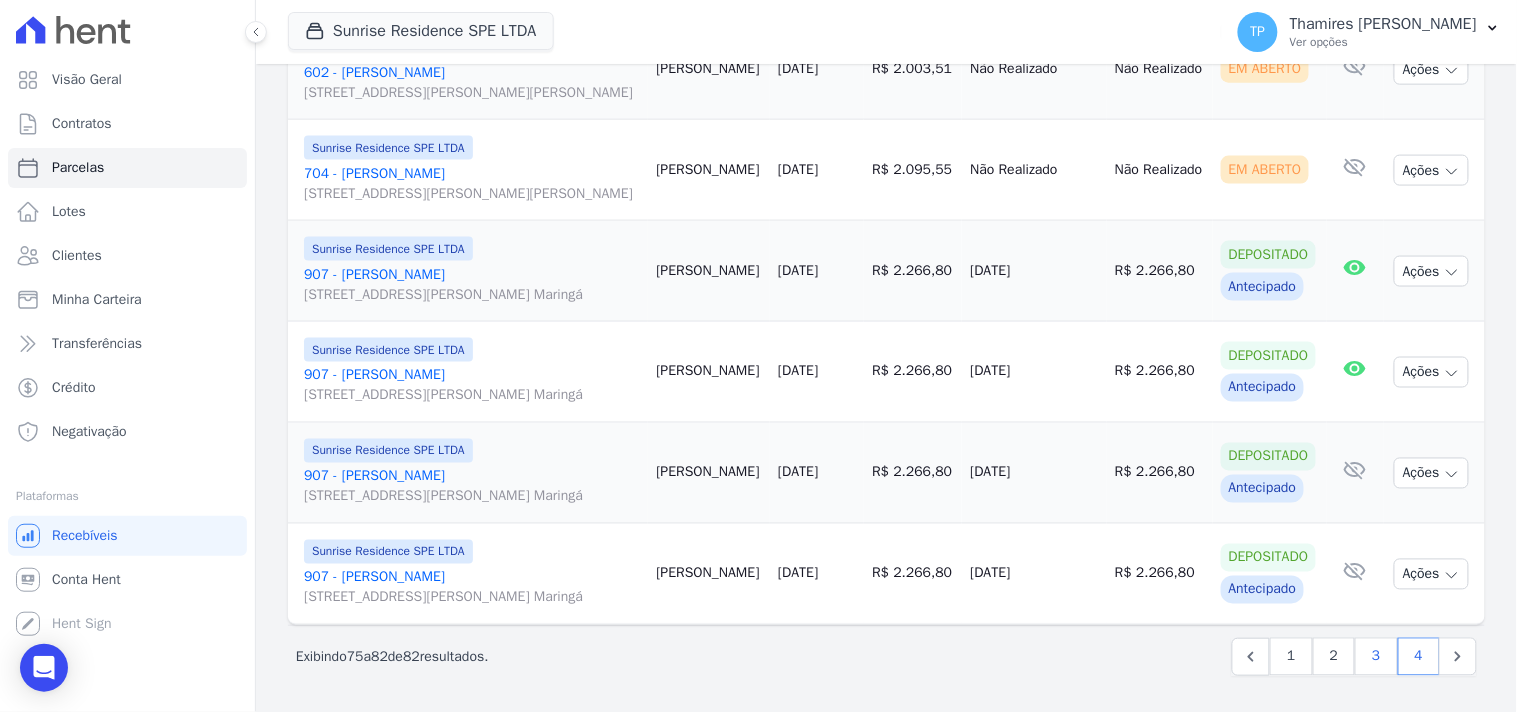 select 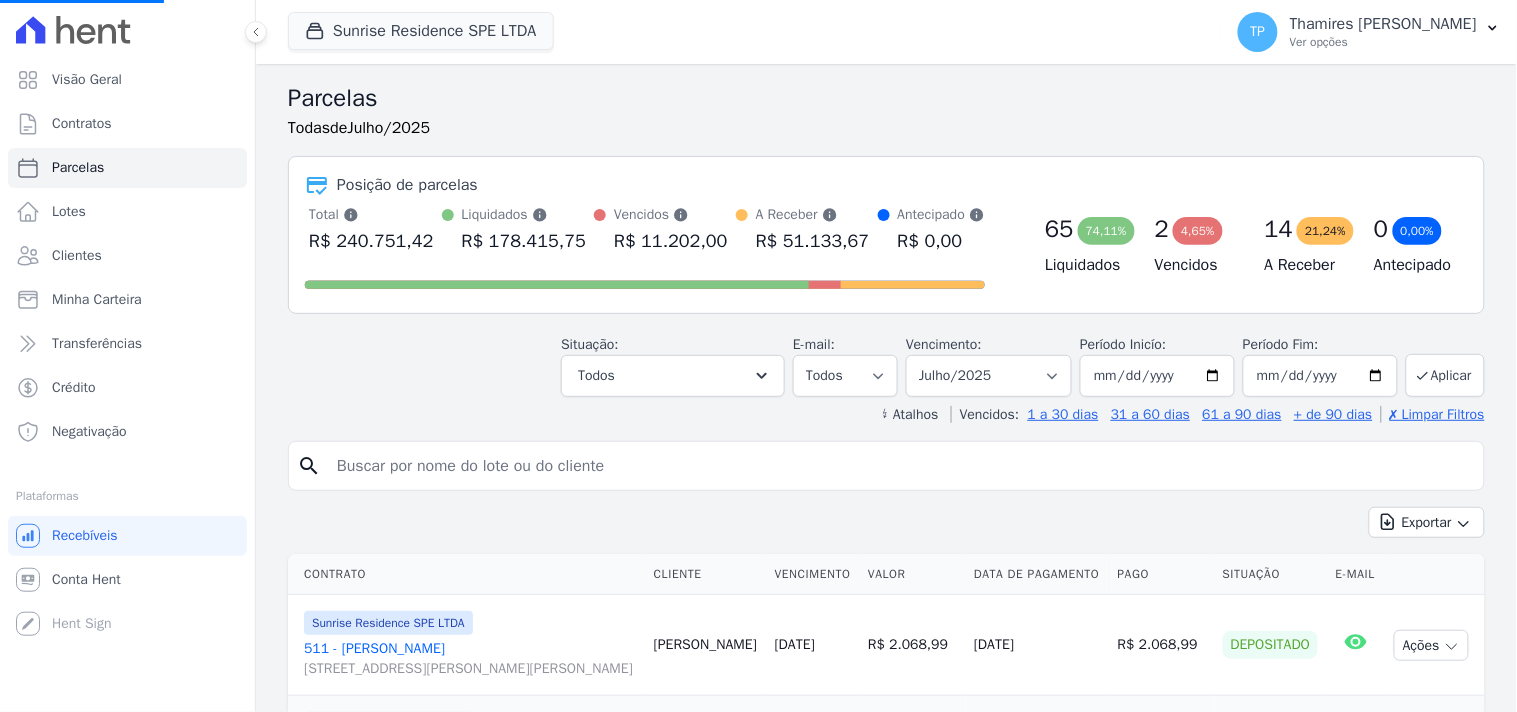 select 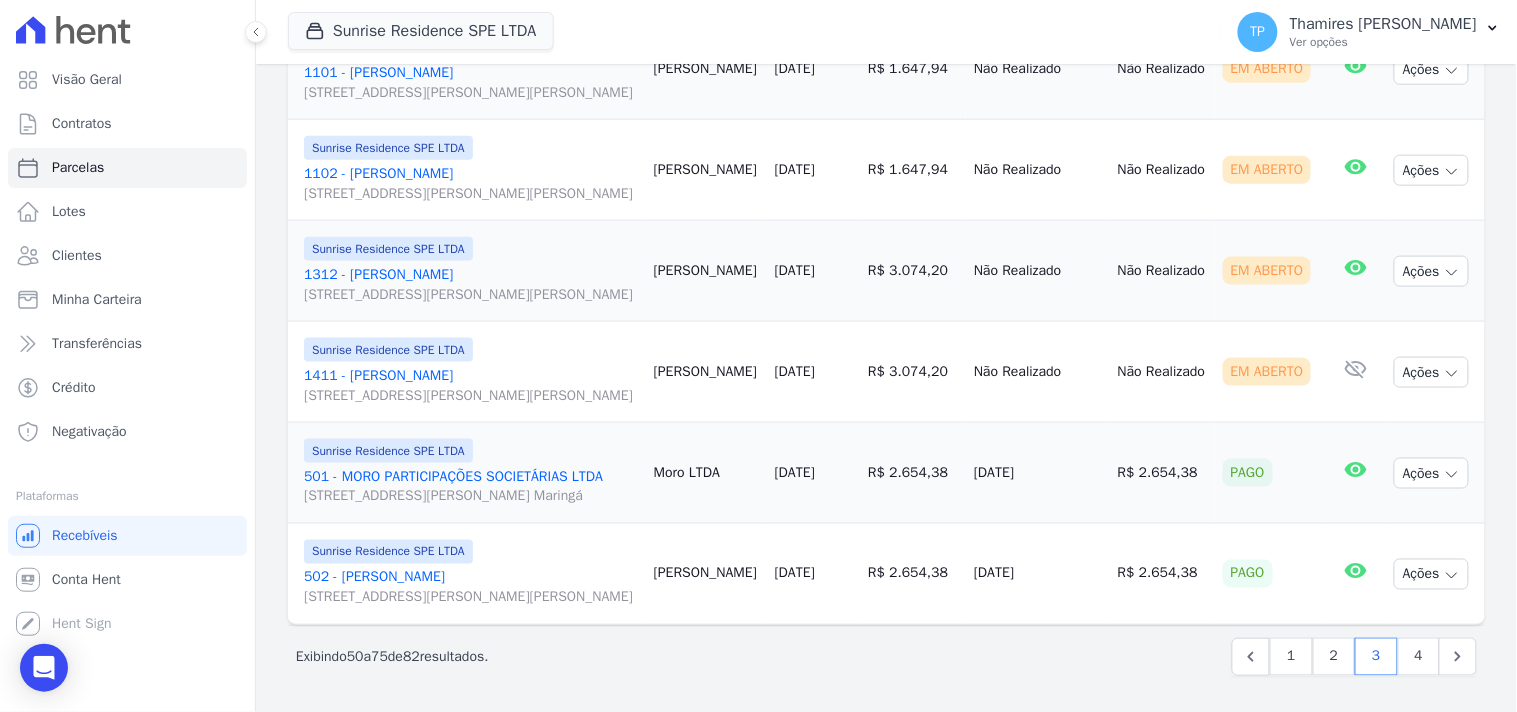 scroll, scrollTop: 3013, scrollLeft: 0, axis: vertical 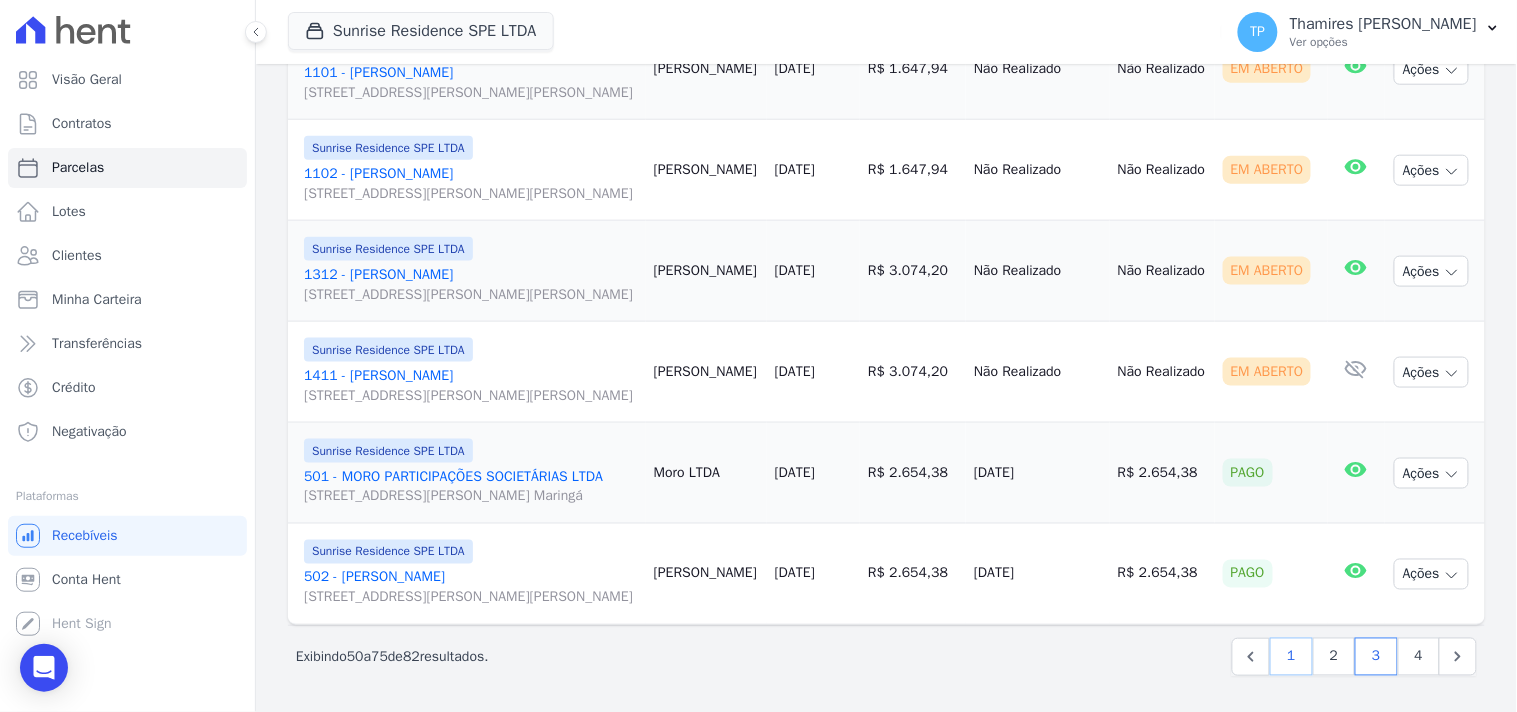 click on "1" at bounding box center (1291, 657) 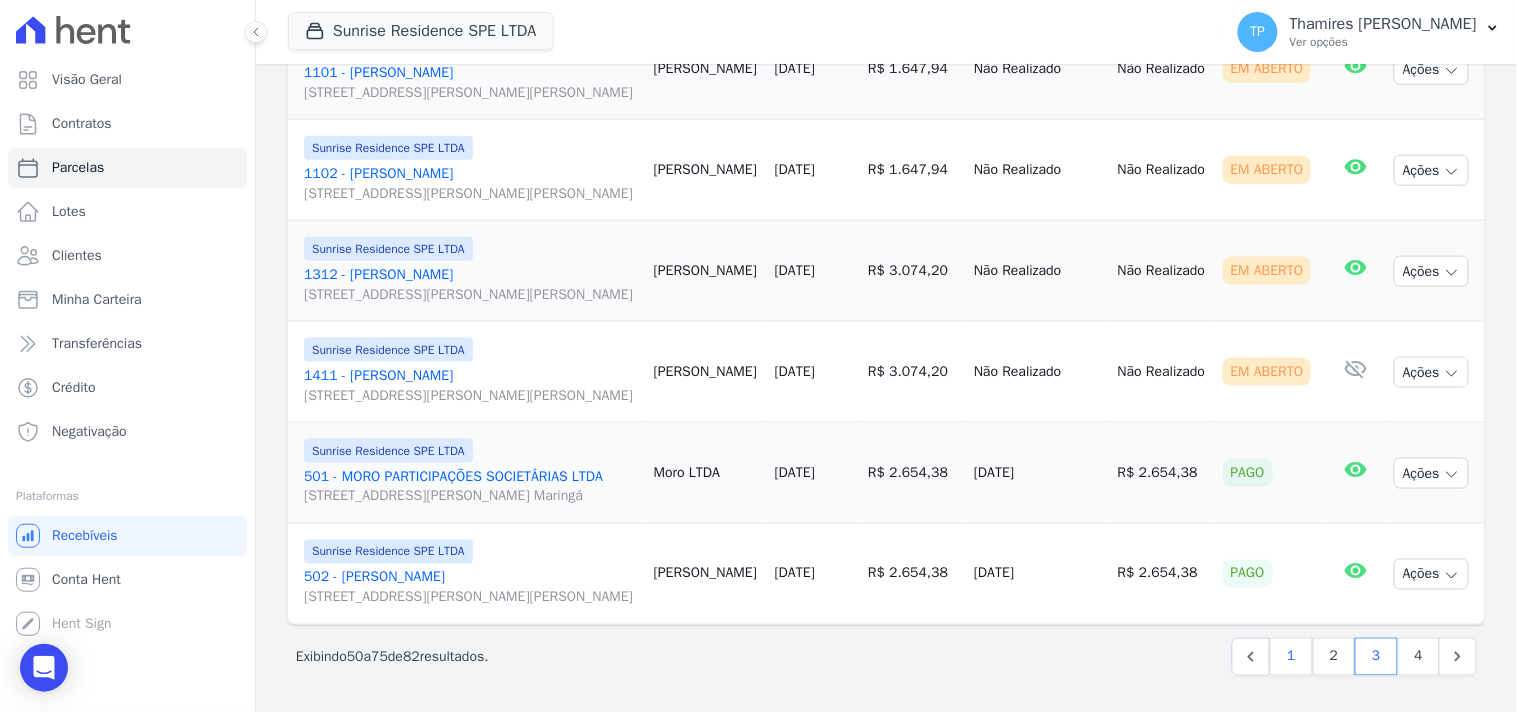 select 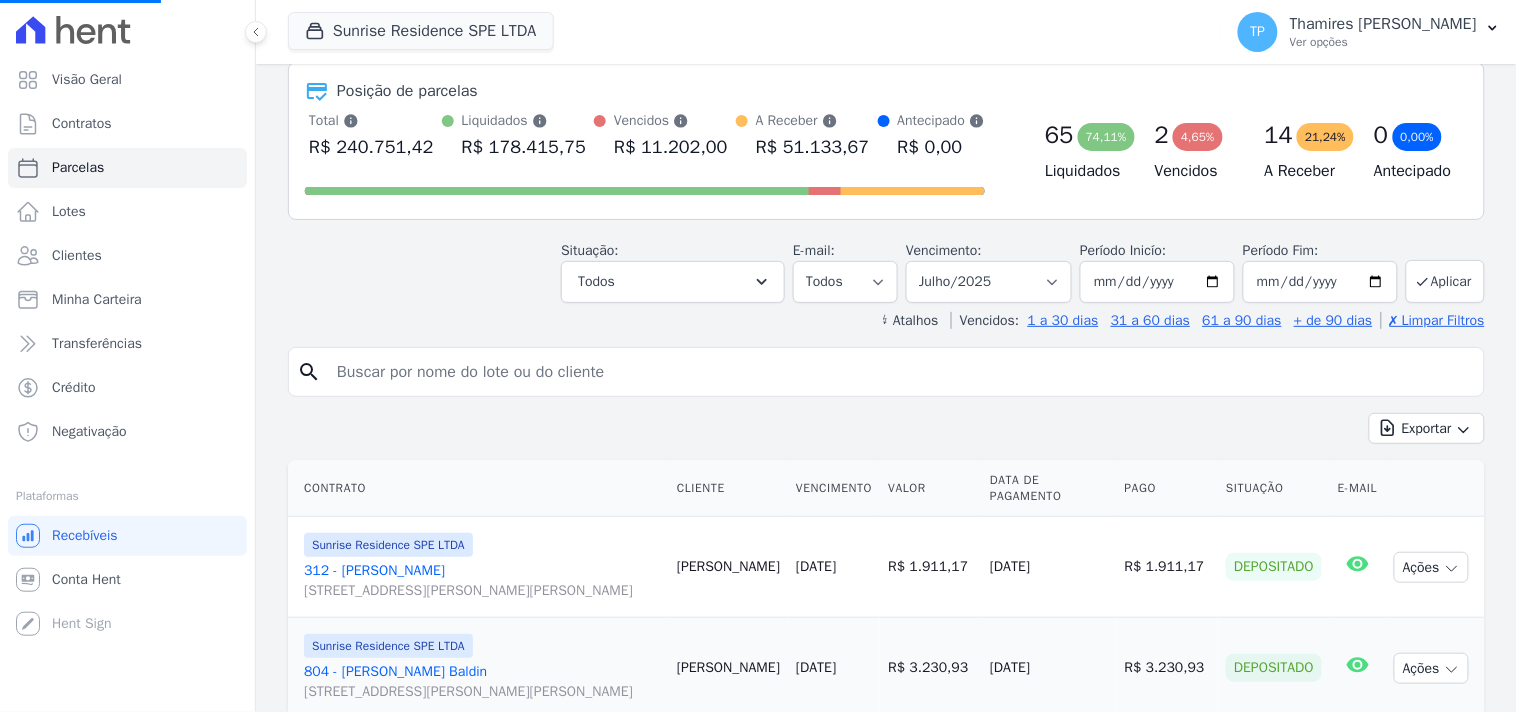 scroll, scrollTop: 320, scrollLeft: 0, axis: vertical 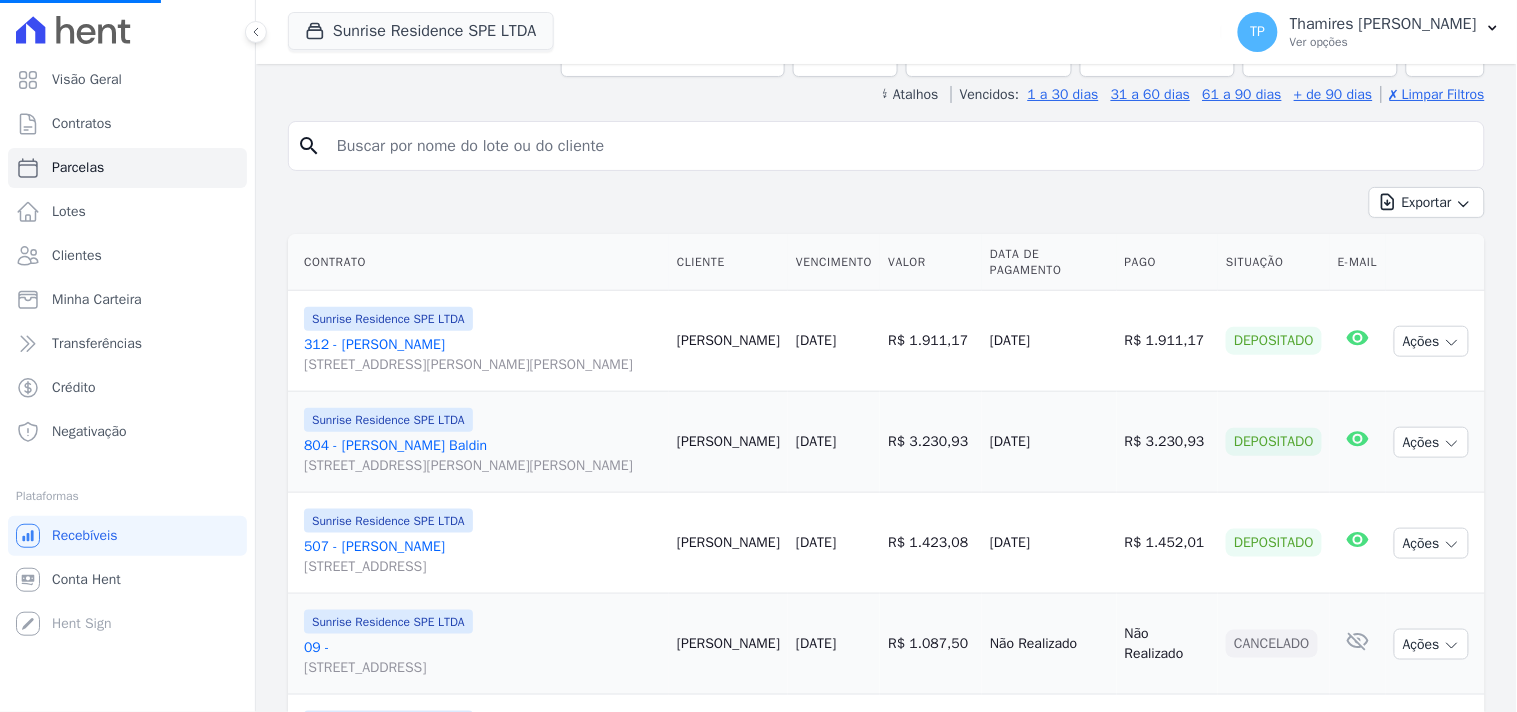 select 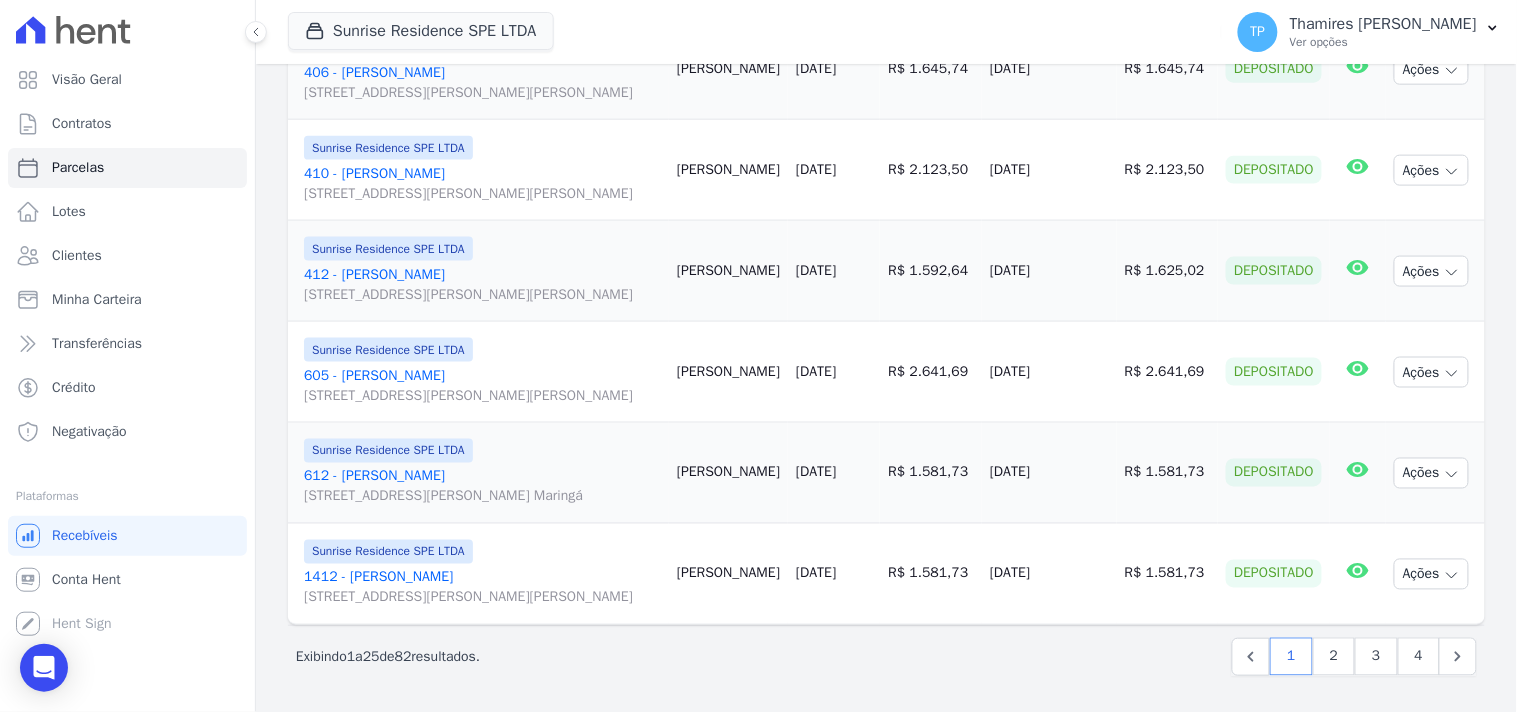 scroll, scrollTop: 2853, scrollLeft: 0, axis: vertical 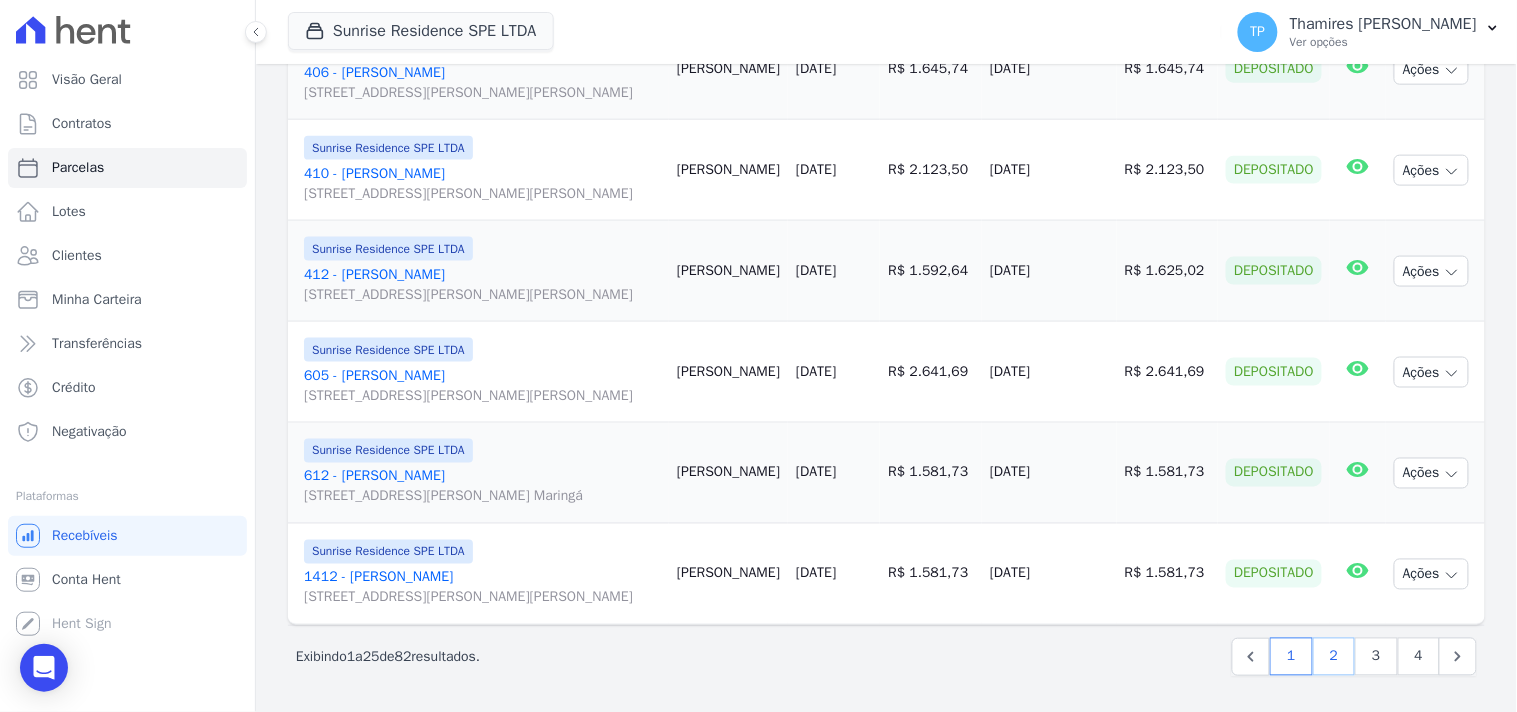 click on "2" at bounding box center (1334, 657) 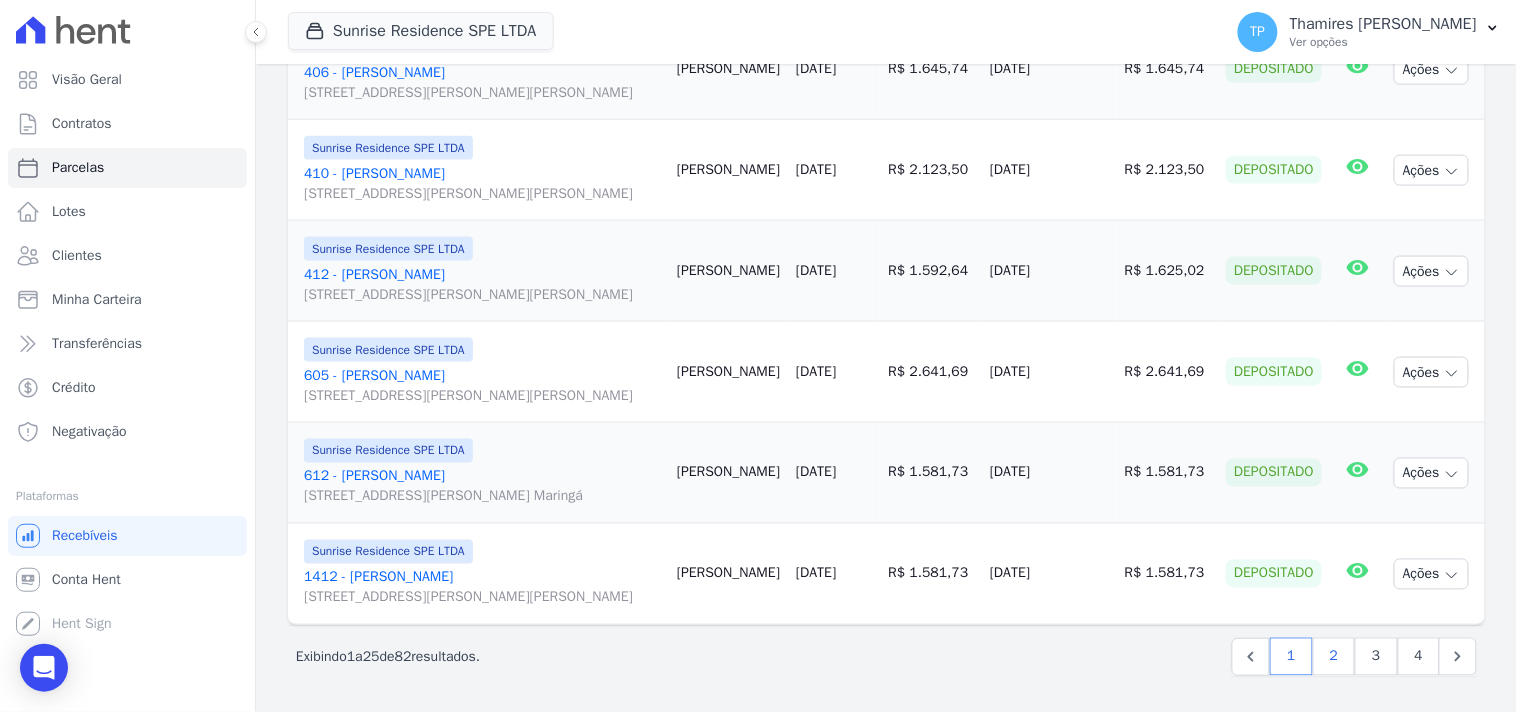 select 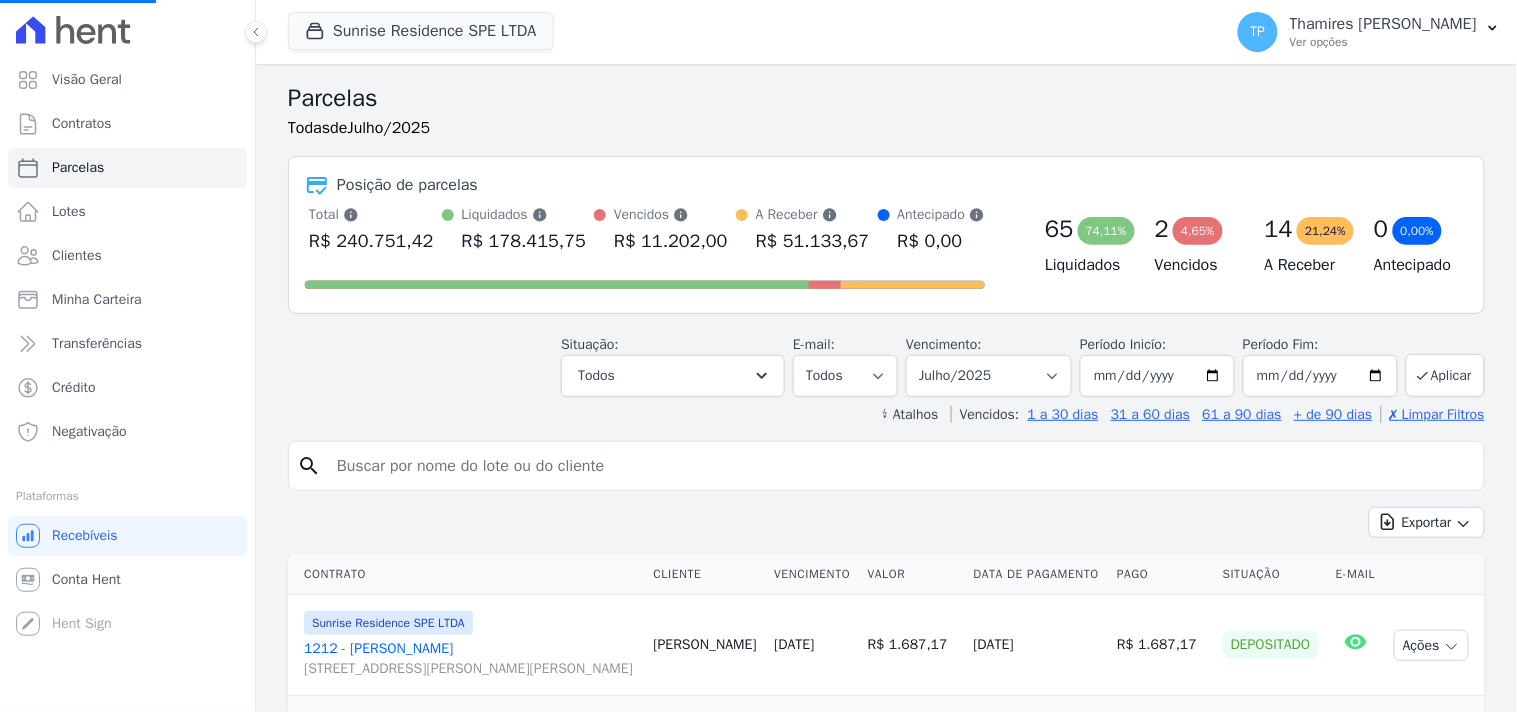 select 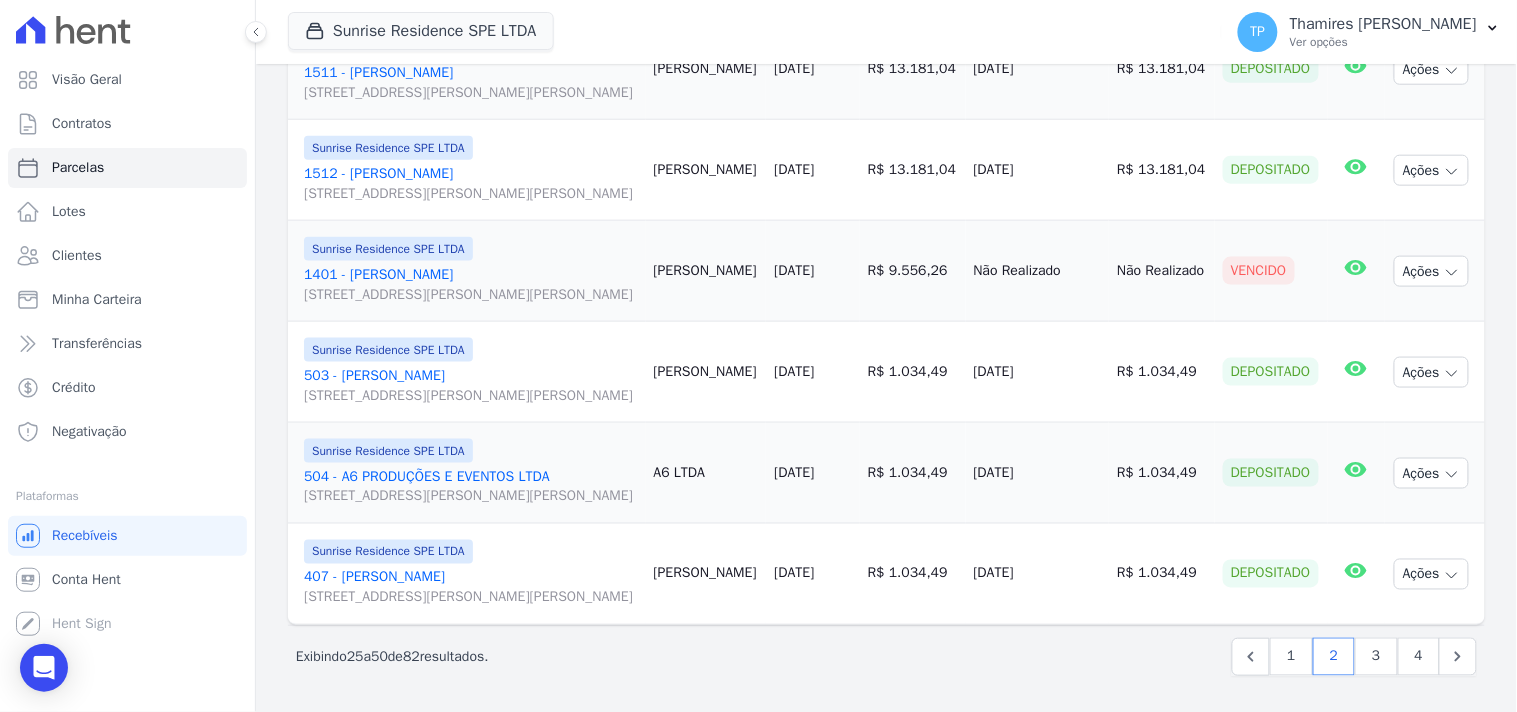 scroll, scrollTop: 3000, scrollLeft: 0, axis: vertical 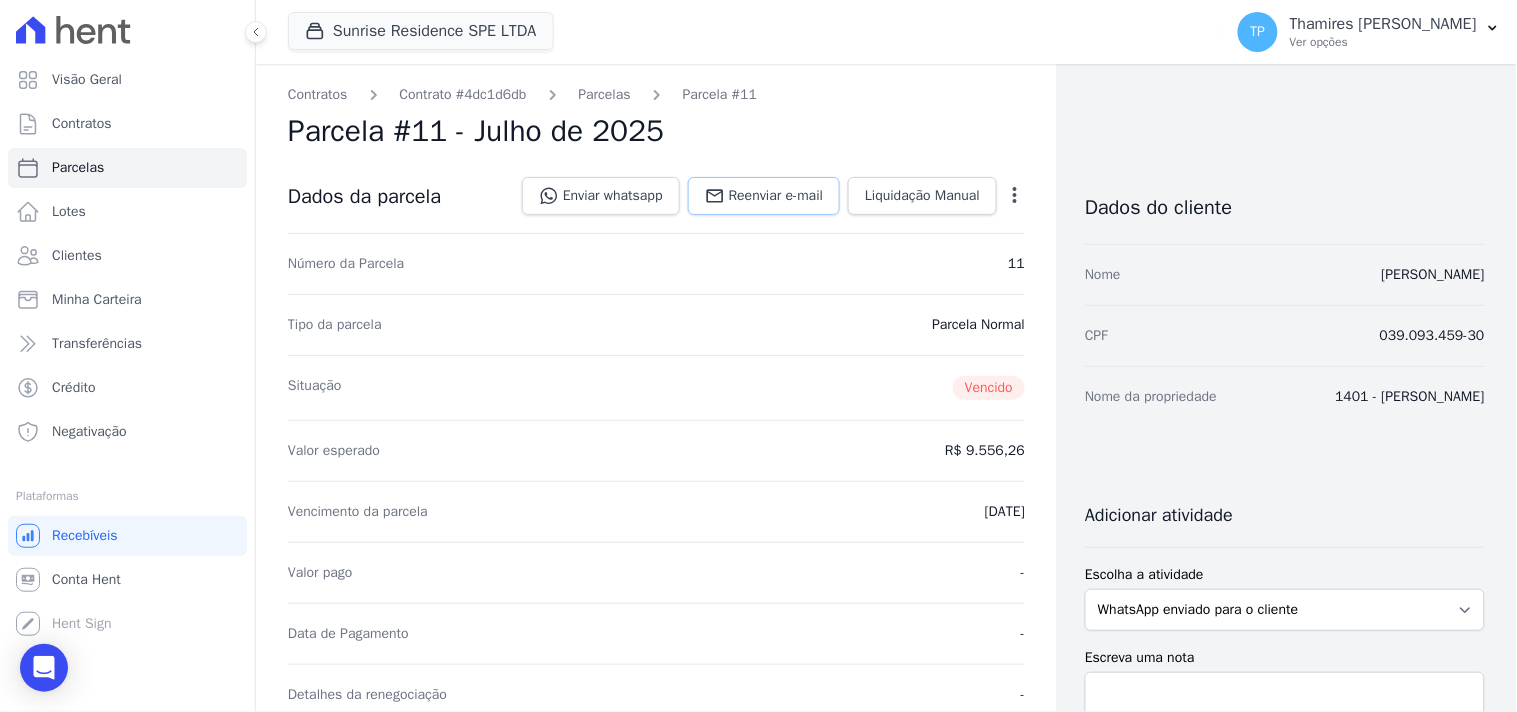 click on "Reenviar e-mail" at bounding box center [776, 196] 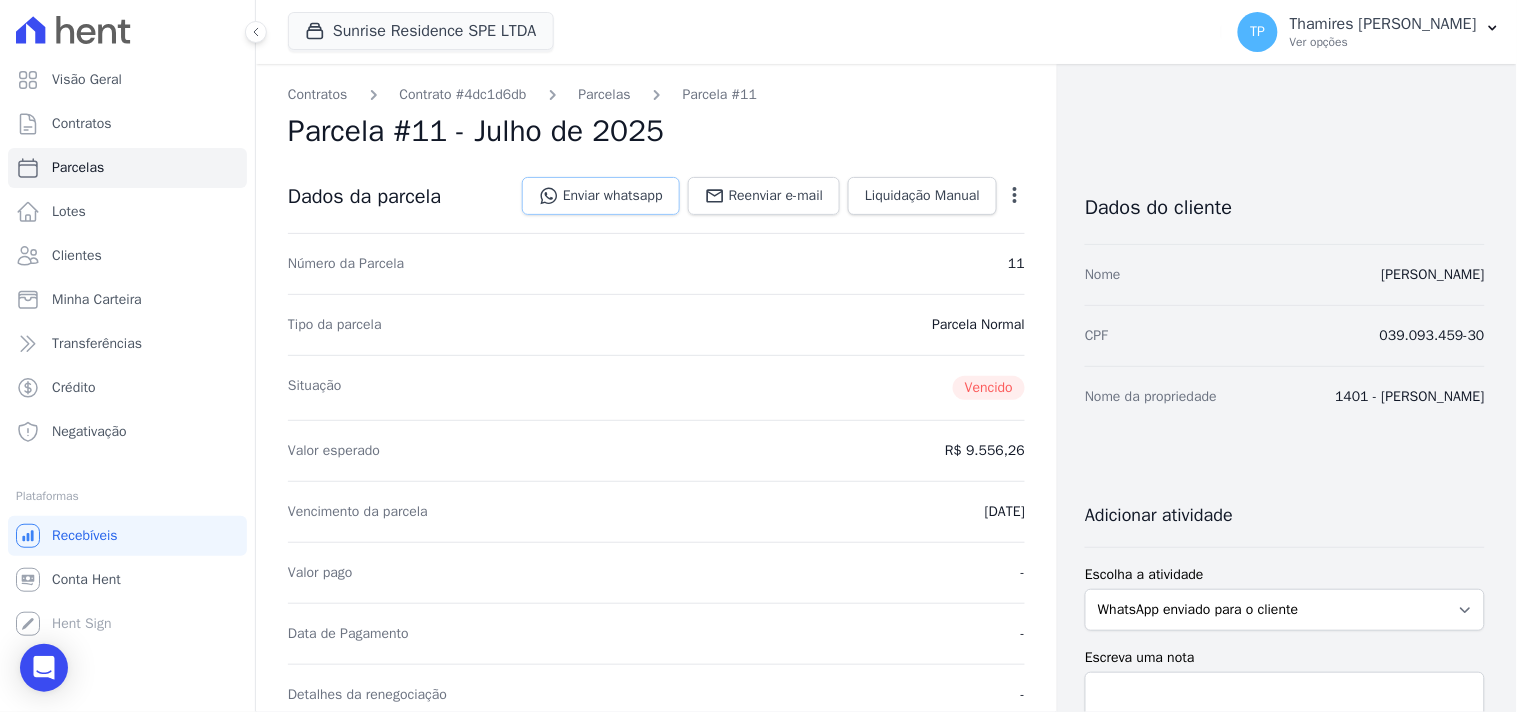 click on "Enviar whatsapp" at bounding box center [601, 196] 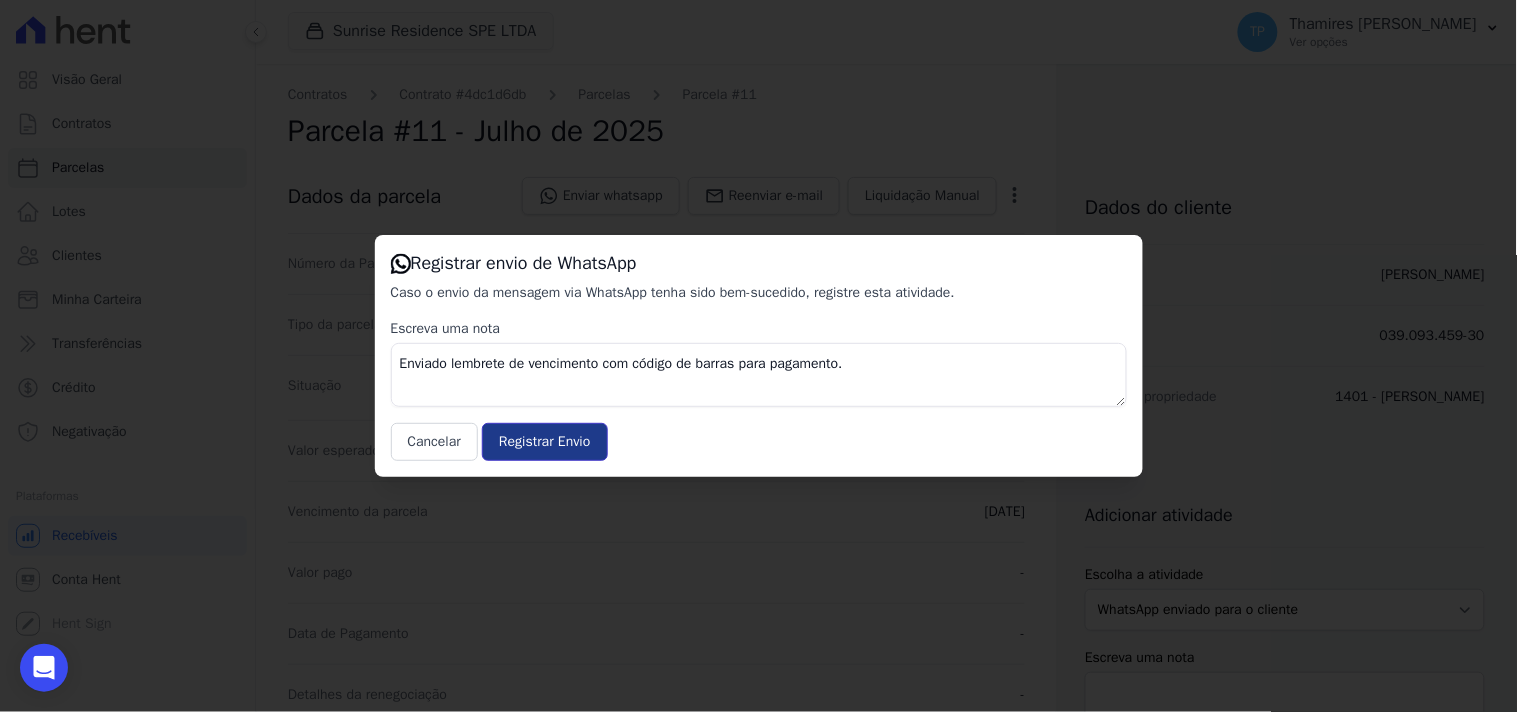 click on "Registrar Envio" at bounding box center [544, 442] 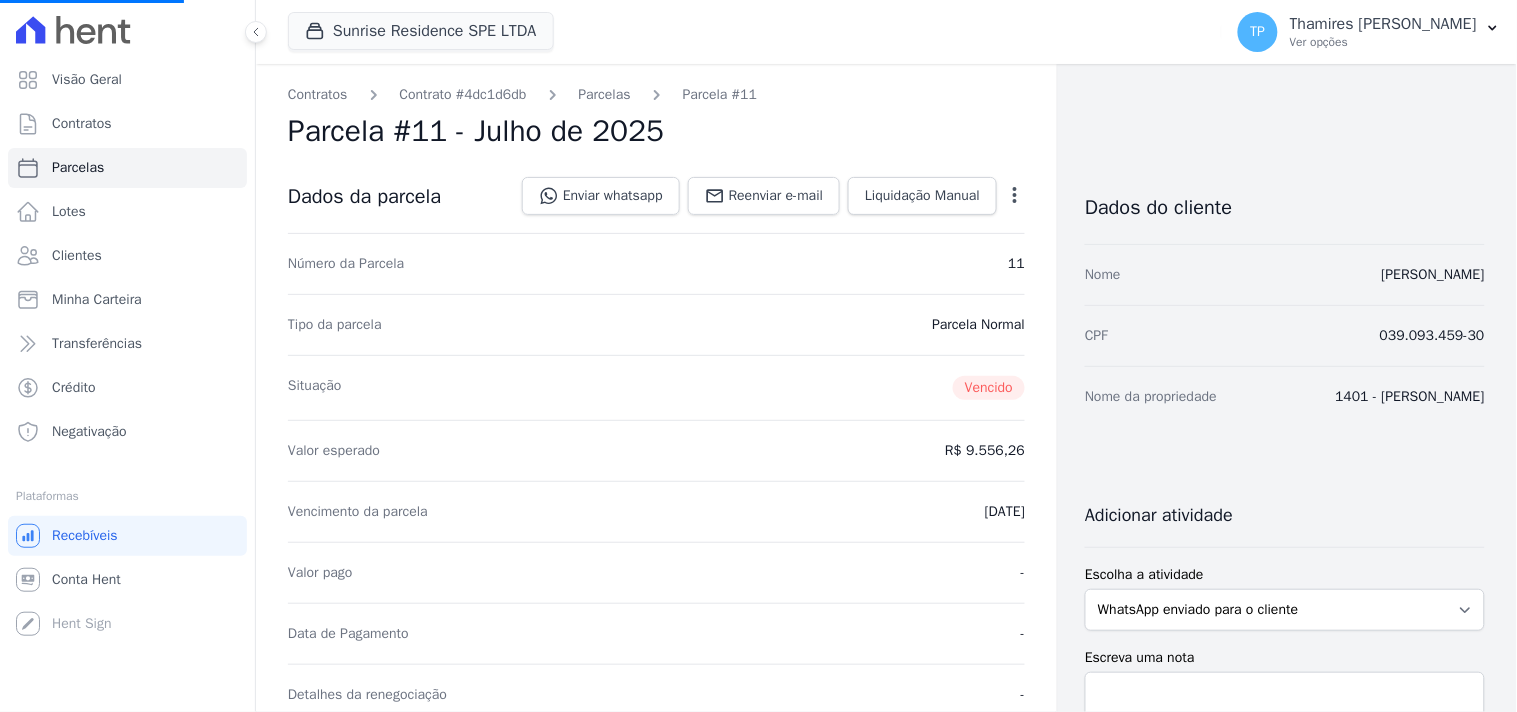 select 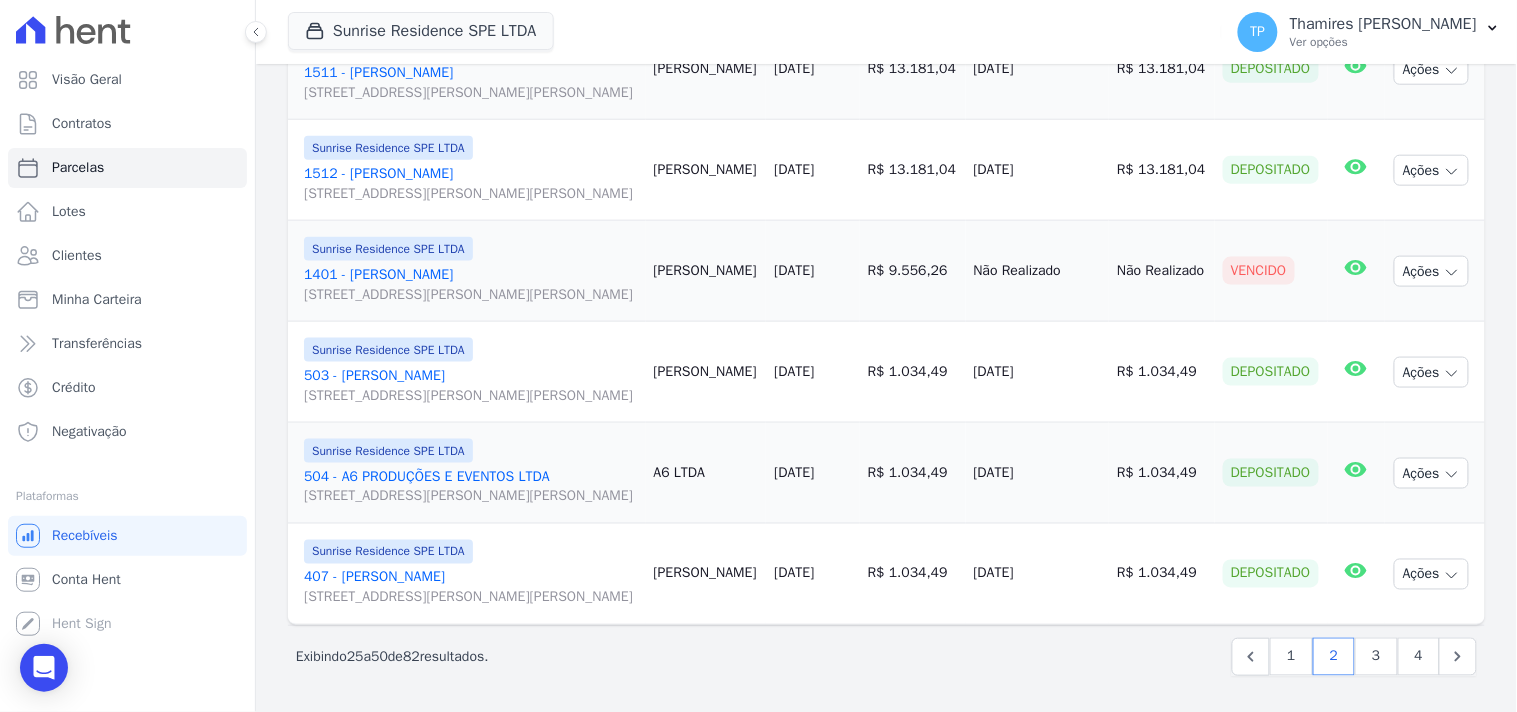 scroll, scrollTop: 3013, scrollLeft: 0, axis: vertical 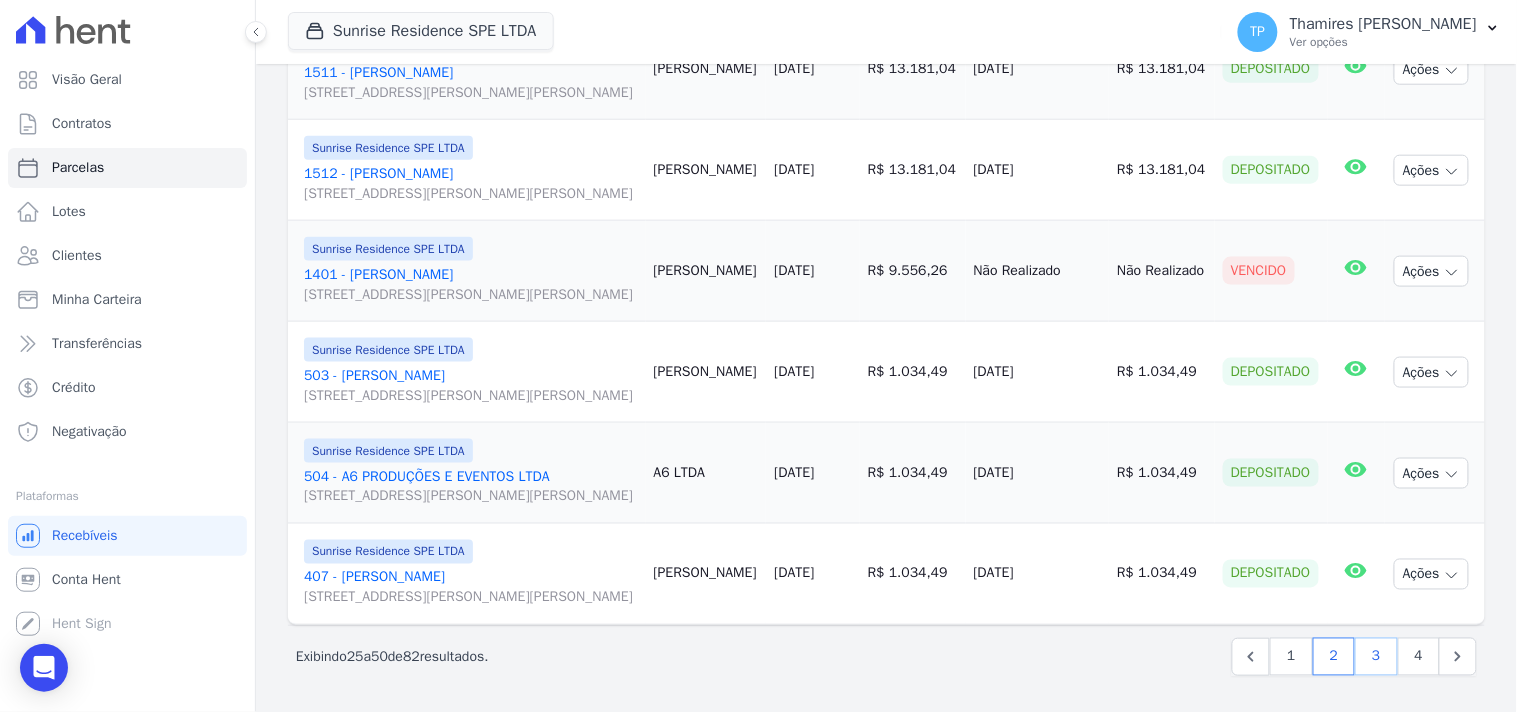 click on "3" at bounding box center [1376, 657] 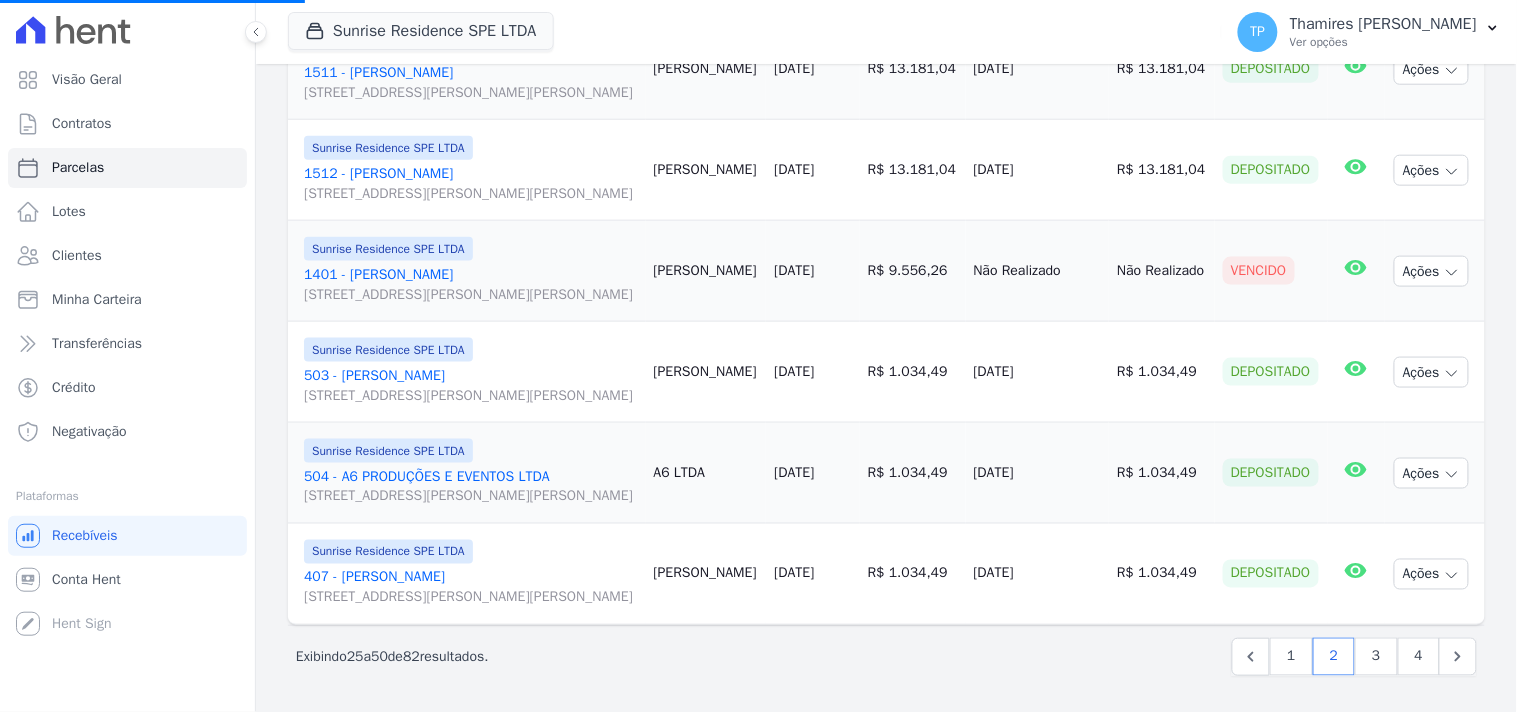 select 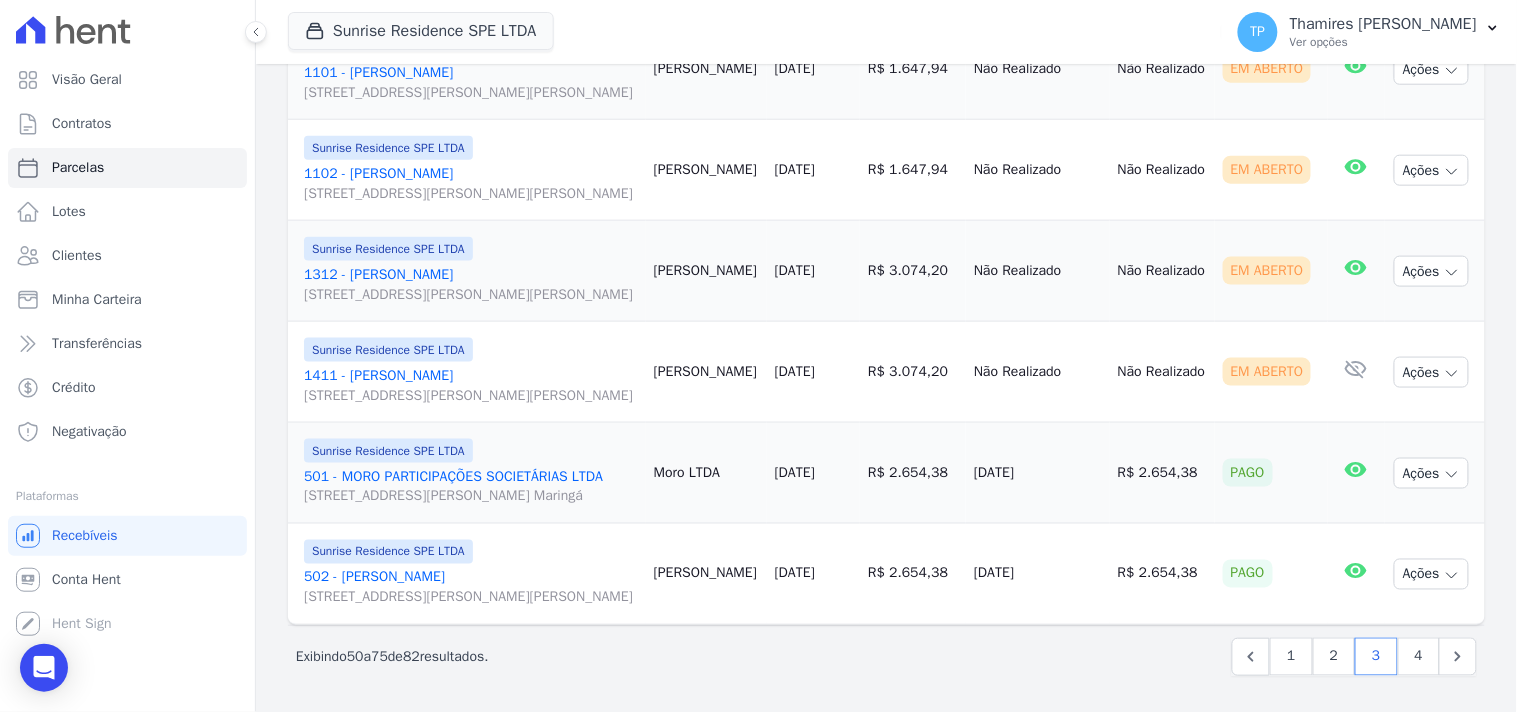 scroll, scrollTop: 3013, scrollLeft: 0, axis: vertical 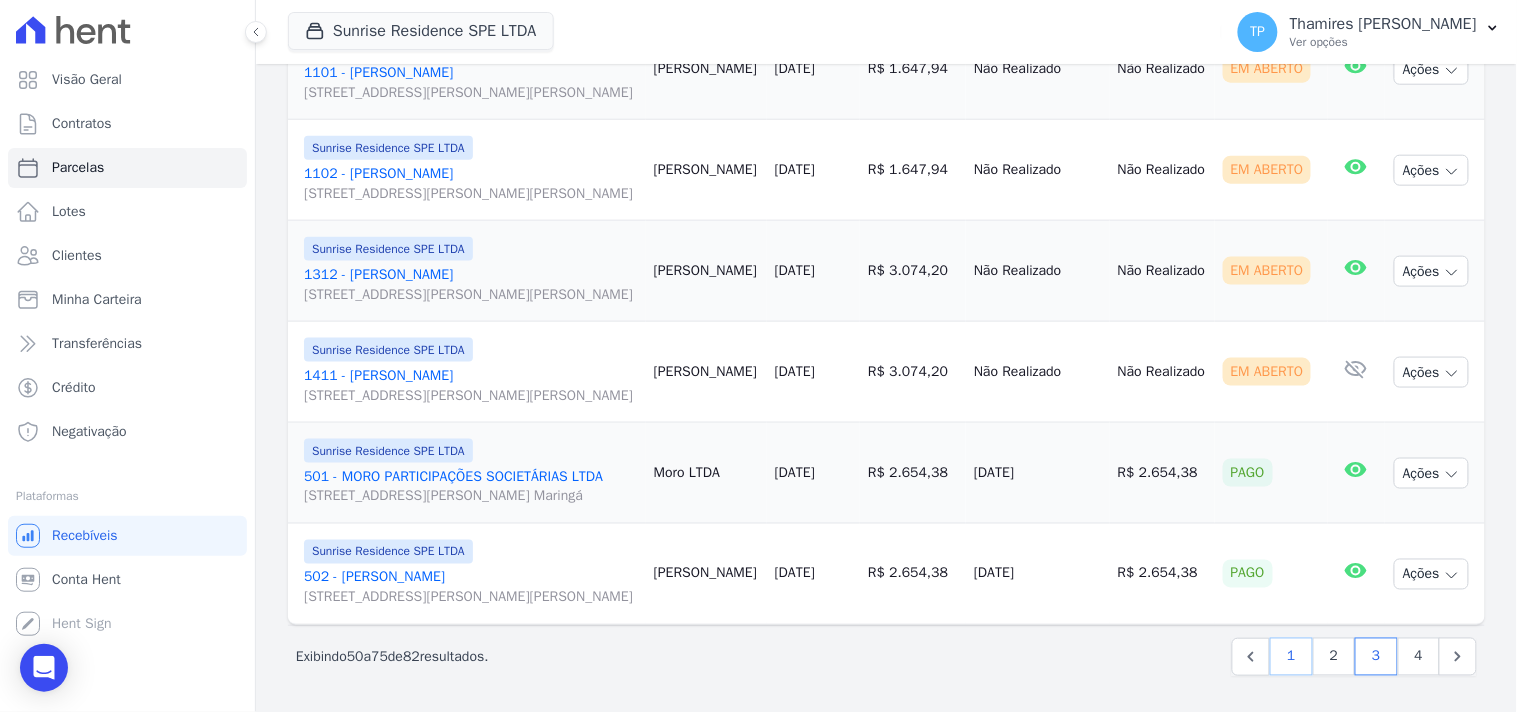 click on "1" at bounding box center [1291, 657] 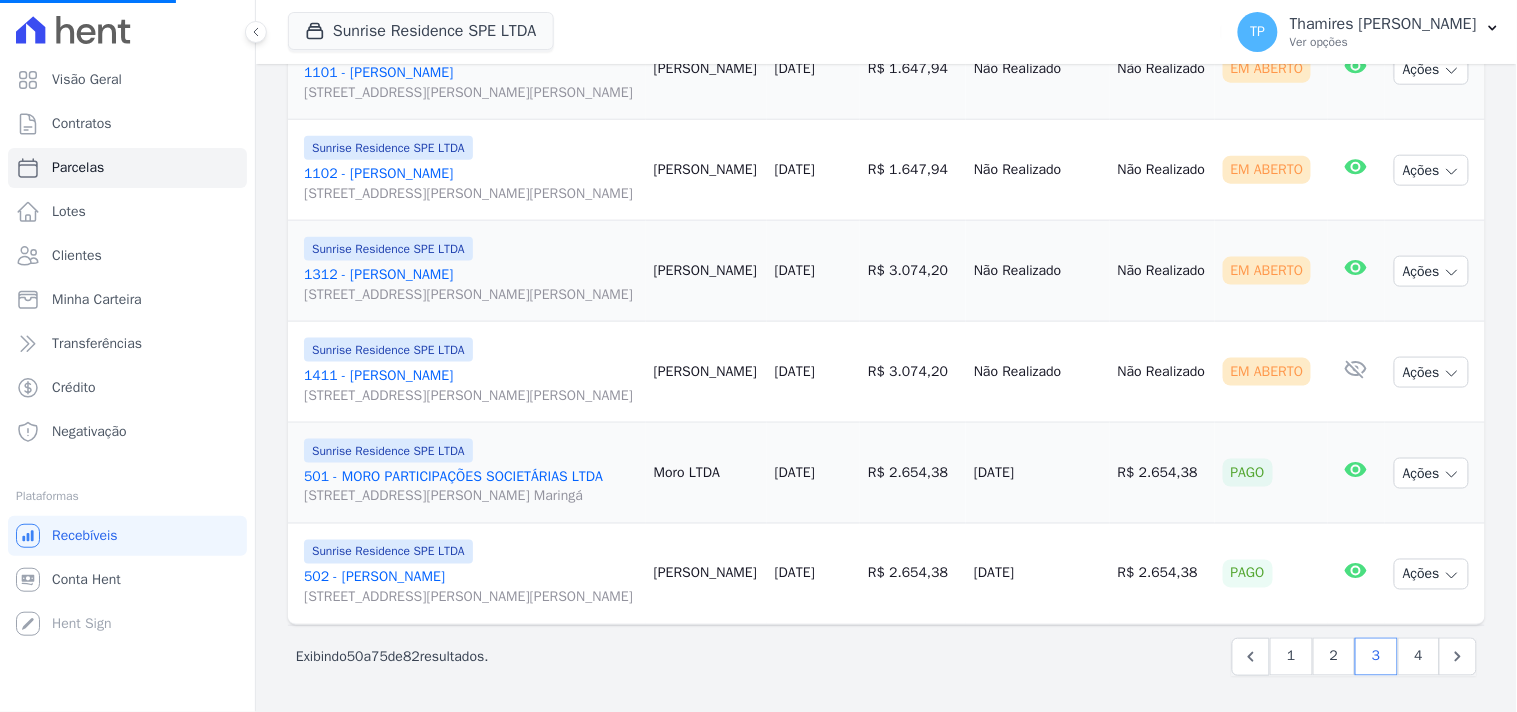 select 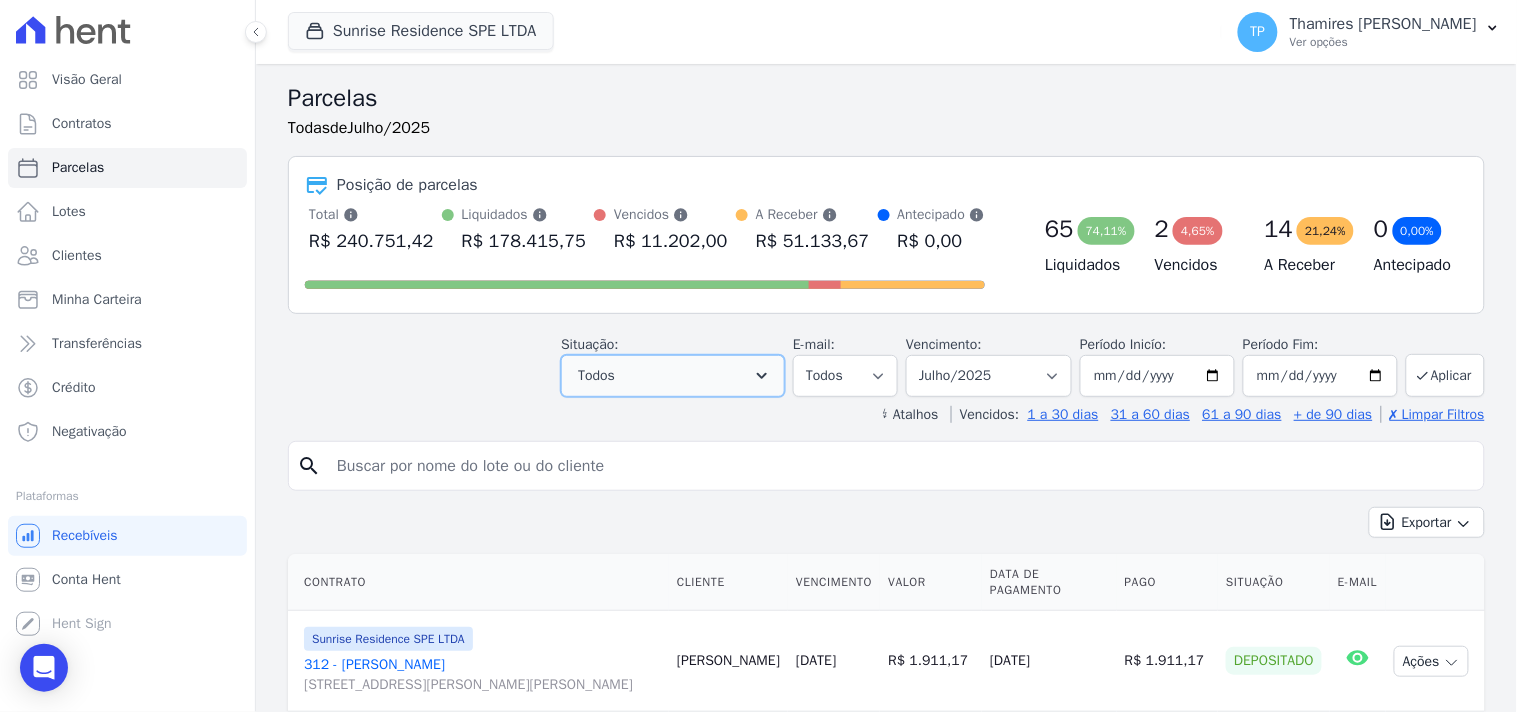 click on "Todos" at bounding box center (673, 376) 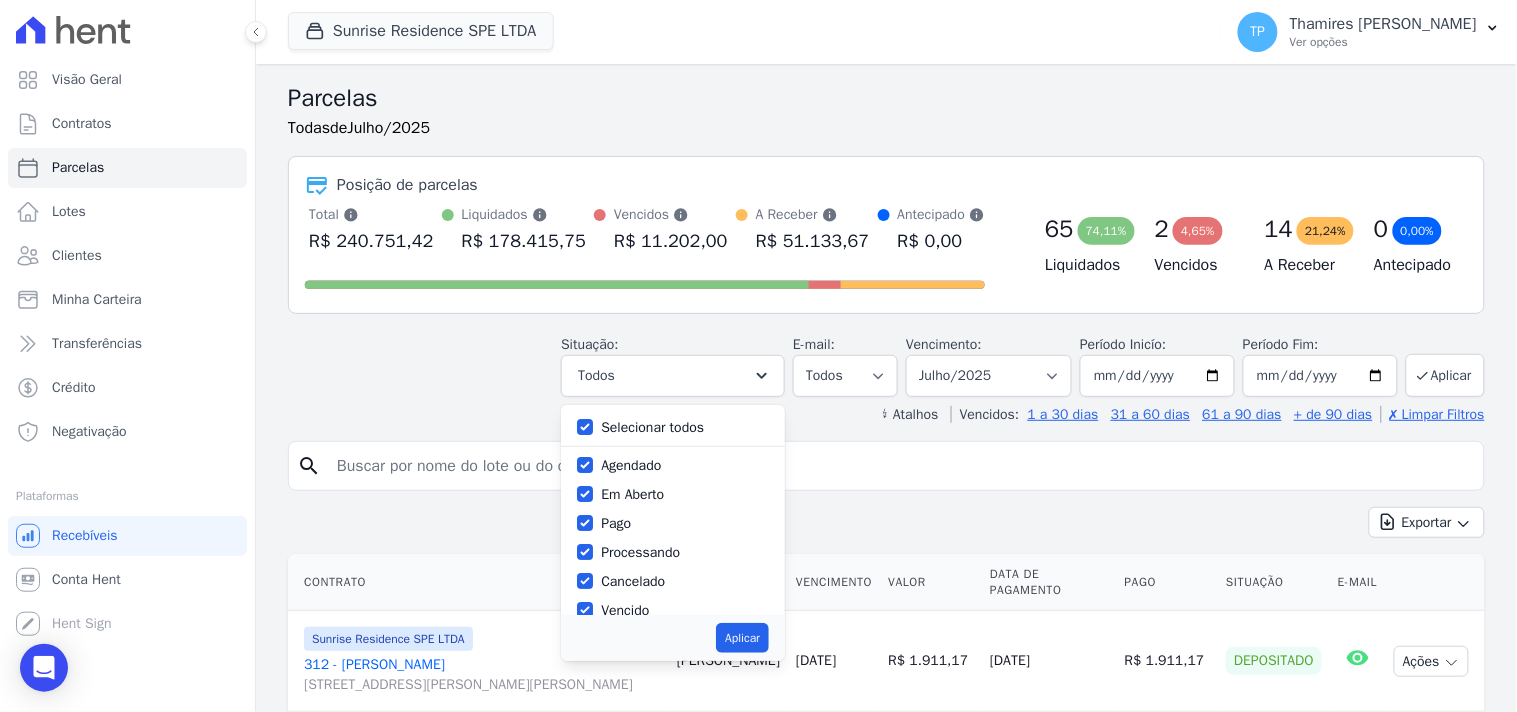 click on "Selecionar todos" at bounding box center [652, 427] 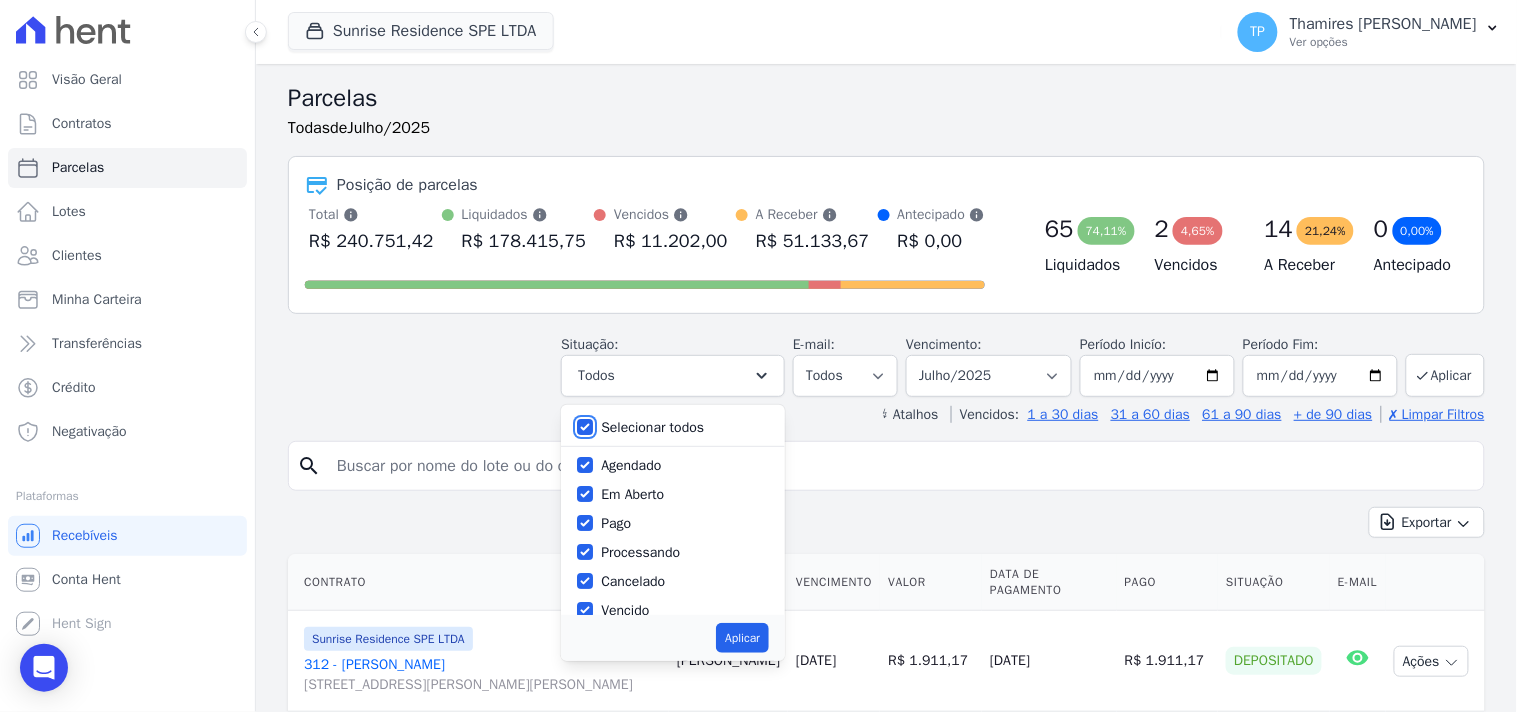 click on "Selecionar todos" at bounding box center (585, 427) 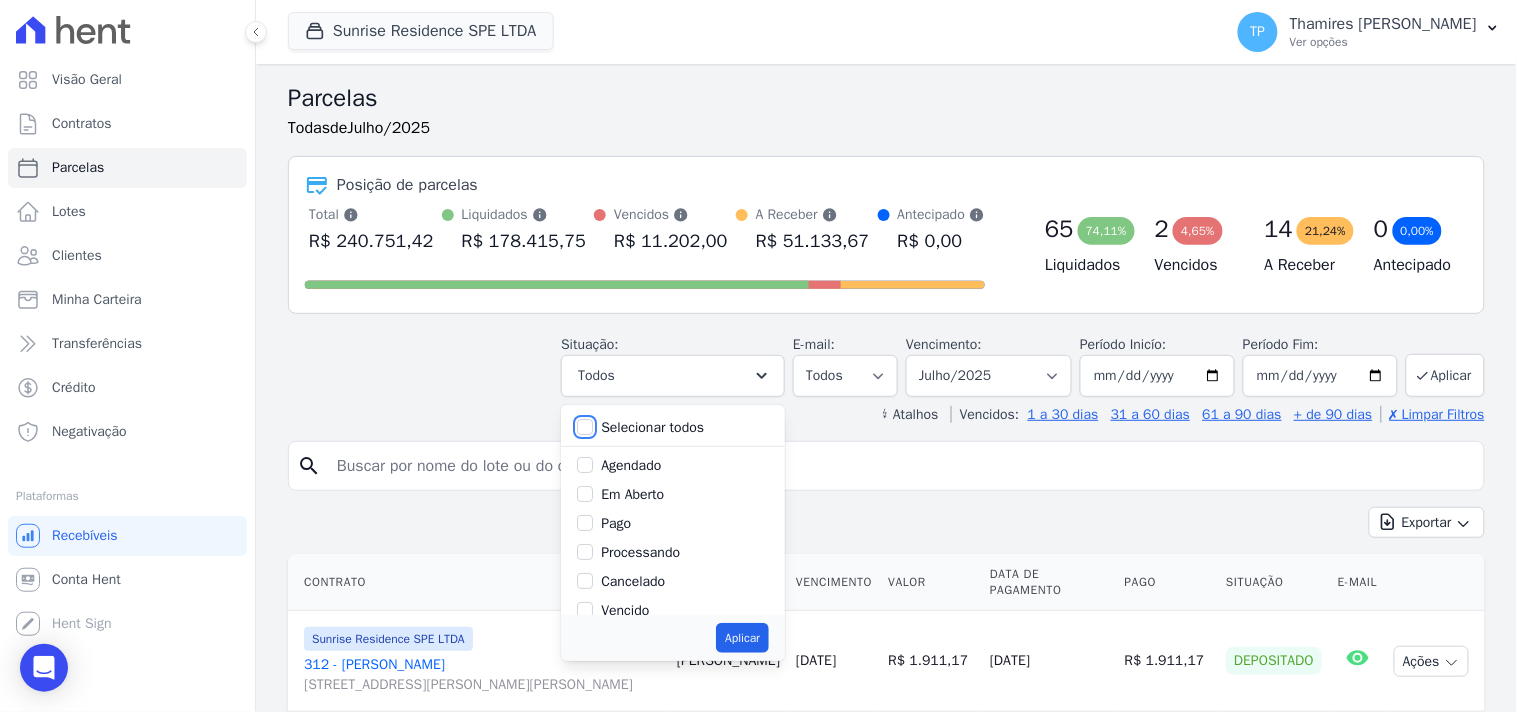 checkbox on "false" 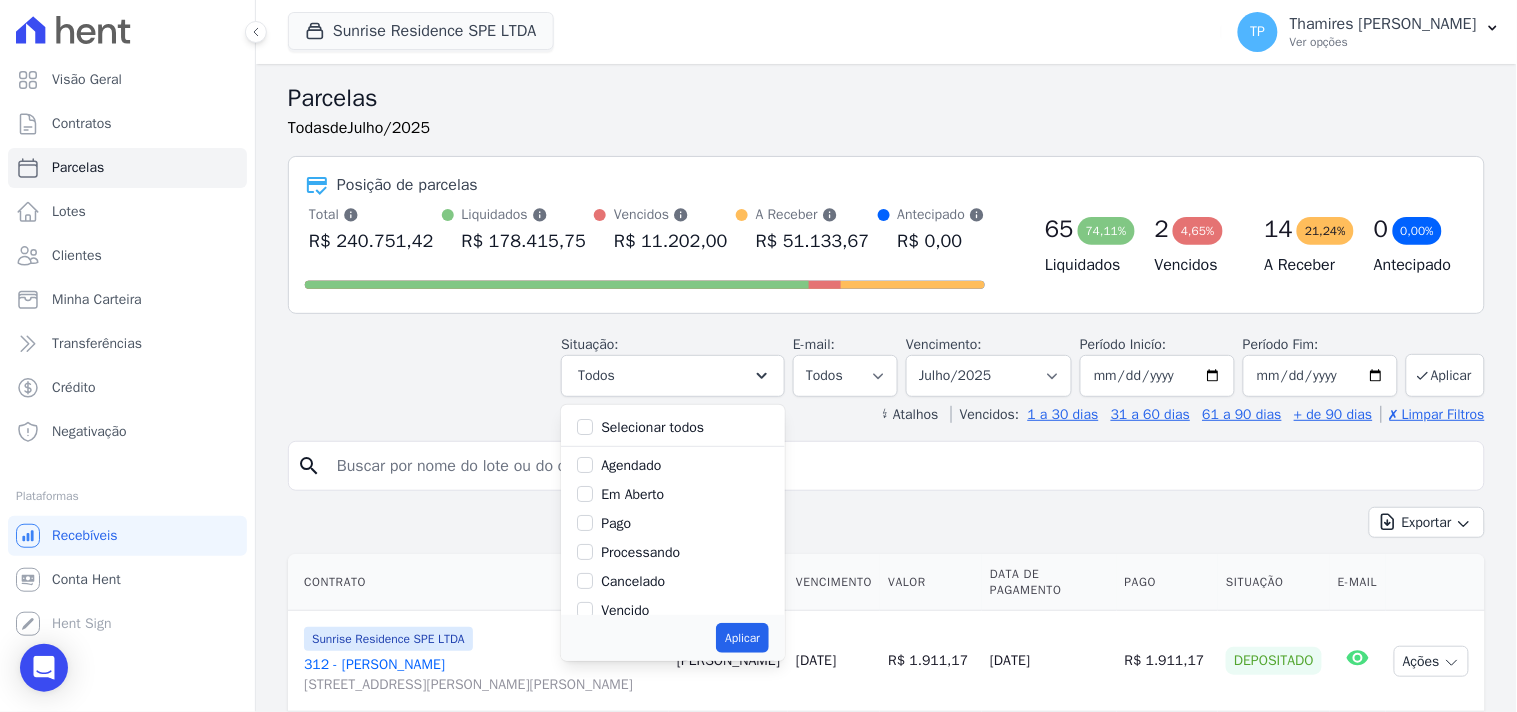 click on "Pago" at bounding box center (616, 523) 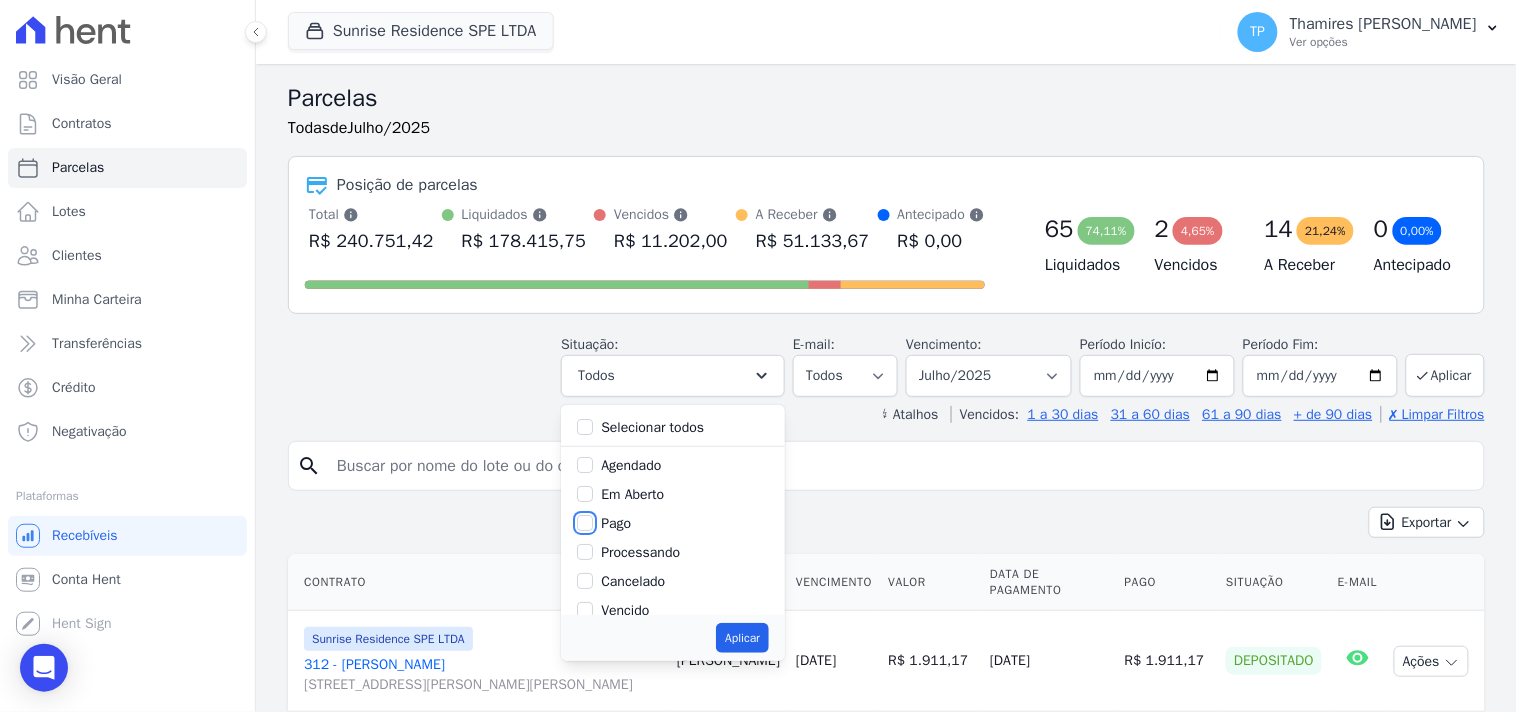 checkbox on "true" 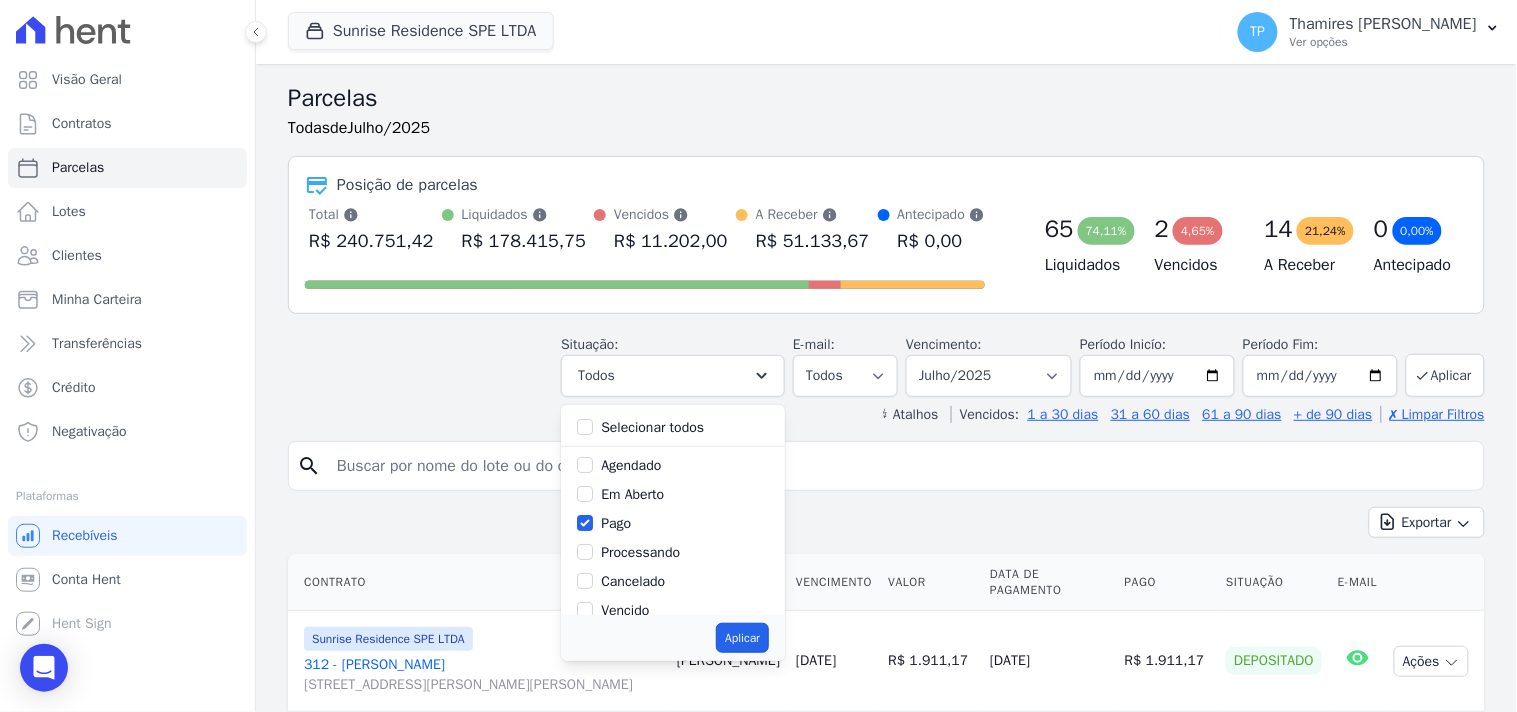 click on "Aplicar" at bounding box center (742, 638) 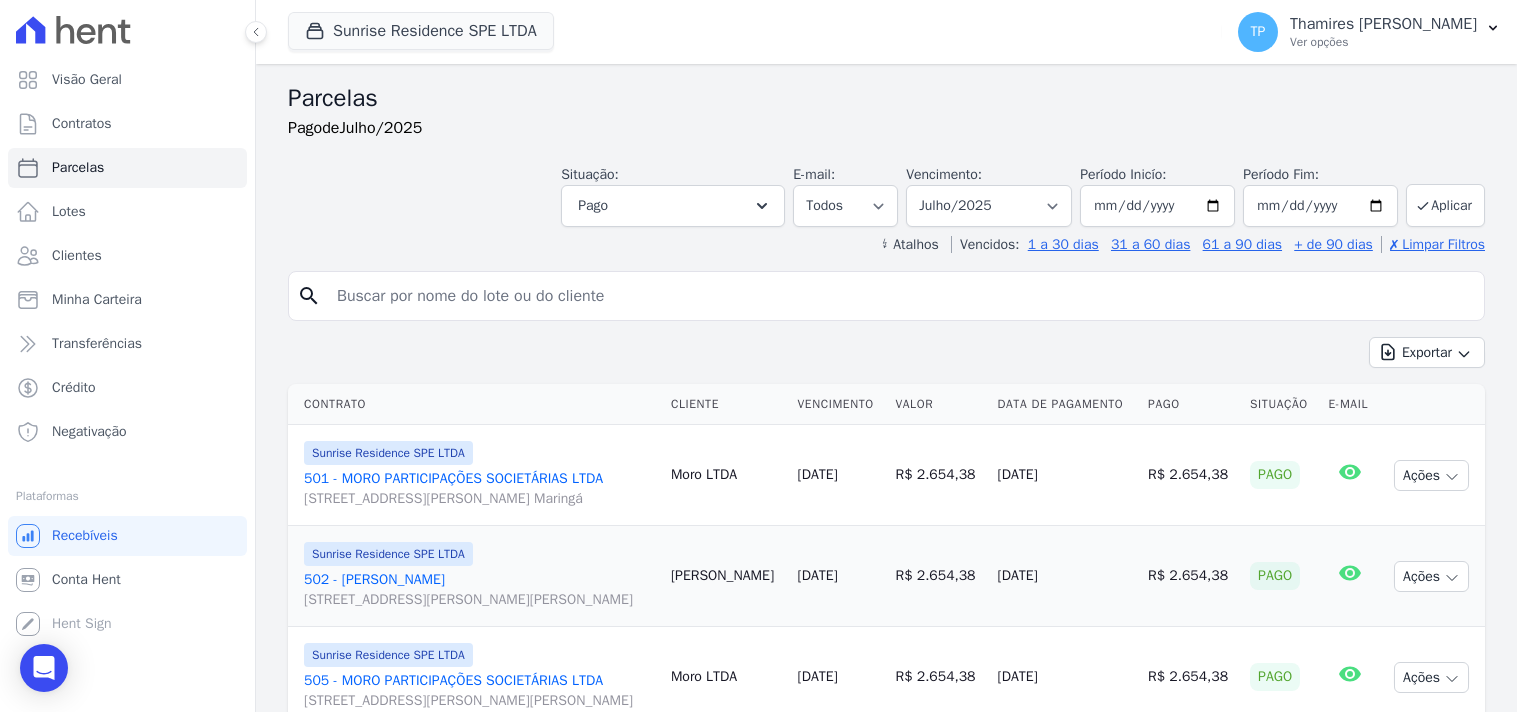 select 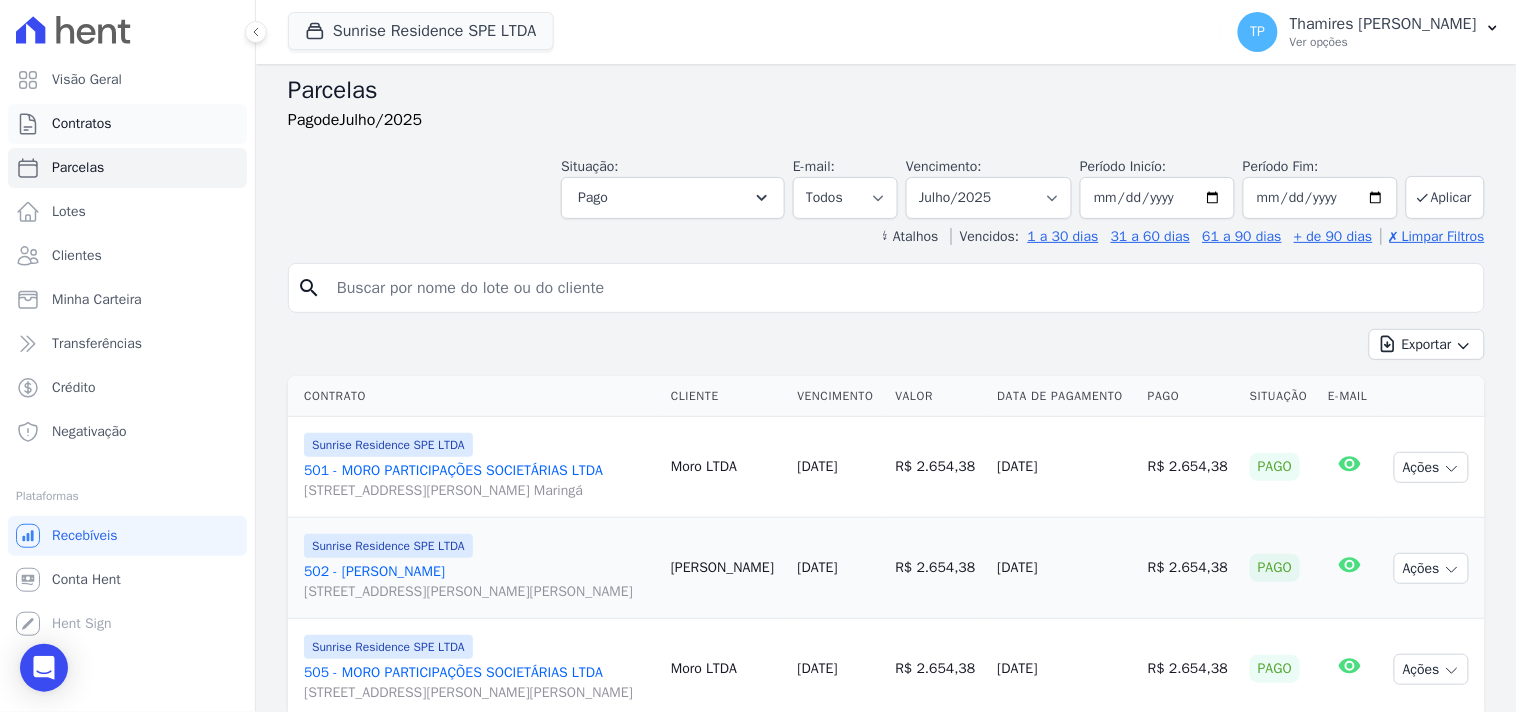 scroll, scrollTop: 0, scrollLeft: 0, axis: both 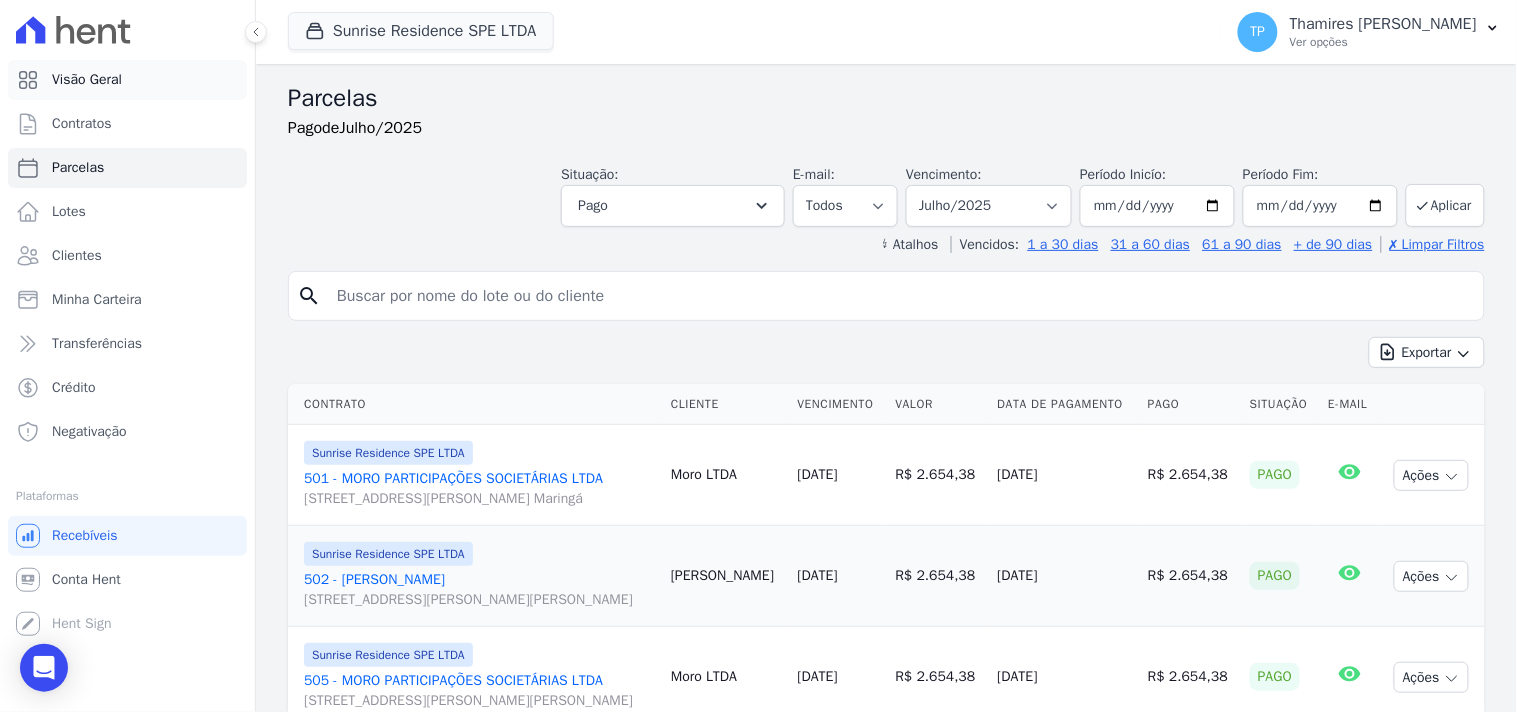 click on "Visão Geral" at bounding box center [127, 80] 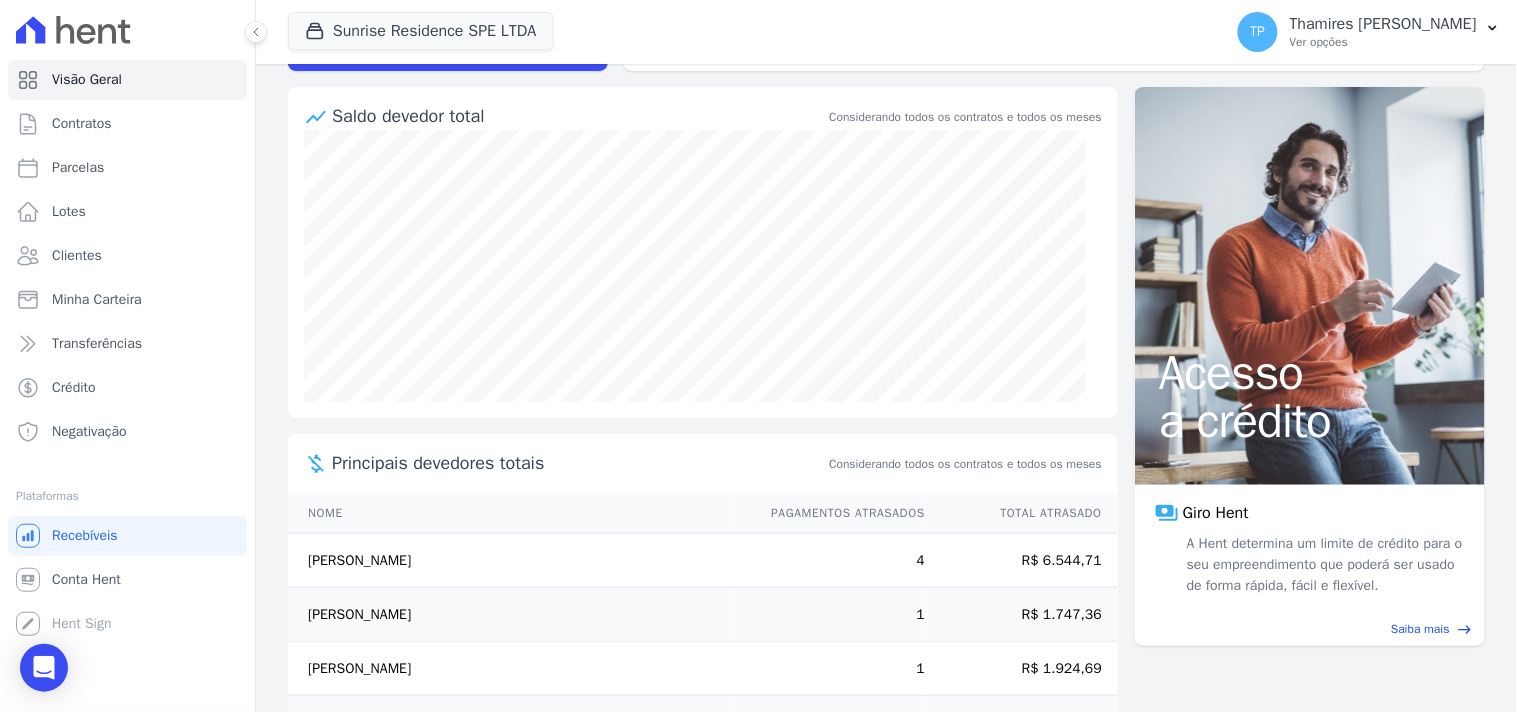 scroll, scrollTop: 308, scrollLeft: 0, axis: vertical 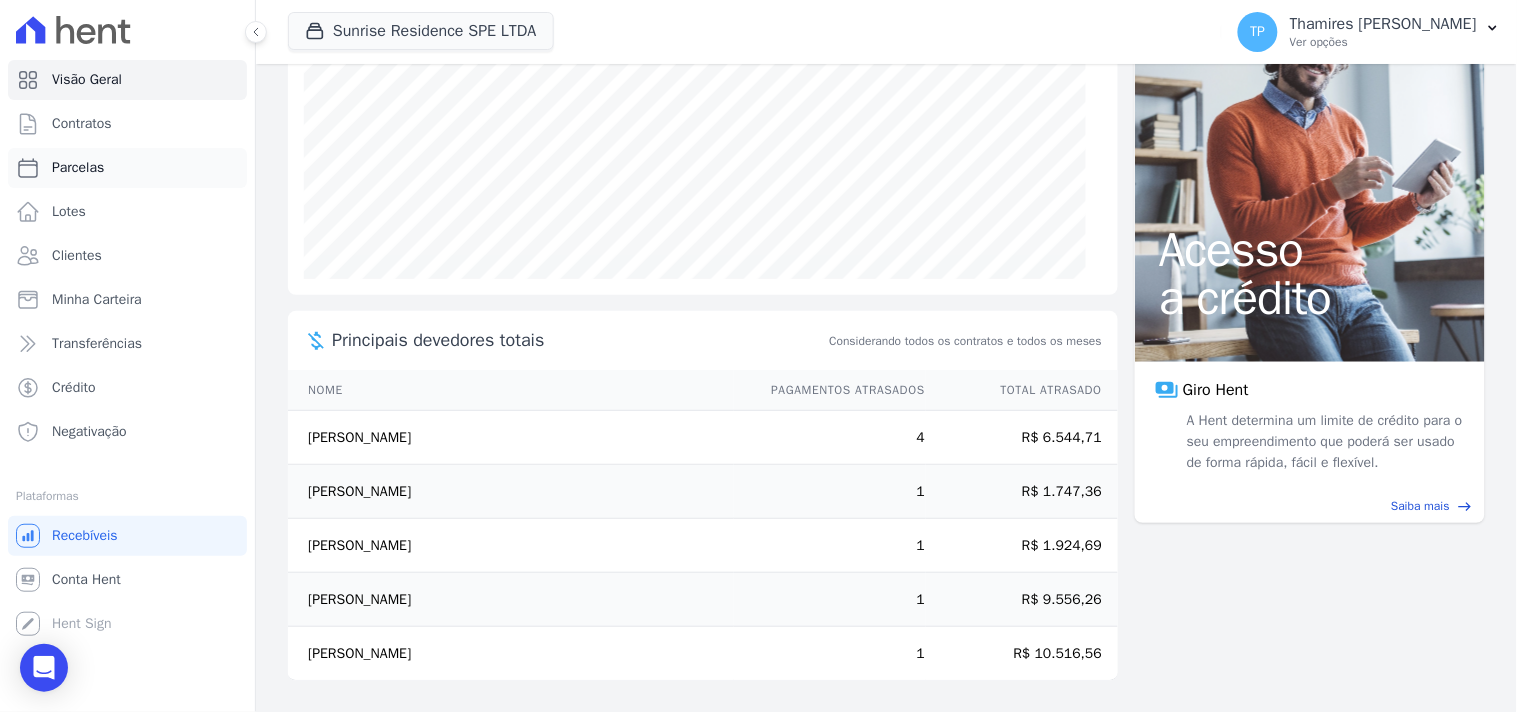 click on "Parcelas" at bounding box center [78, 168] 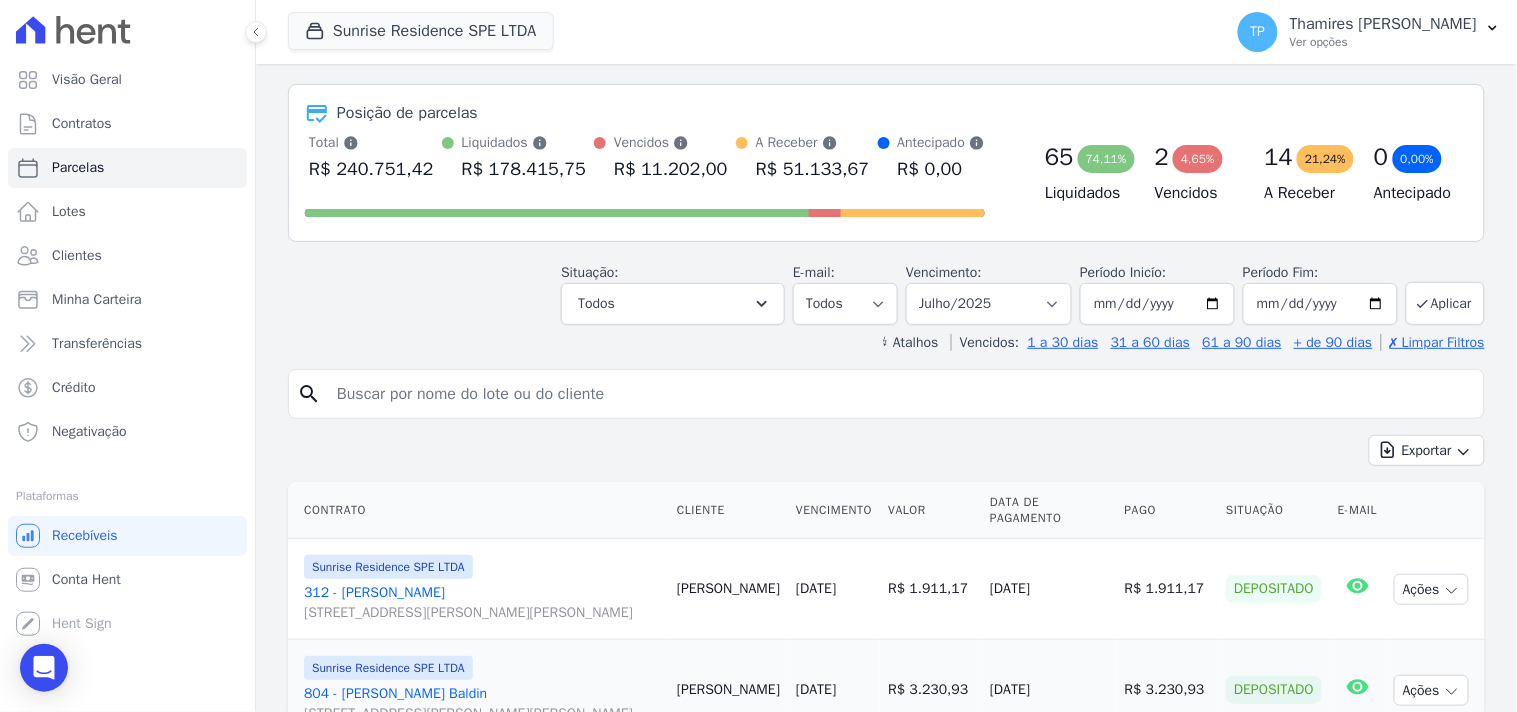 scroll, scrollTop: 111, scrollLeft: 0, axis: vertical 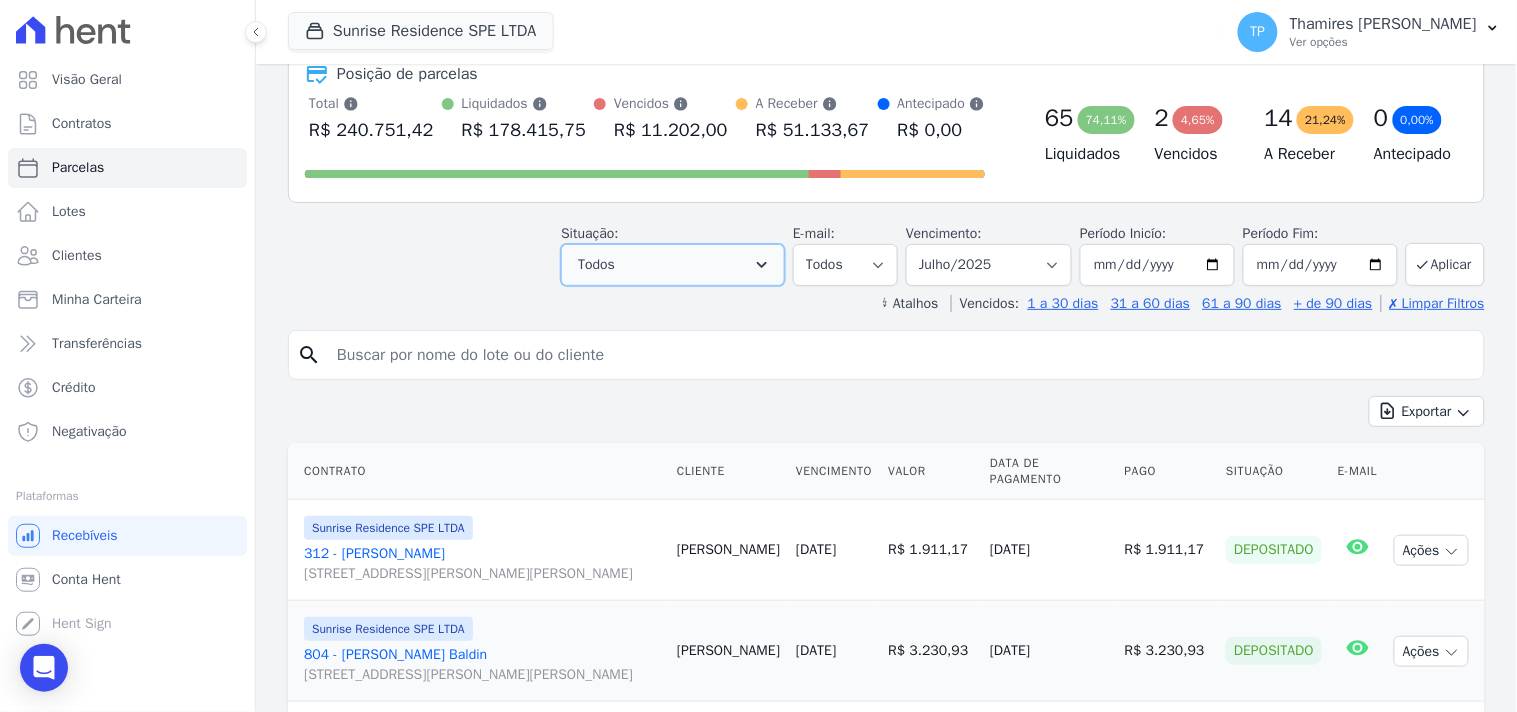 click on "Todos" at bounding box center (673, 265) 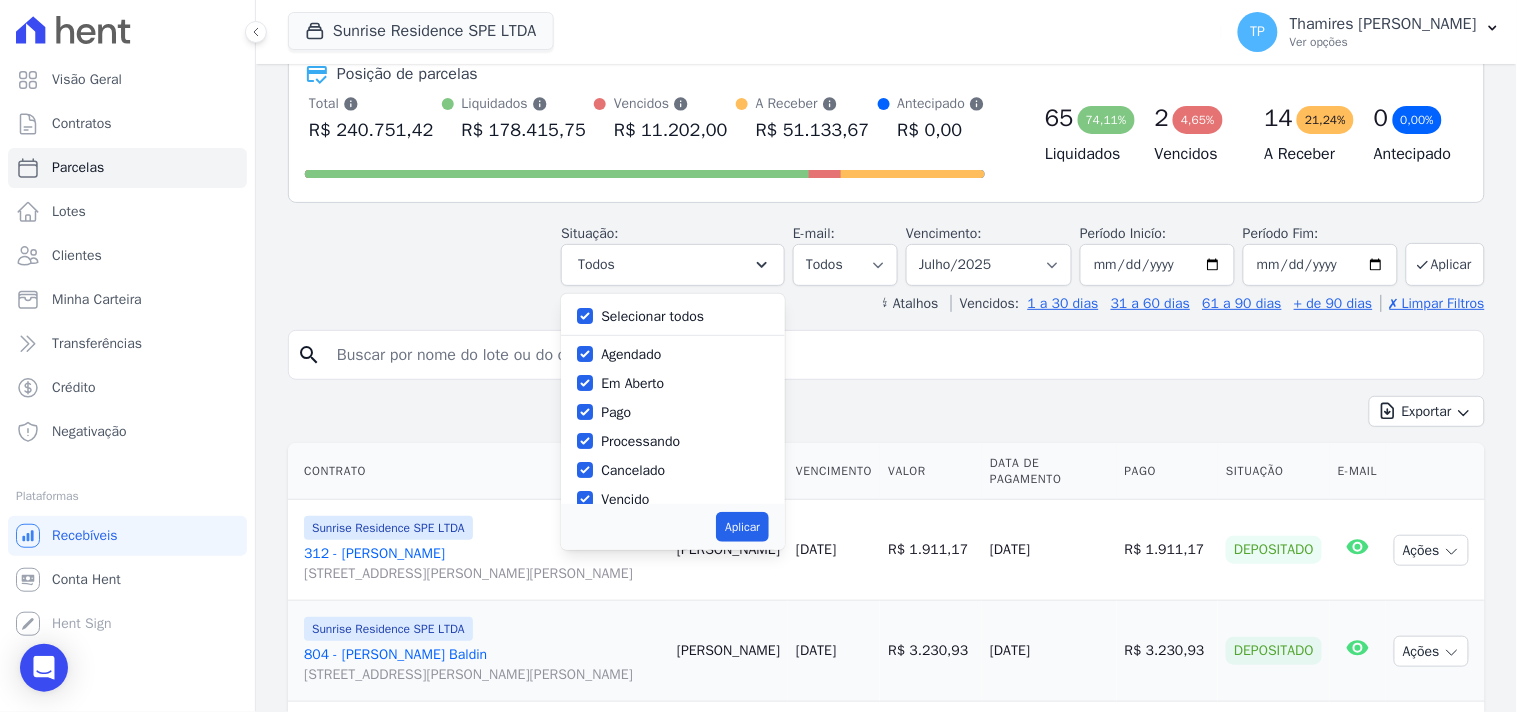 click on "Selecionar todos" at bounding box center (652, 316) 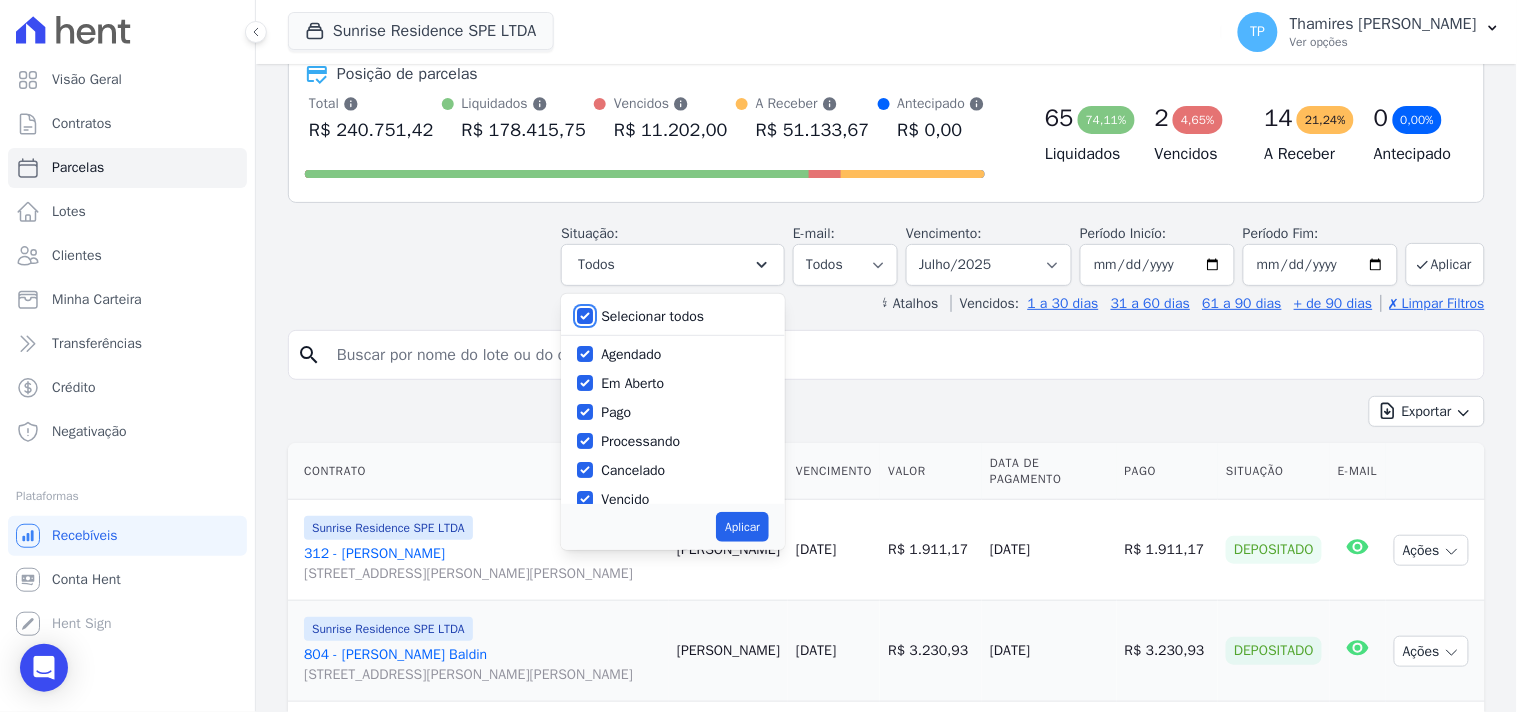 click on "Selecionar todos" at bounding box center (585, 316) 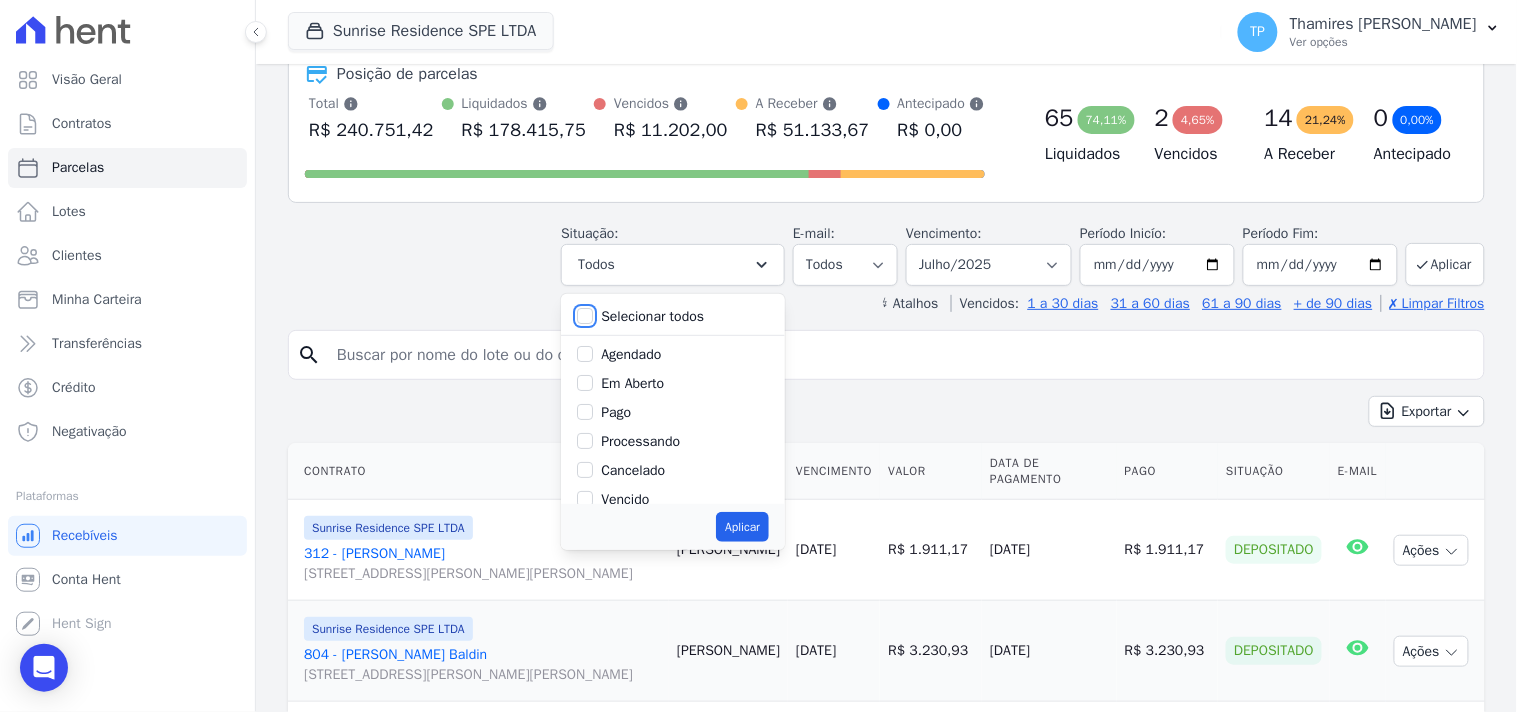 checkbox on "false" 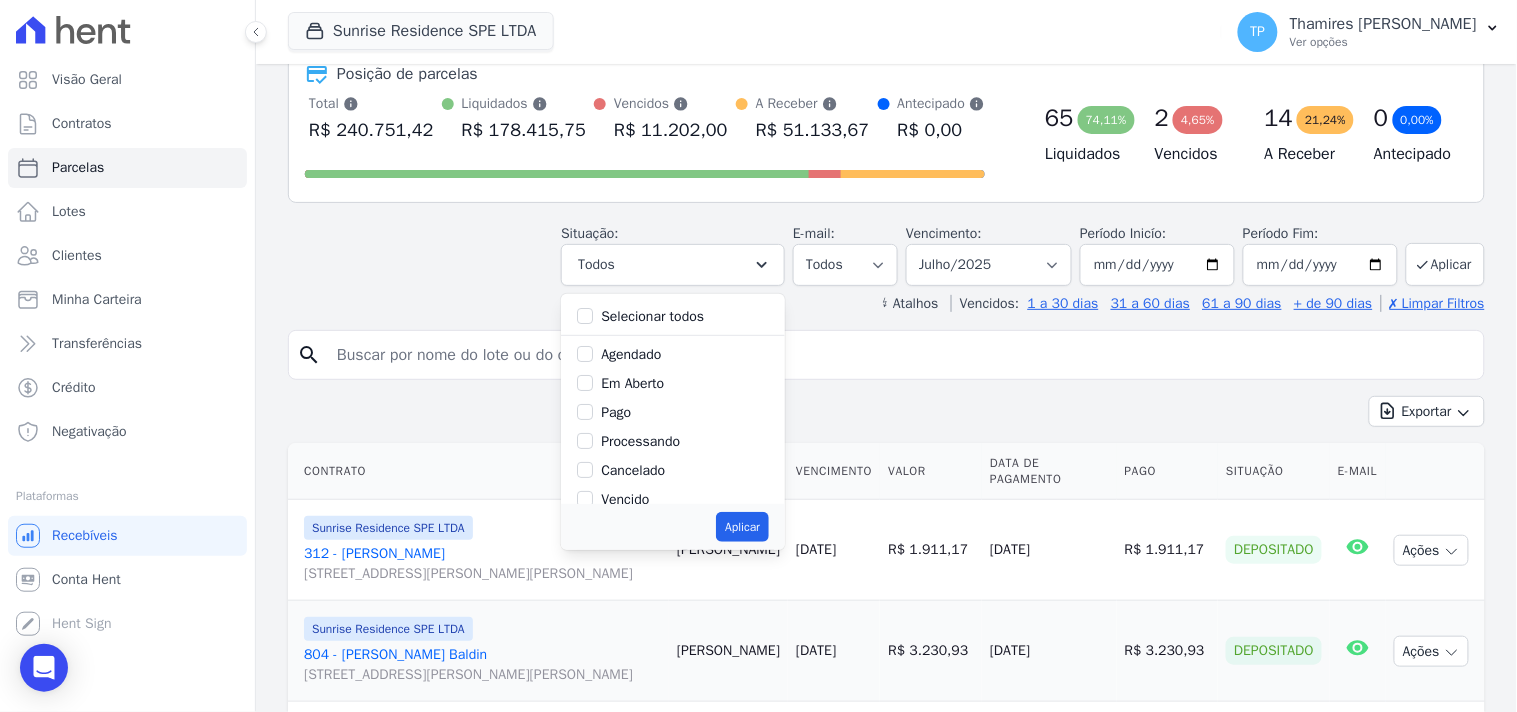 click on "Vencido" at bounding box center [625, 499] 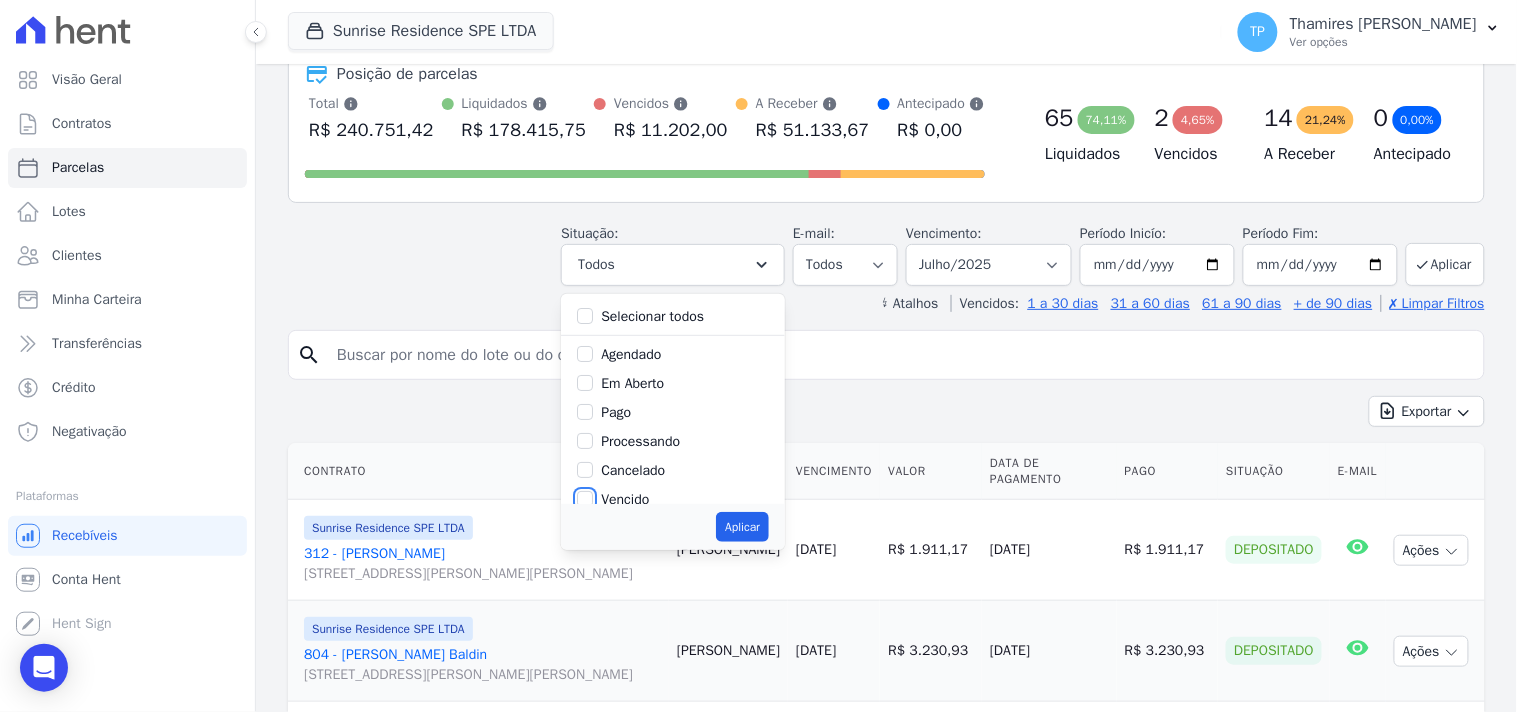 checkbox on "true" 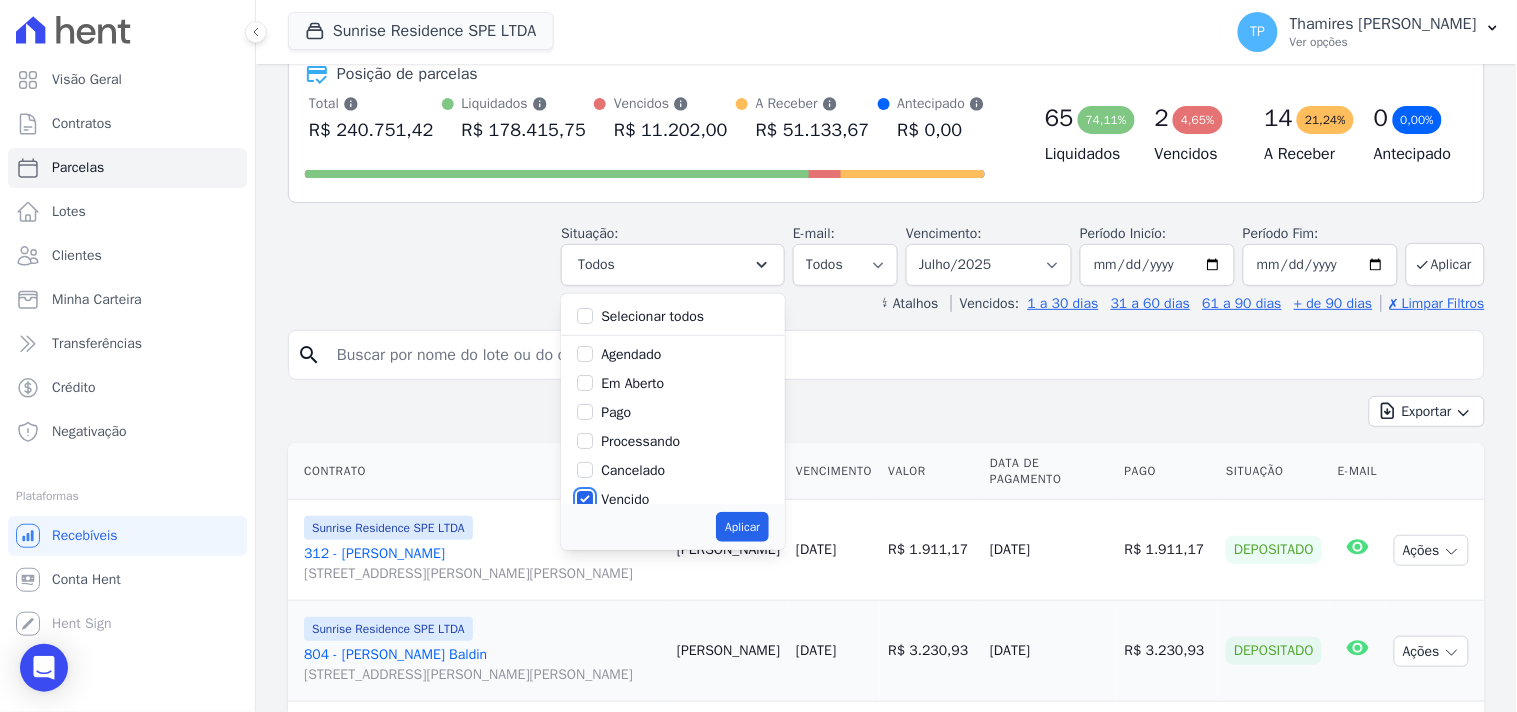 scroll, scrollTop: 3, scrollLeft: 0, axis: vertical 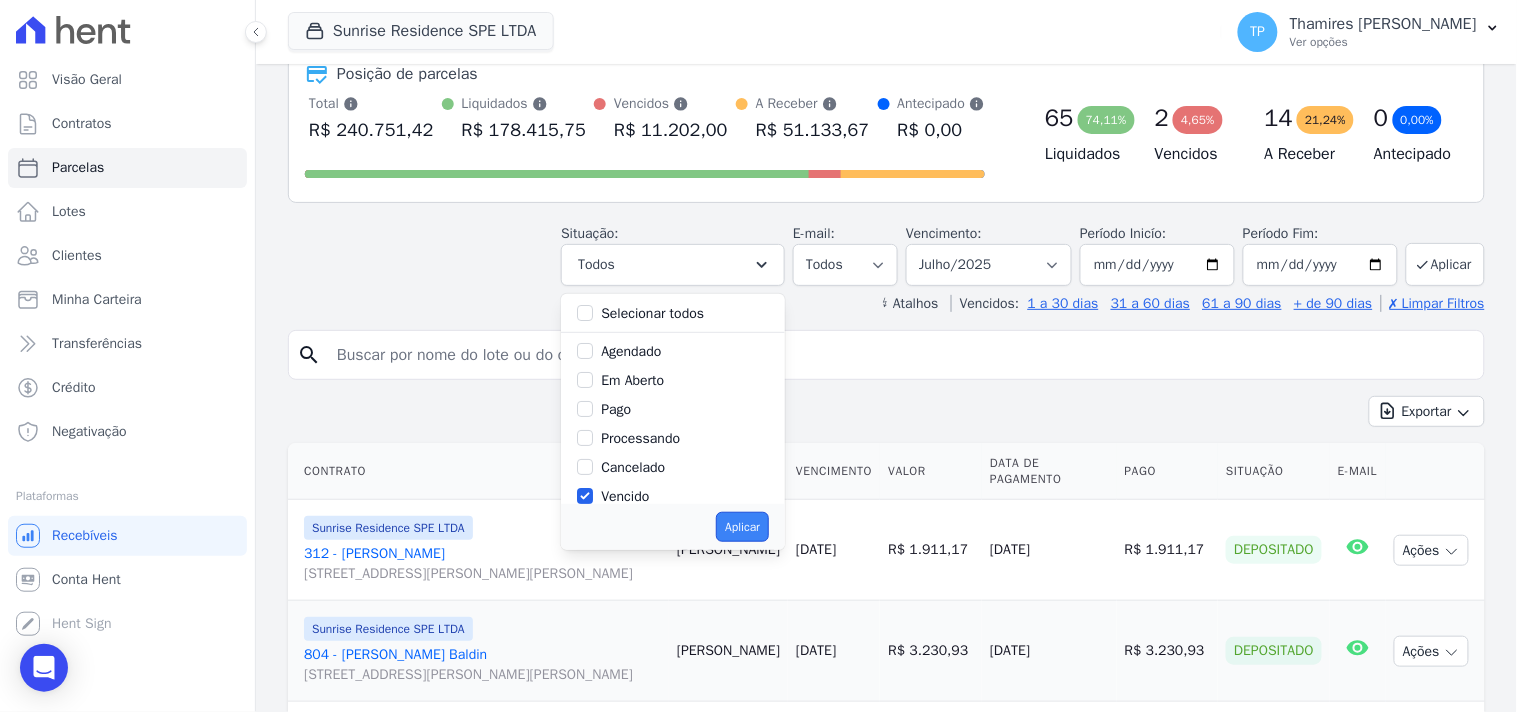 click on "Aplicar" at bounding box center (742, 527) 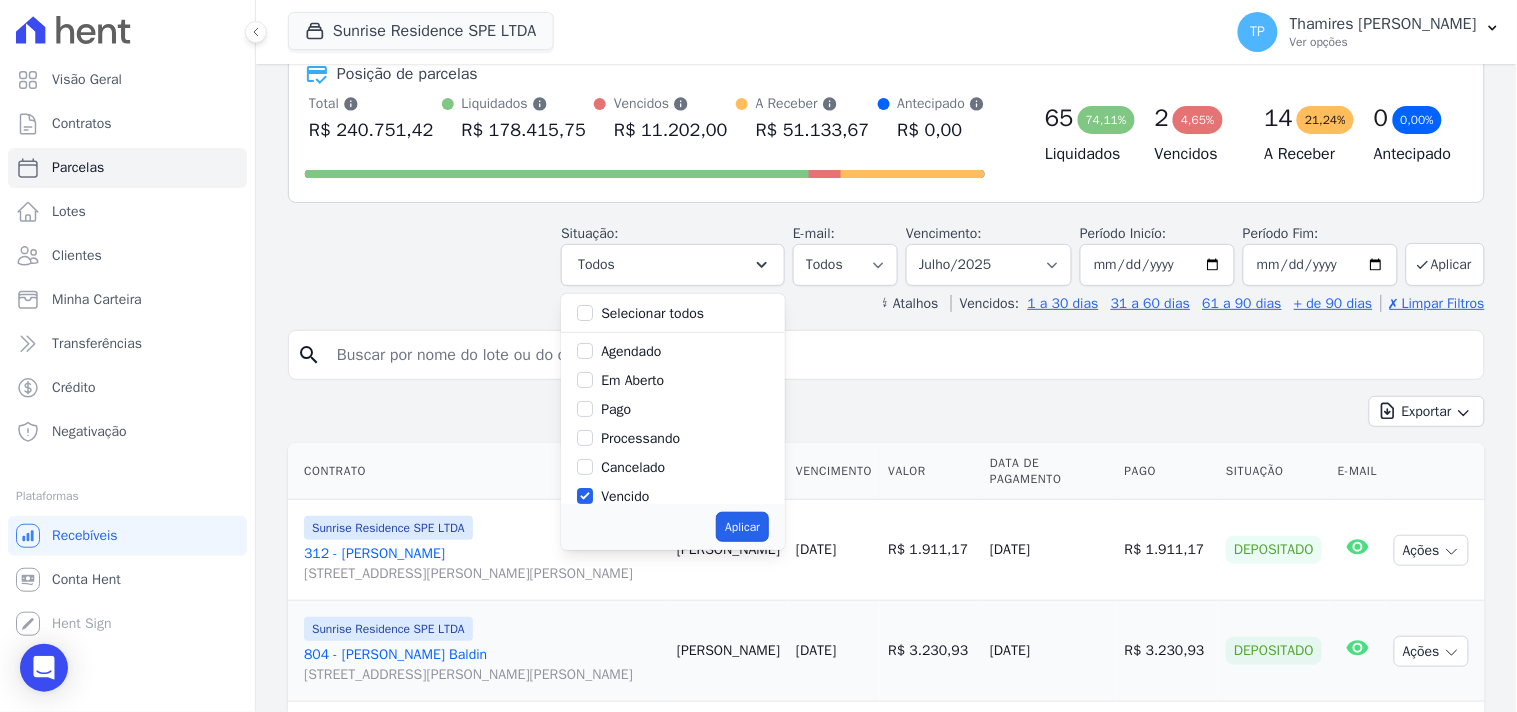 scroll, scrollTop: 38, scrollLeft: 0, axis: vertical 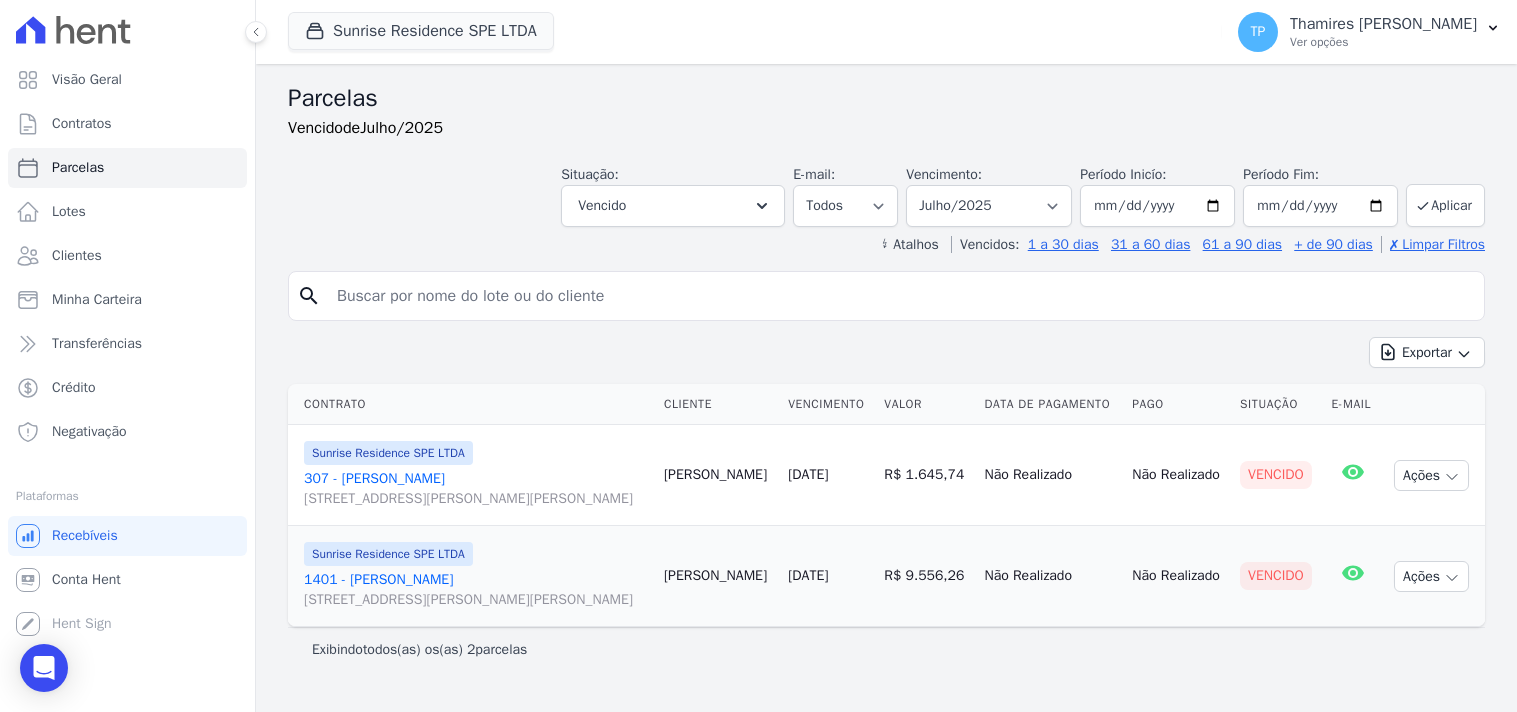 select 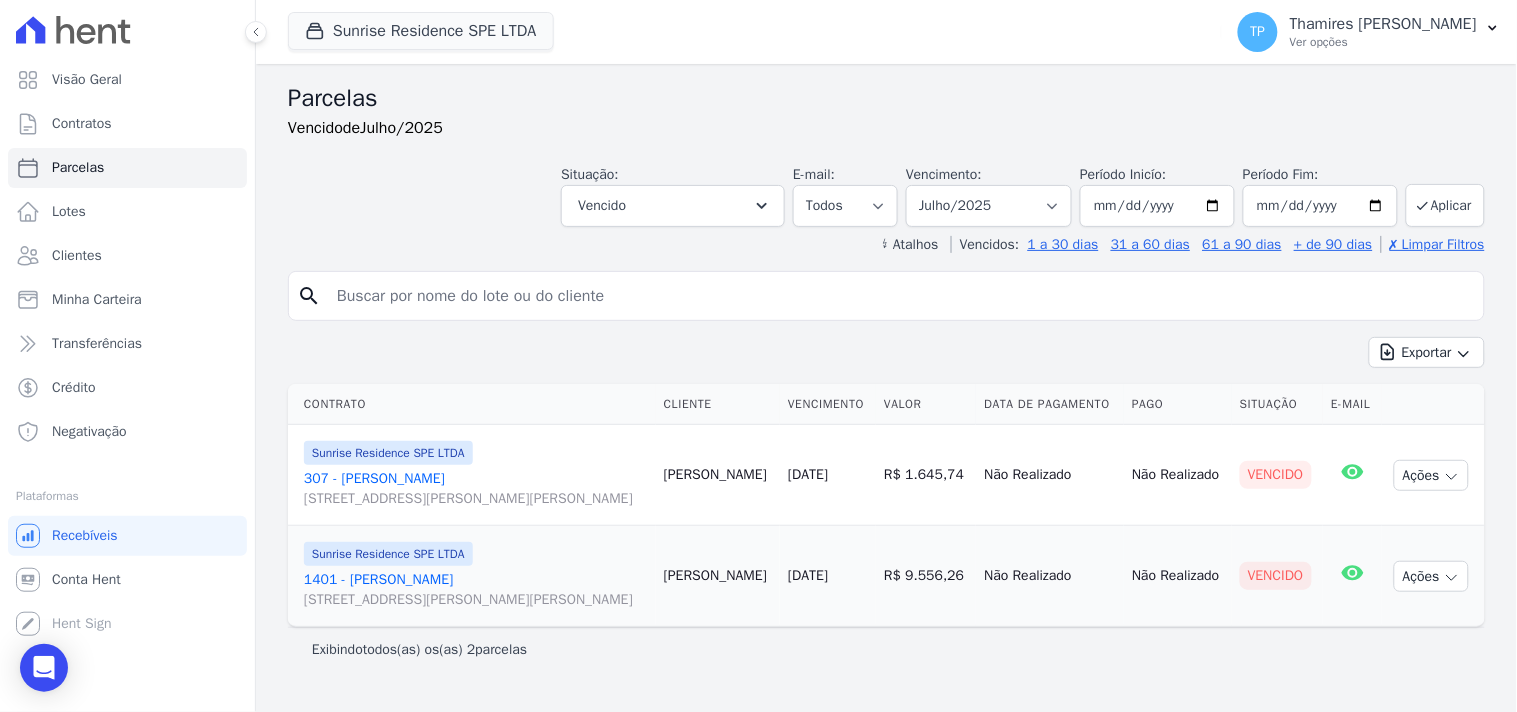 scroll, scrollTop: 32, scrollLeft: 0, axis: vertical 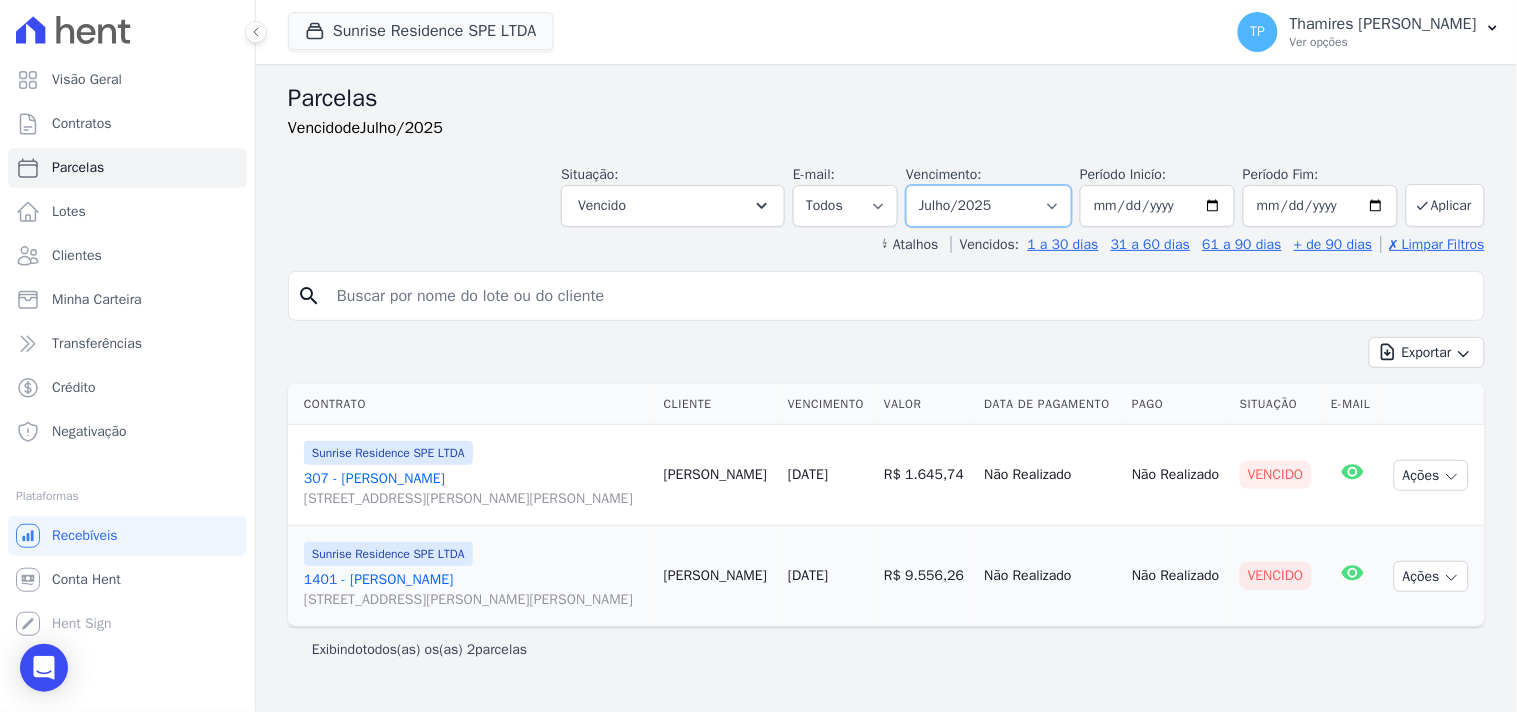 click on "Filtrar por período
────────
Todos os meses
Fevereiro/2024
Março/2024
Abril/2024
Maio/2024
Junho/2024
Julho/2024
Agosto/2024
Setembro/2024
Outubro/2024
Novembro/2024
Dezembro/2024
Janeiro/2025
Fevereiro/2025
Março/2025
Abril/2025
Maio/2025
Junho/2025
Julho/2025
Agosto/2025
Setembro/2025
Outubro/2025
Novembro/2025
Dezembro/2025
Janeiro/2026
Fevereiro/2026
Março/2026
Abril/2026
Maio/2026
Junho/2026
Julho/2026
Agosto/2026
Setembro/2026
Outubro/2026
Novembro/2026
Dezembro/2026
Janeiro/2027
Fevereiro/2027
Março/2027
Abril/2027
Maio/2027
Junho/2027
Julho/2027
Agosto/2027
Setembro/2027
Outubro/2027
Novembro/2027
Dezembro/2027
Janeiro/2028
Fevereiro/2028
Março/2028
Abril/2028
Maio/2028
Junho/2028
Julho/2028
Agosto/2028
Setembro/2028" at bounding box center [989, 206] 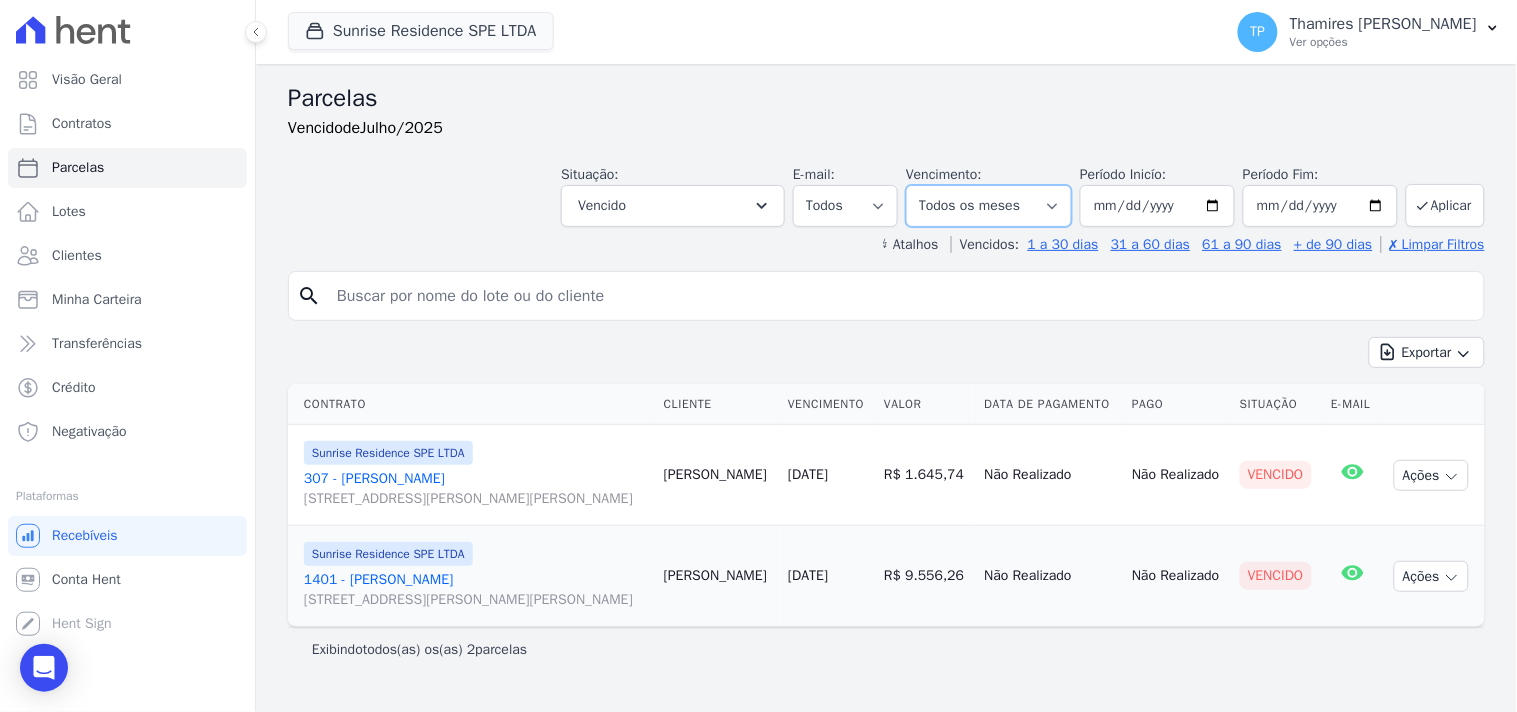 click on "Filtrar por período
────────
Todos os meses
Fevereiro/2024
Março/2024
Abril/2024
Maio/2024
Junho/2024
Julho/2024
Agosto/2024
Setembro/2024
Outubro/2024
Novembro/2024
Dezembro/2024
Janeiro/2025
Fevereiro/2025
Março/2025
Abril/2025
Maio/2025
Junho/2025
Julho/2025
Agosto/2025
Setembro/2025
Outubro/2025
Novembro/2025
Dezembro/2025
Janeiro/2026
Fevereiro/2026
Março/2026
Abril/2026
Maio/2026
Junho/2026
Julho/2026
Agosto/2026
Setembro/2026
Outubro/2026
Novembro/2026
Dezembro/2026
Janeiro/2027
Fevereiro/2027
Março/2027
Abril/2027
Maio/2027
Junho/2027
Julho/2027
Agosto/2027
Setembro/2027
Outubro/2027
Novembro/2027
Dezembro/2027
Janeiro/2028
Fevereiro/2028
Março/2028
Abril/2028
Maio/2028
Junho/2028
Julho/2028
Agosto/2028
Setembro/2028" at bounding box center (989, 206) 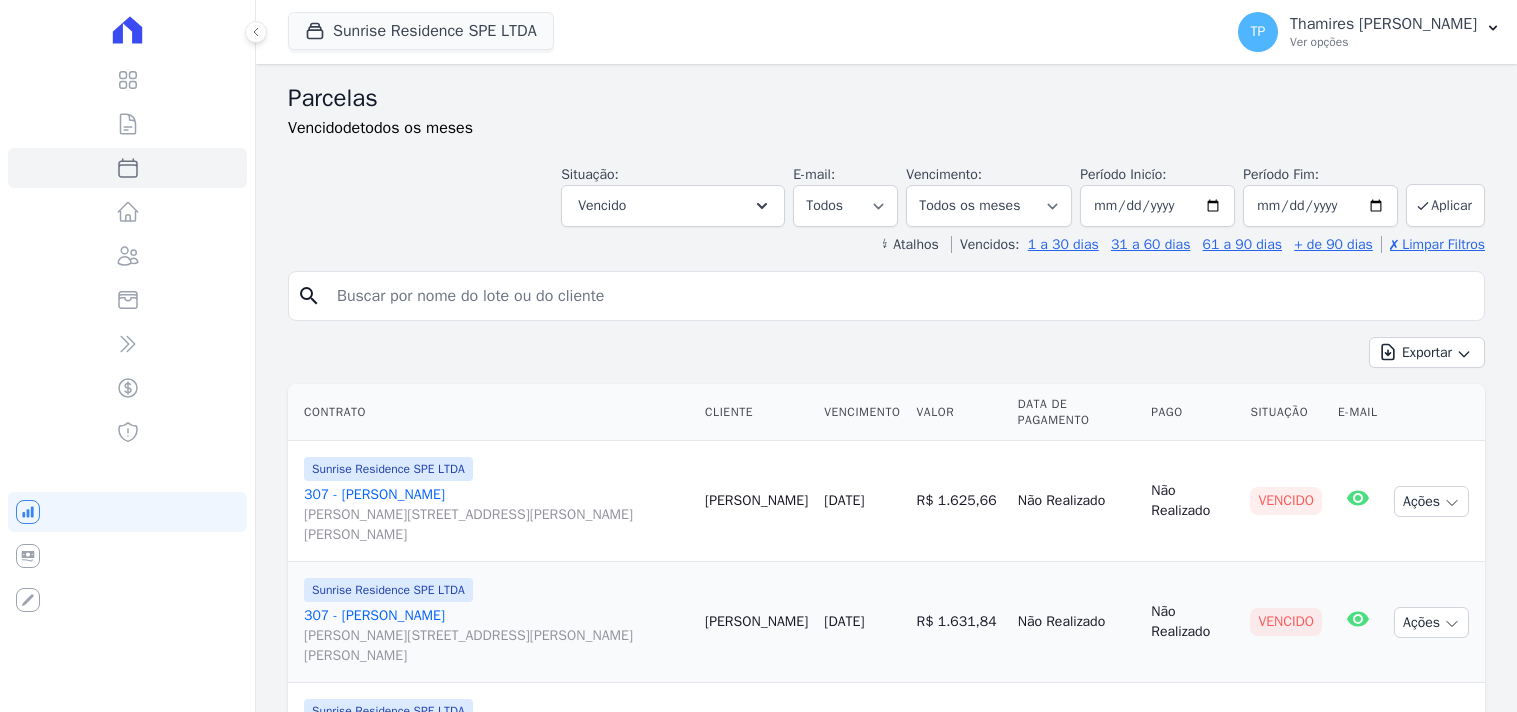 select 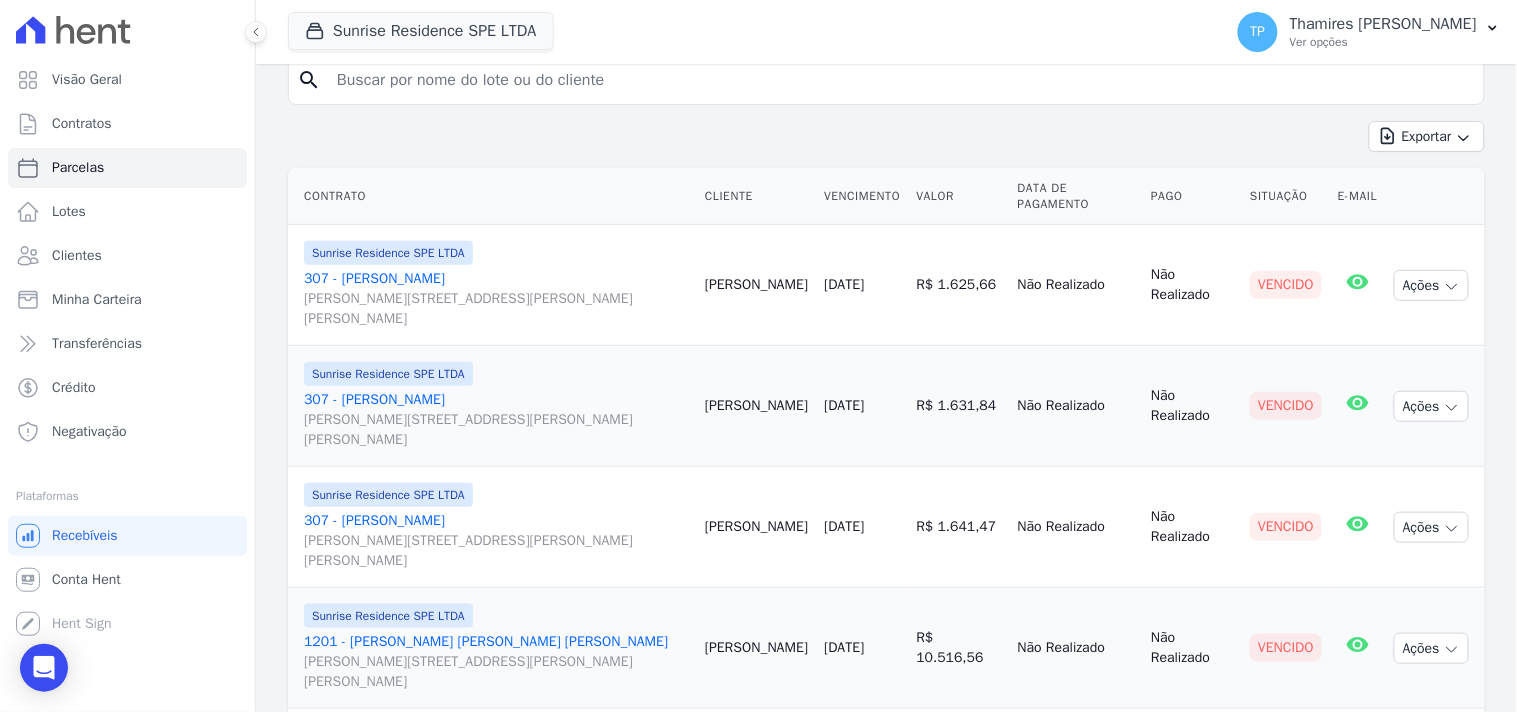 scroll, scrollTop: 222, scrollLeft: 0, axis: vertical 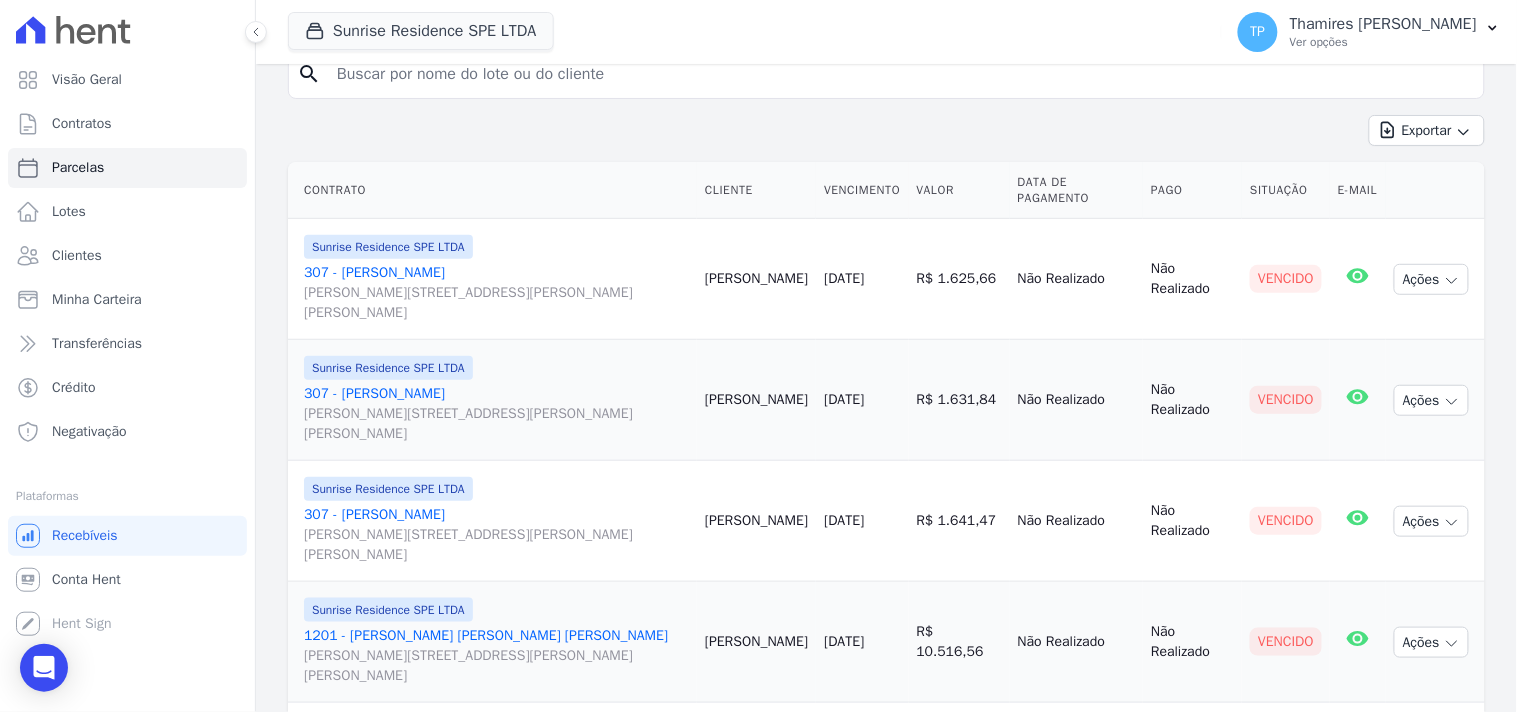 click on "307 - [PERSON_NAME]
[PERSON_NAME][STREET_ADDRESS][PERSON_NAME][PERSON_NAME]" at bounding box center [496, 293] 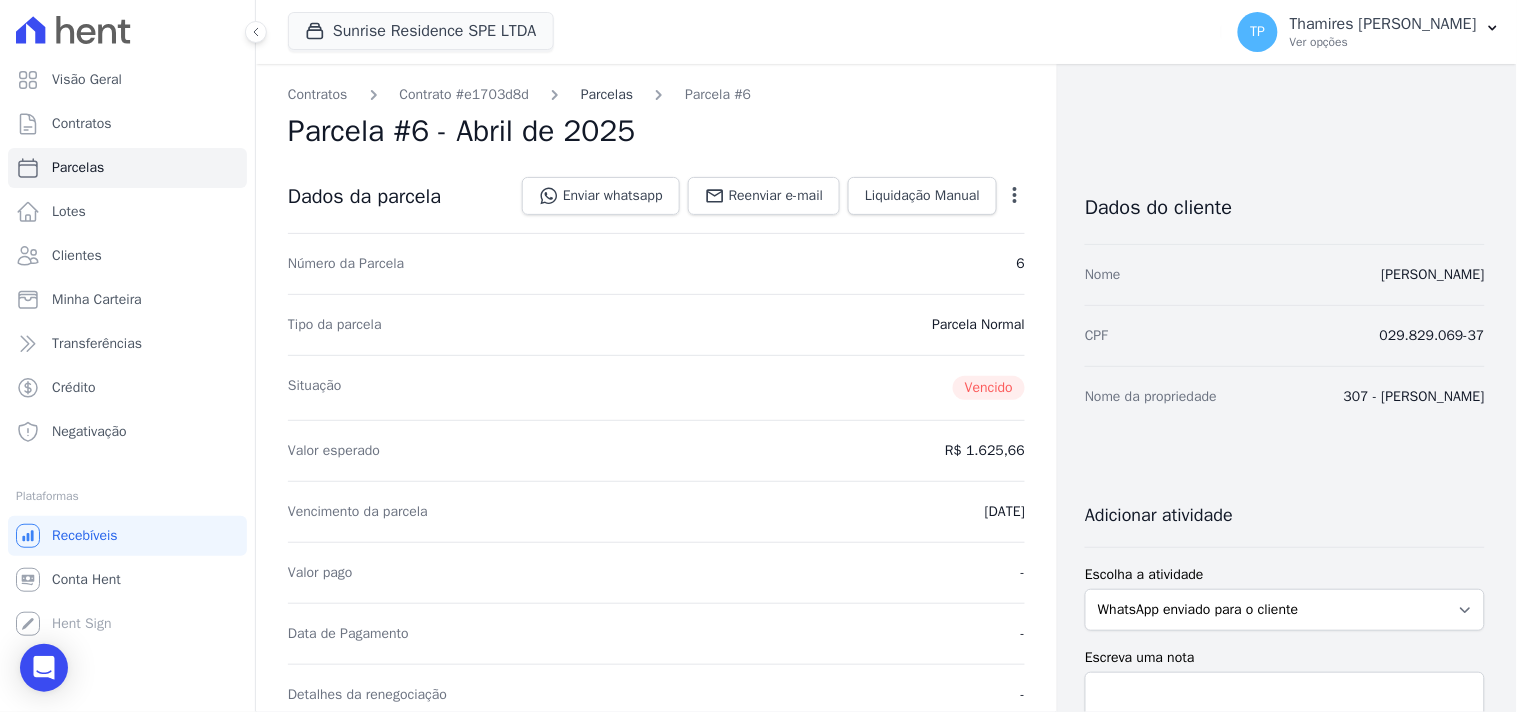 click on "Parcelas" at bounding box center [607, 94] 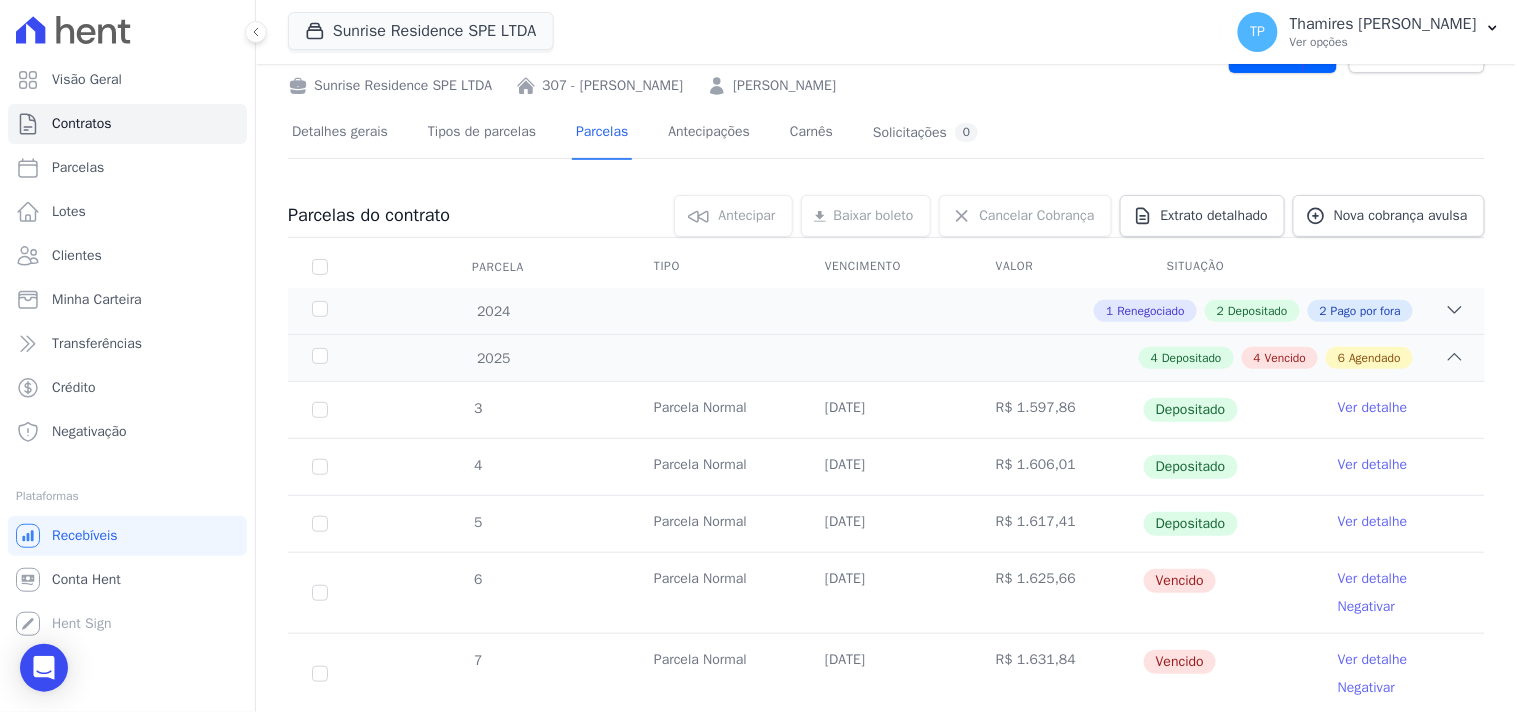 scroll, scrollTop: 222, scrollLeft: 0, axis: vertical 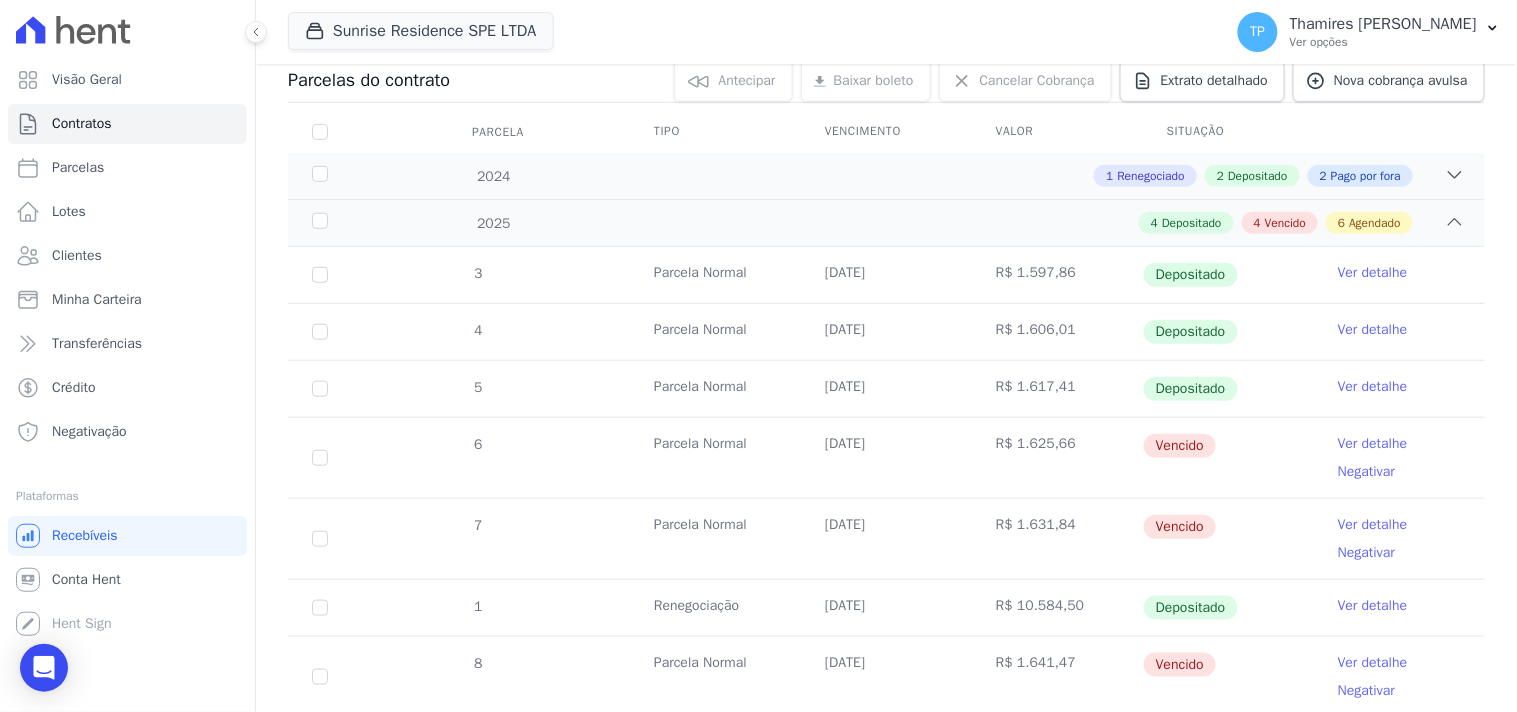click on "Negativar" at bounding box center [1366, 471] 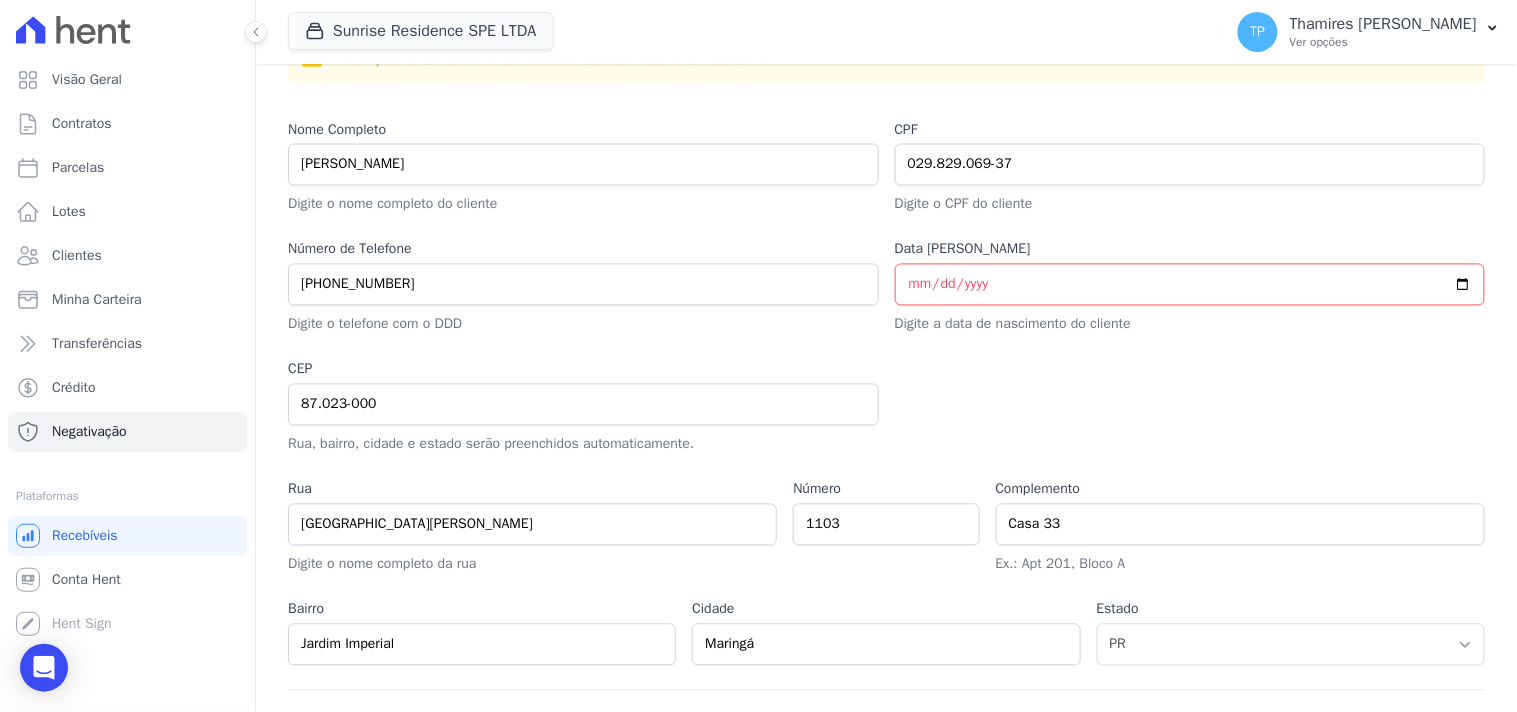 scroll, scrollTop: 988, scrollLeft: 0, axis: vertical 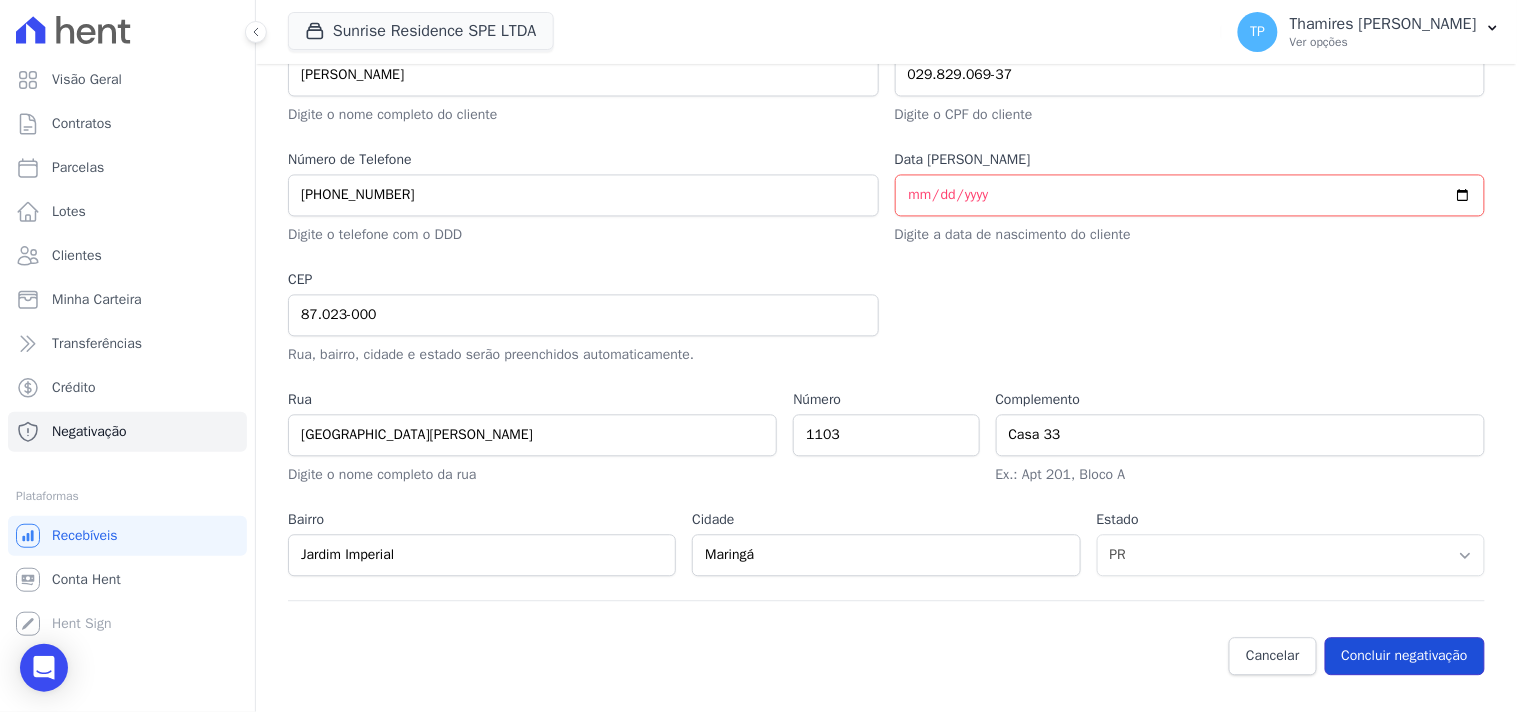 click on "Concluir negativação" at bounding box center (1405, 657) 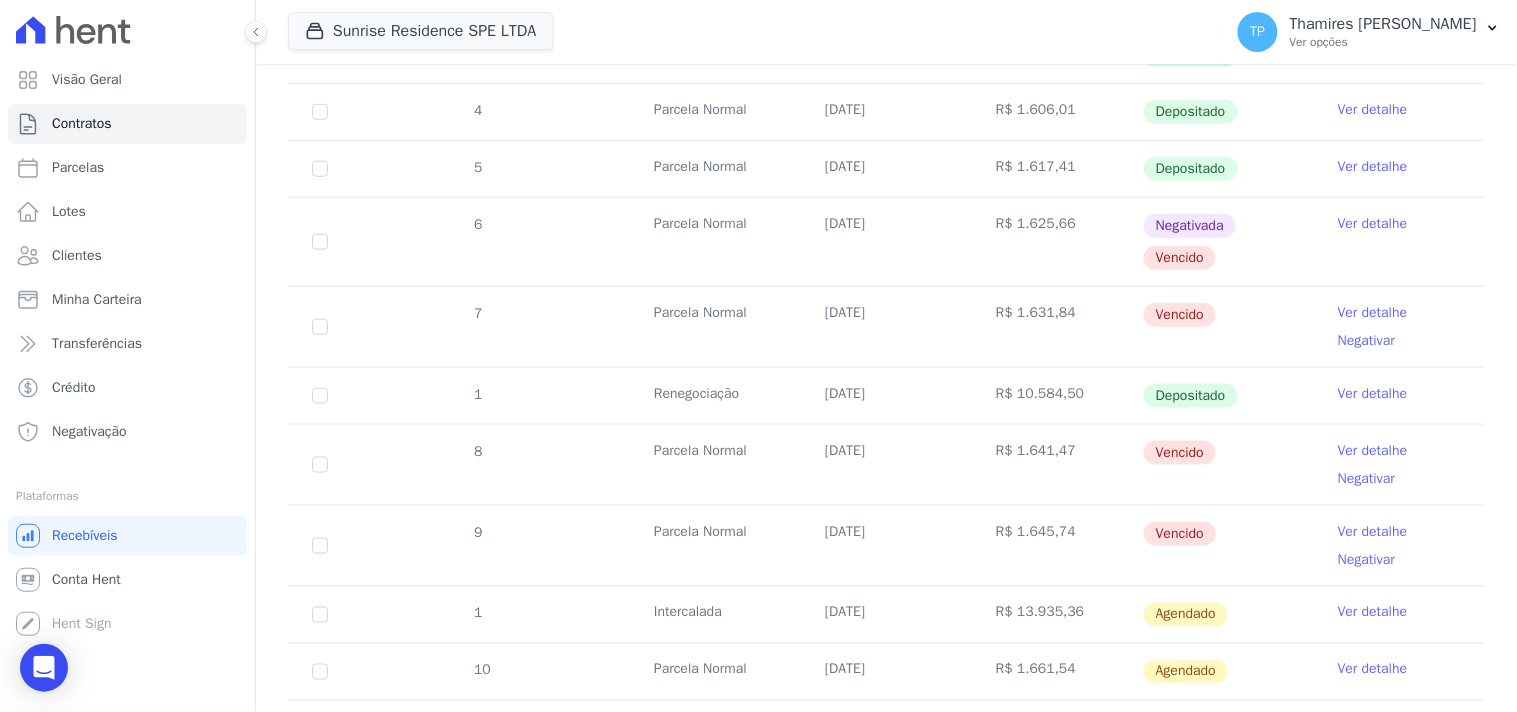 scroll, scrollTop: 444, scrollLeft: 0, axis: vertical 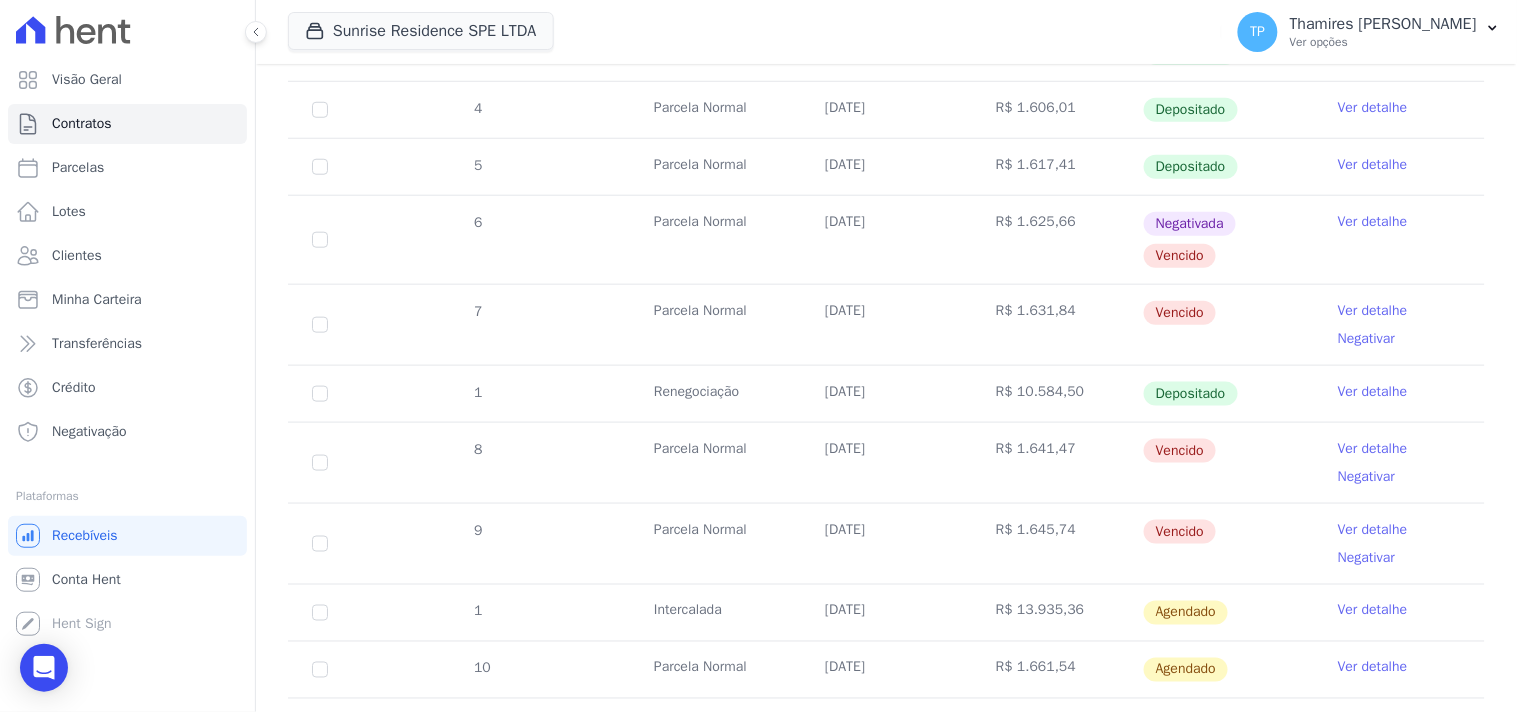 click on "Negativar" at bounding box center [1366, 338] 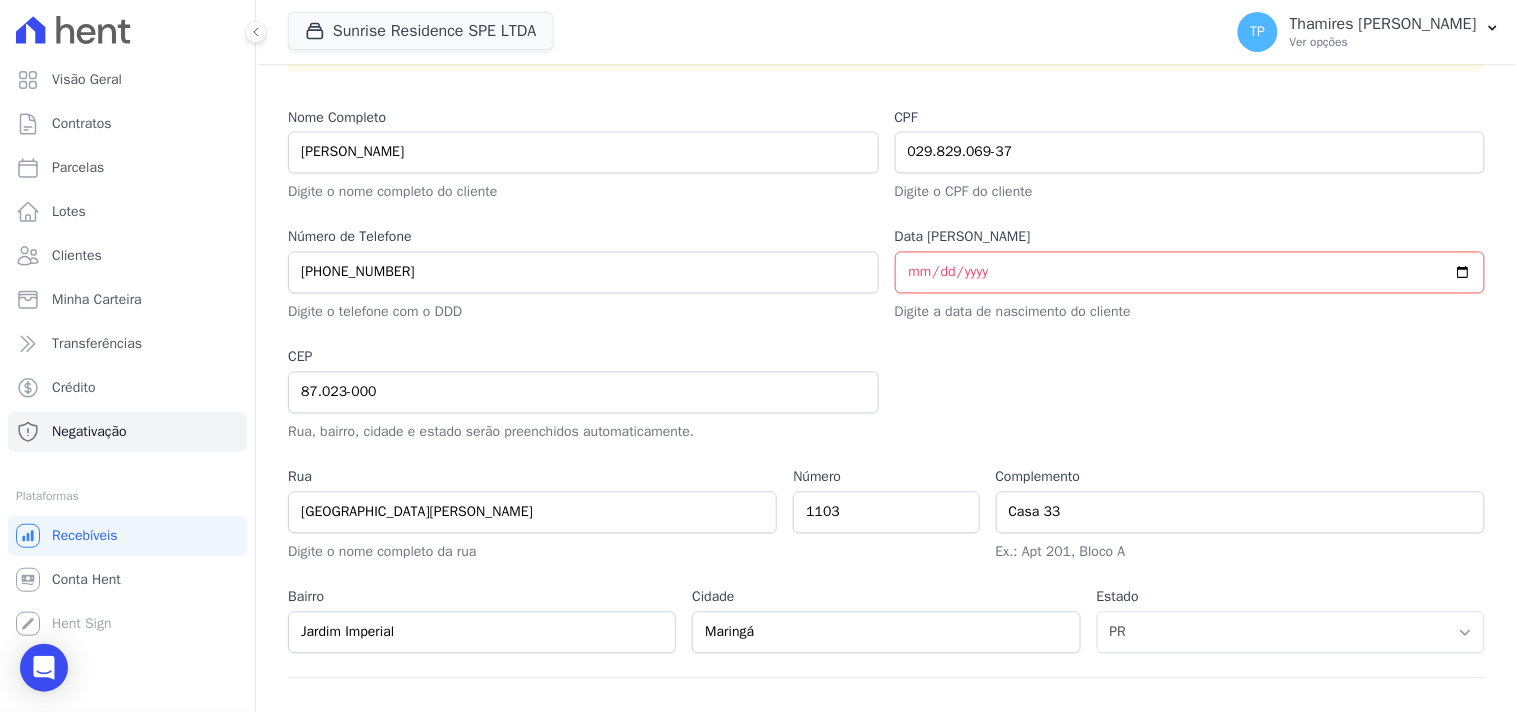 scroll, scrollTop: 988, scrollLeft: 0, axis: vertical 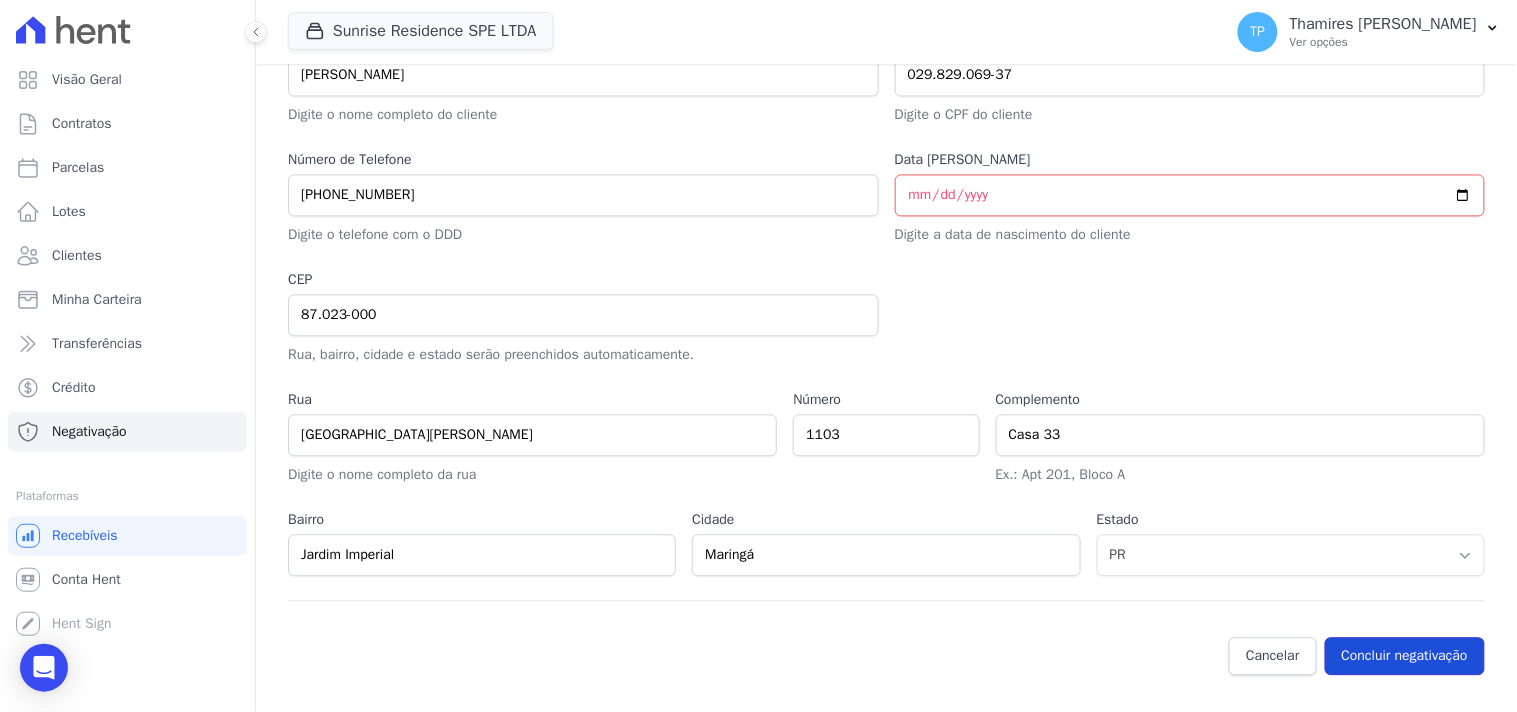 click on "Concluir negativação" at bounding box center [1405, 657] 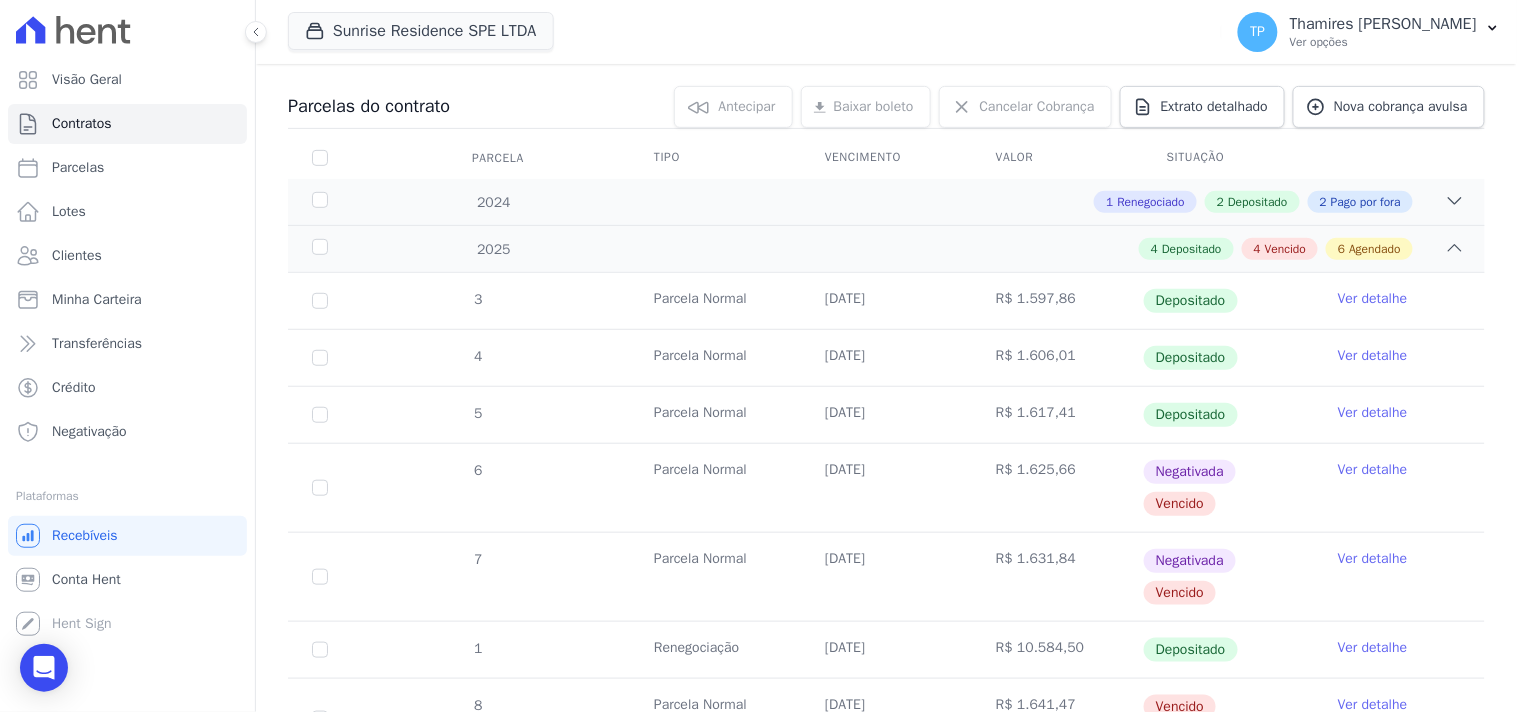 scroll, scrollTop: 555, scrollLeft: 0, axis: vertical 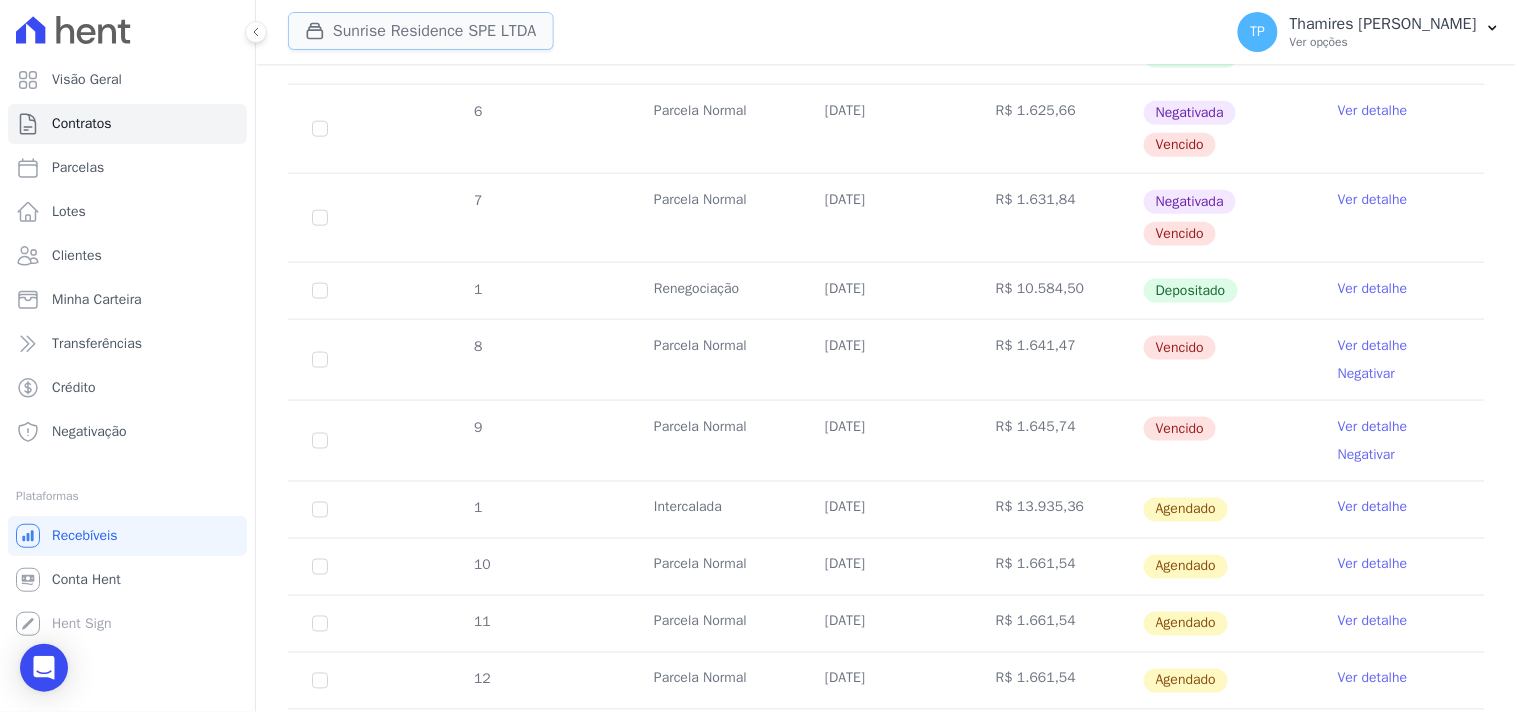 click on "Sunrise Residence SPE LTDA" at bounding box center [421, 31] 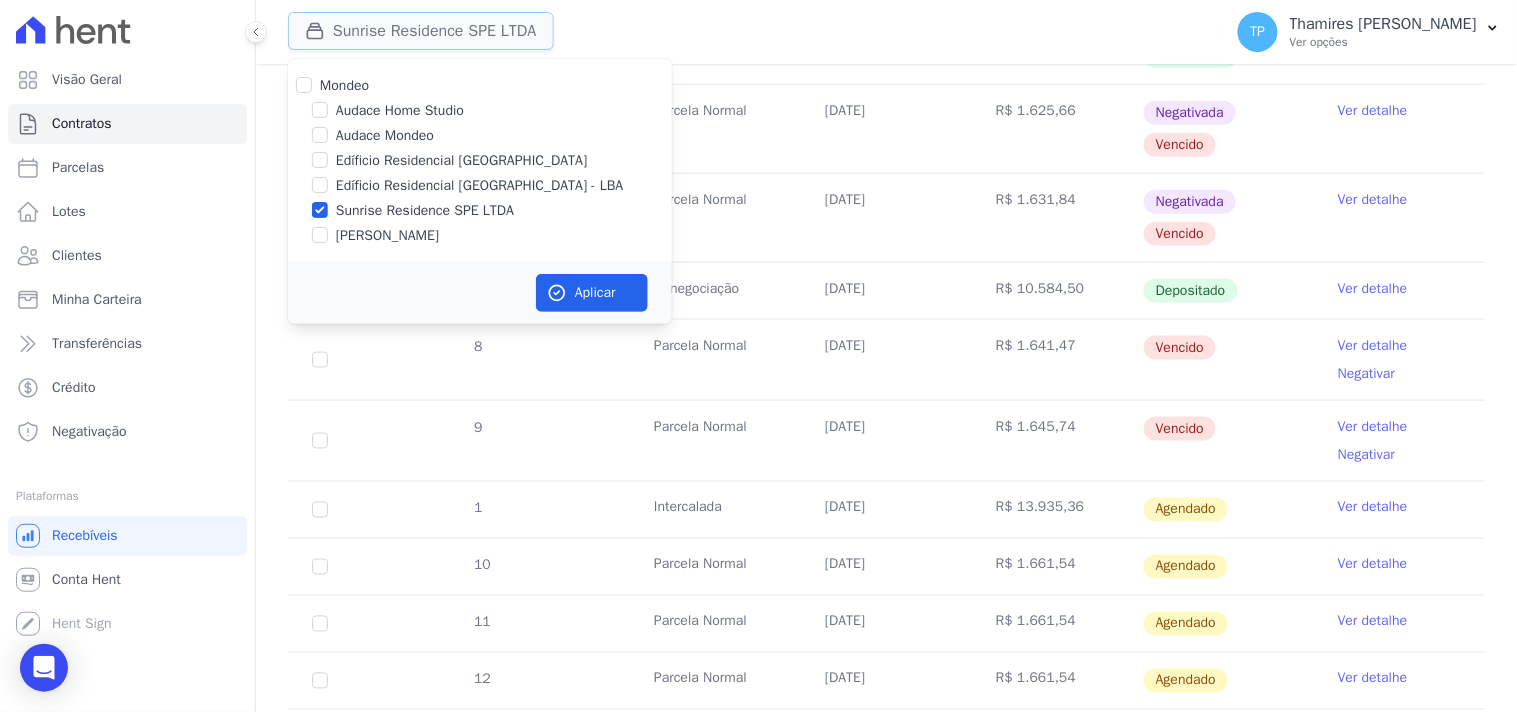 click on "Sunrise Residence SPE LTDA" at bounding box center [421, 31] 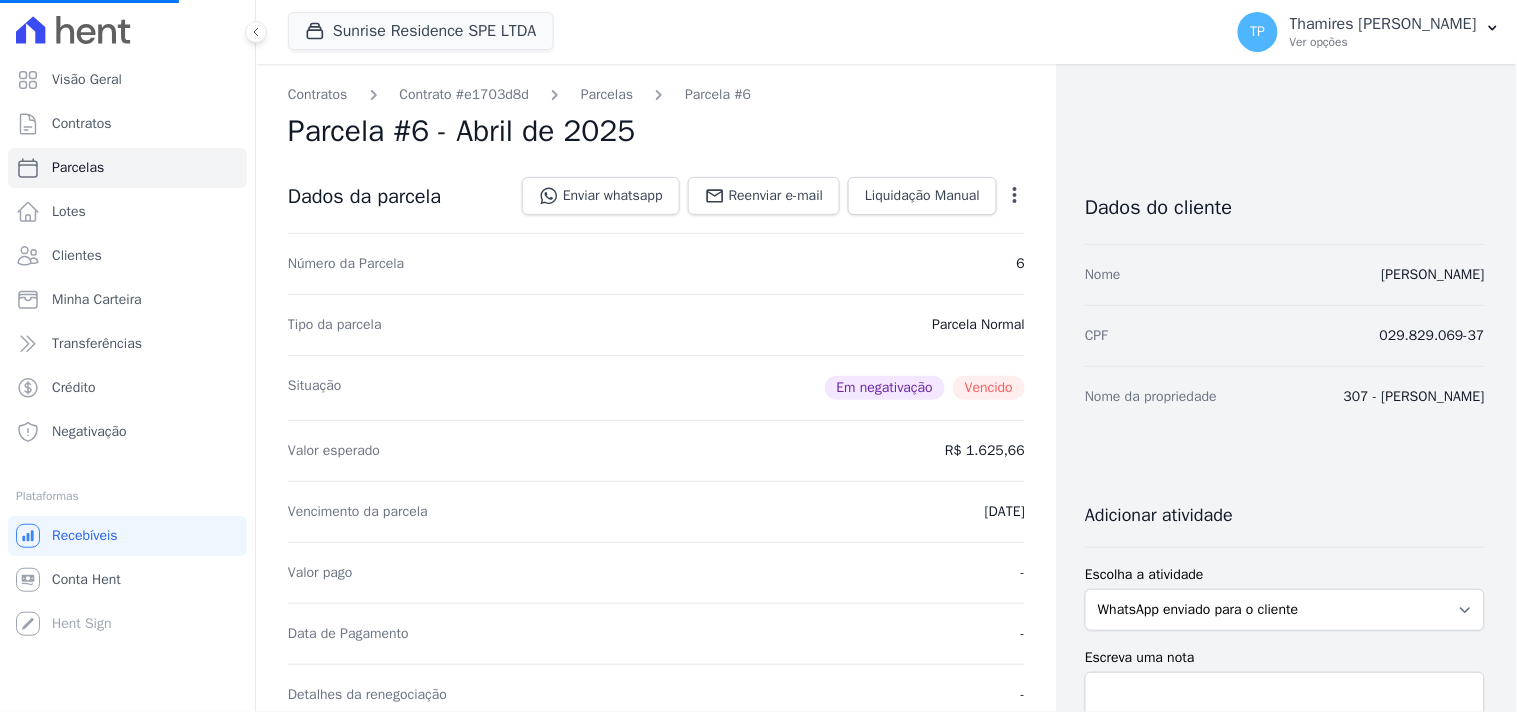 select 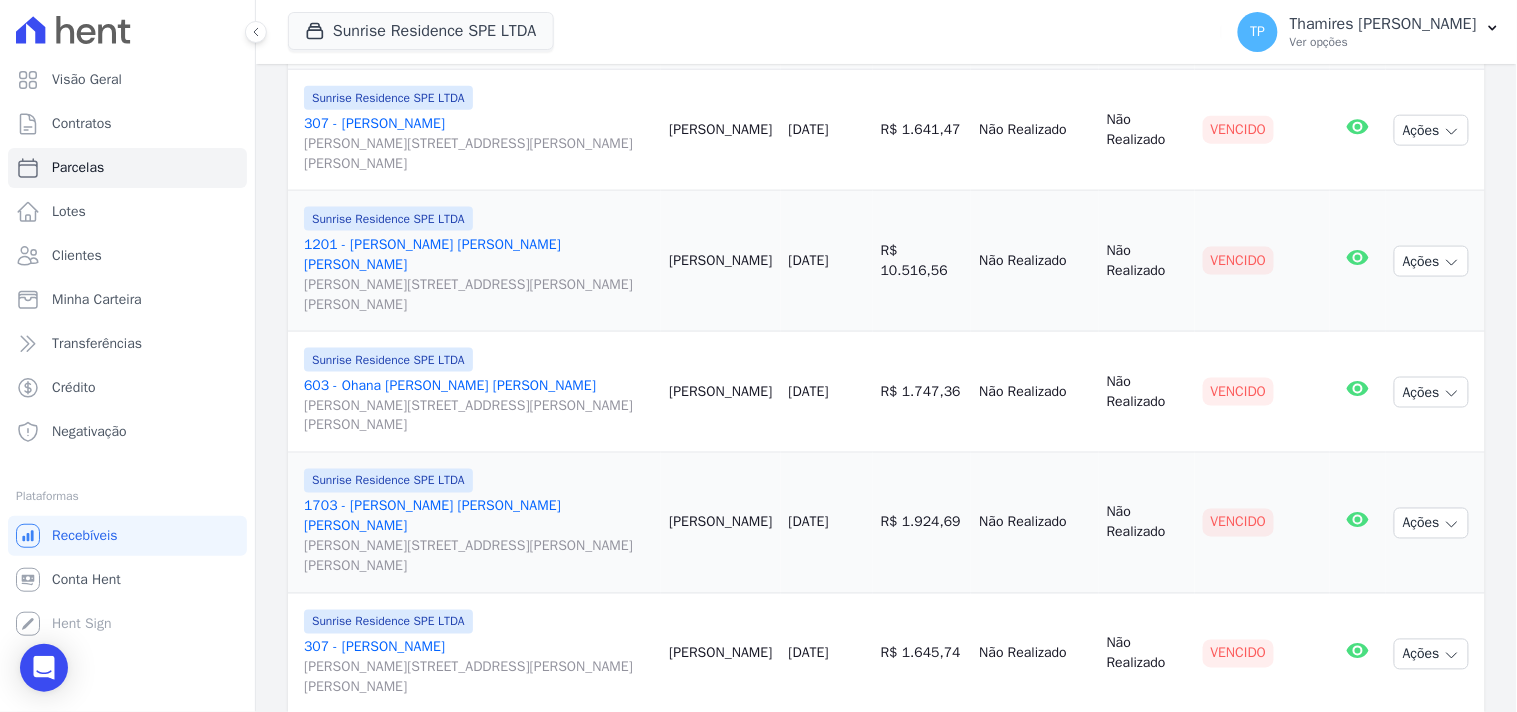 scroll, scrollTop: 666, scrollLeft: 0, axis: vertical 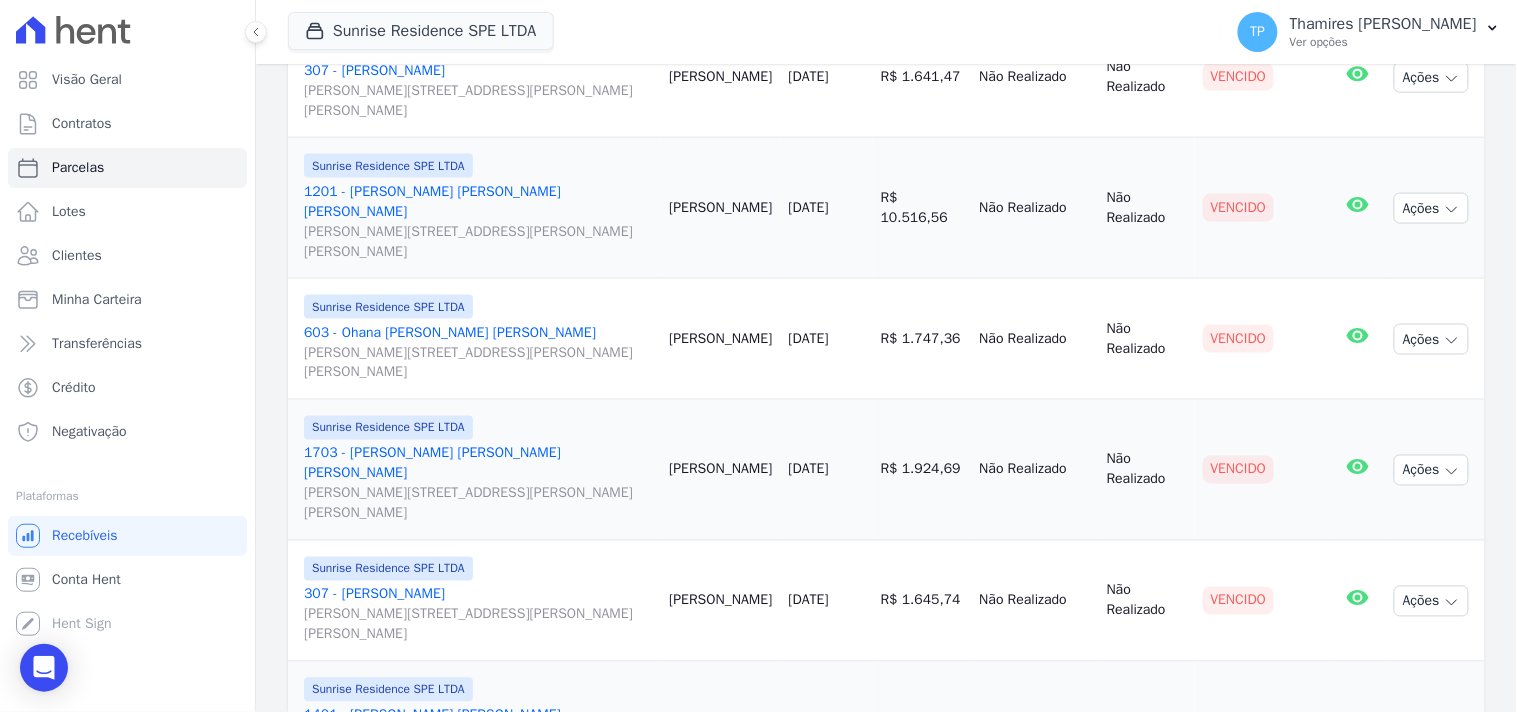 click on "603 - Ohana [PERSON_NAME] [PERSON_NAME]
[PERSON_NAME][STREET_ADDRESS][PERSON_NAME][PERSON_NAME]" at bounding box center (478, 353) 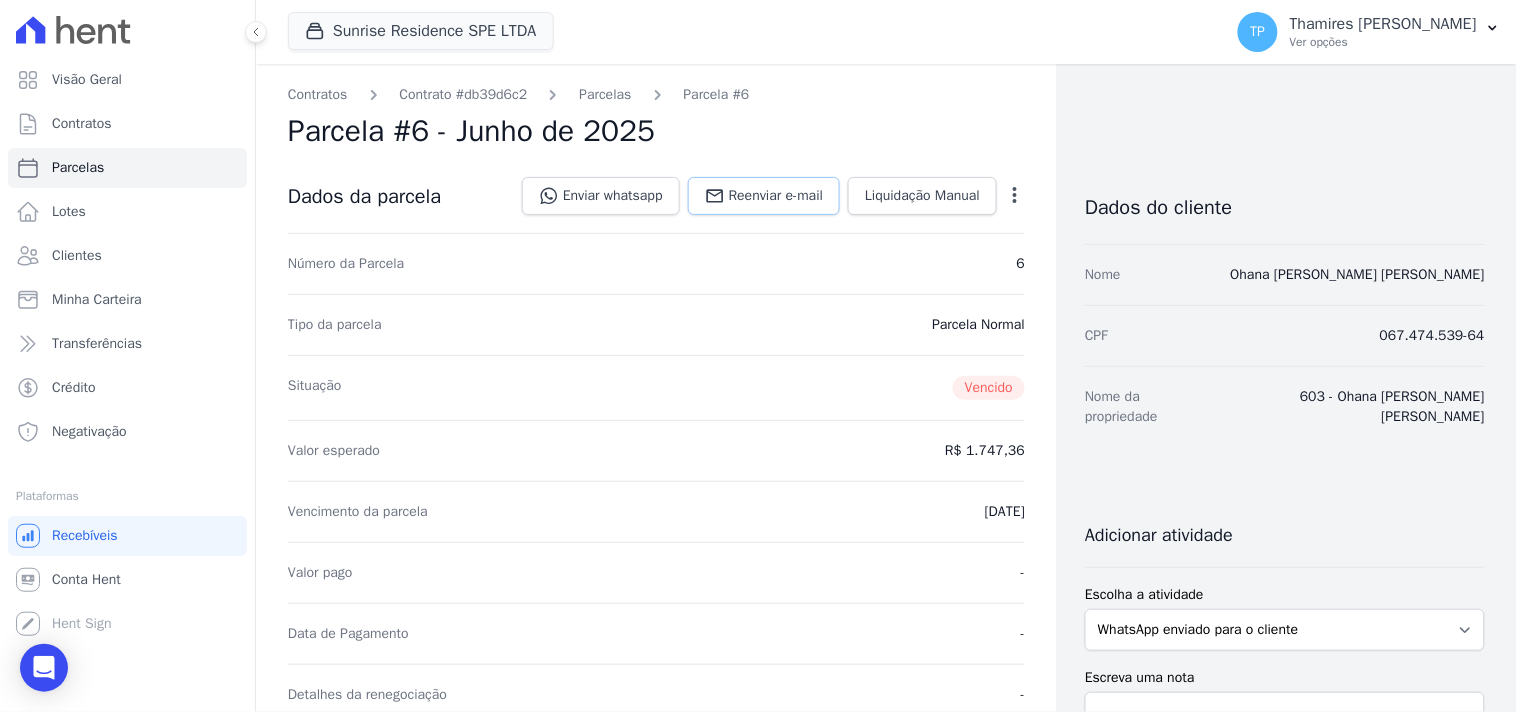 click on "Reenviar e-mail" at bounding box center (776, 196) 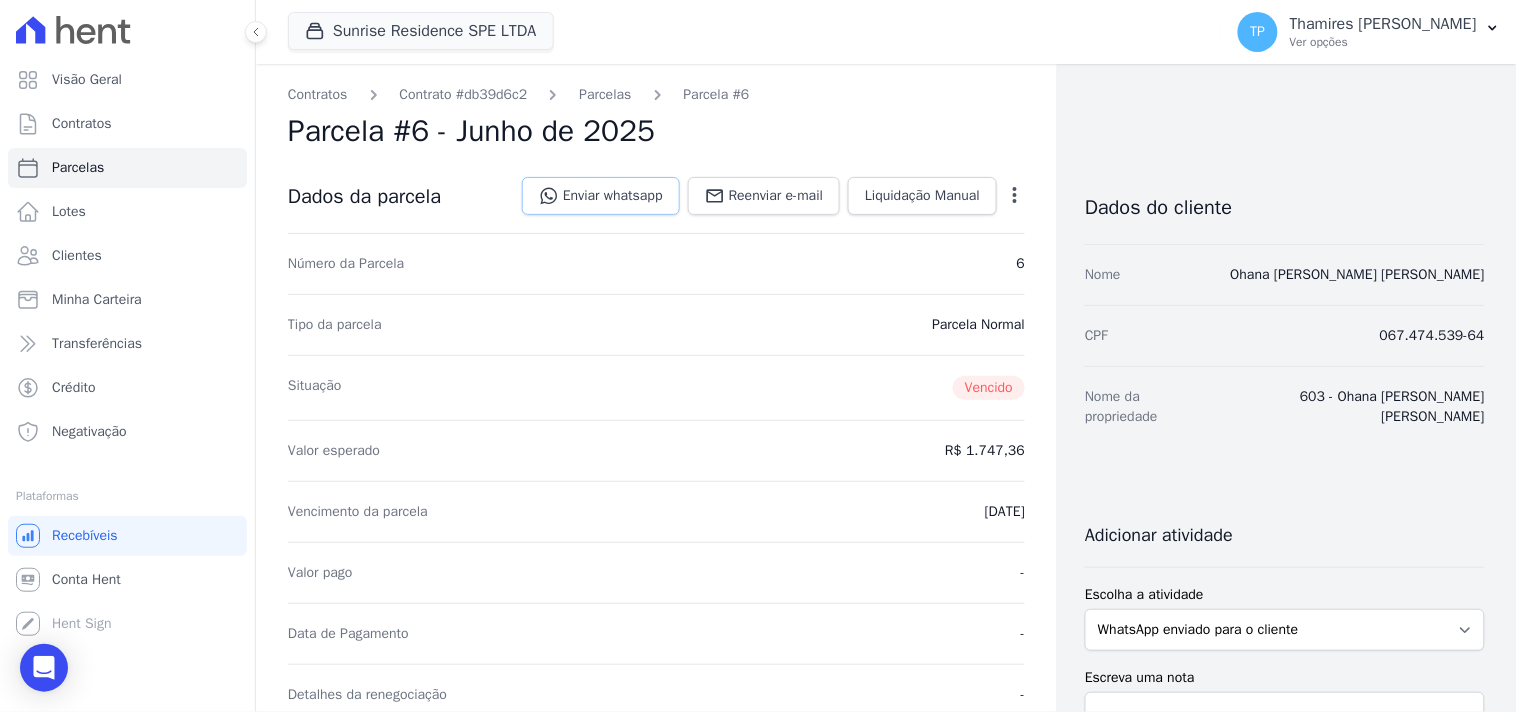 click on "Enviar whatsapp" at bounding box center [601, 196] 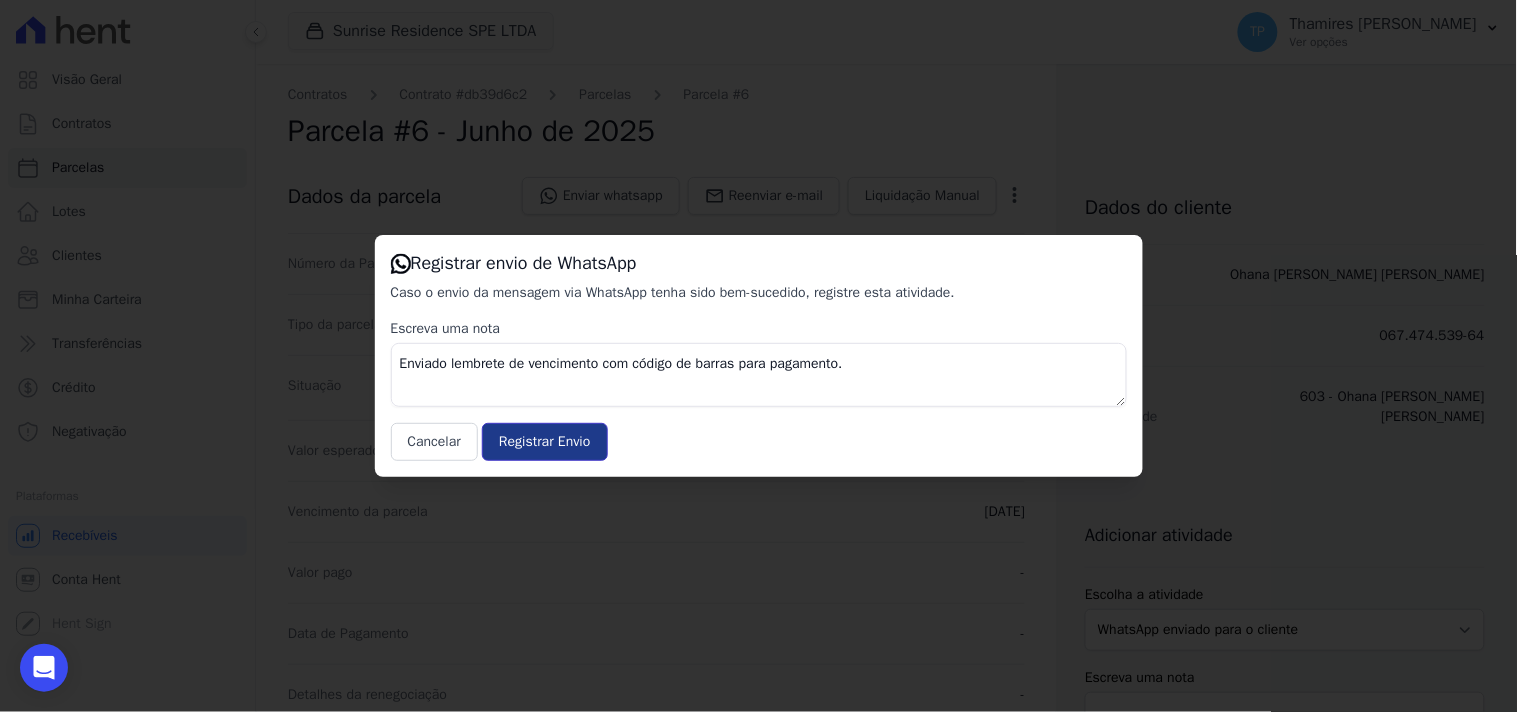 click on "Registrar Envio" at bounding box center [544, 442] 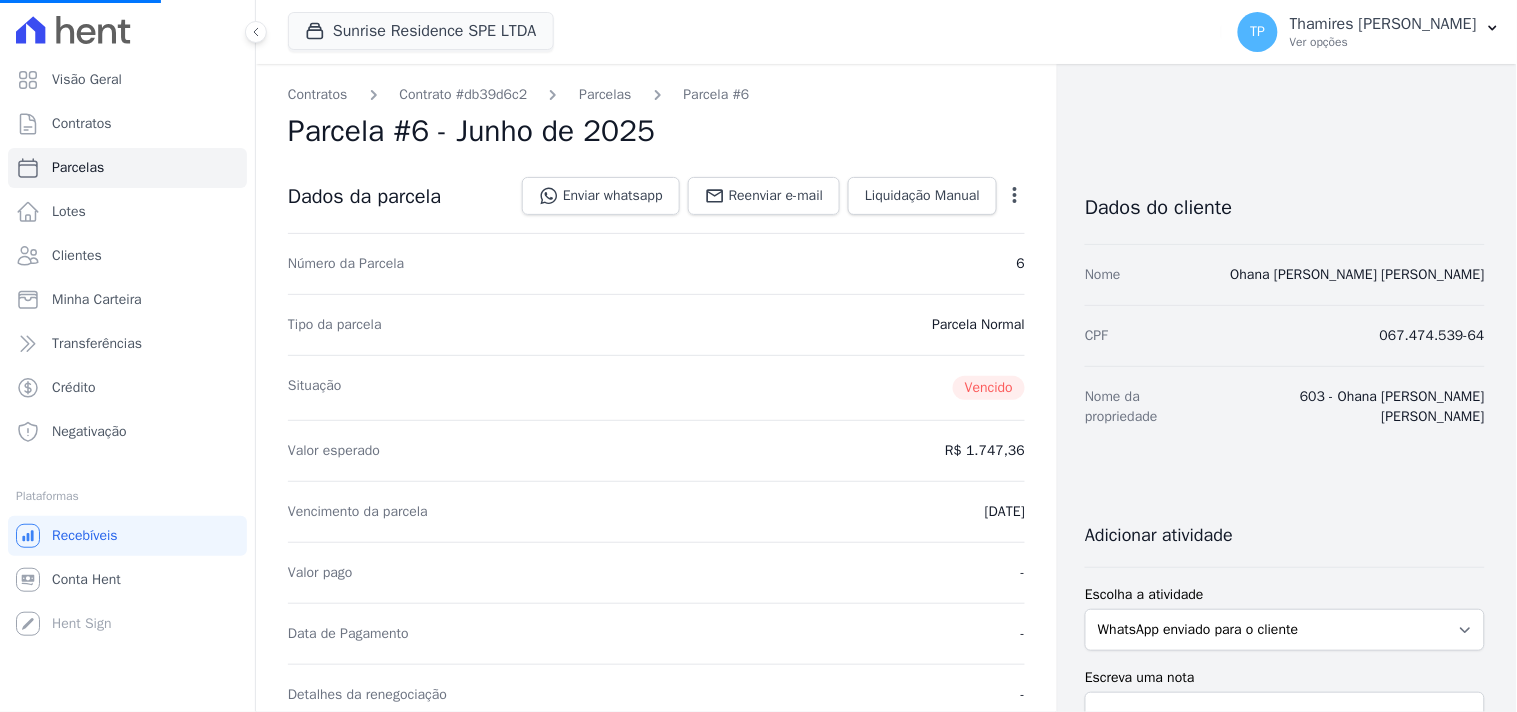 select 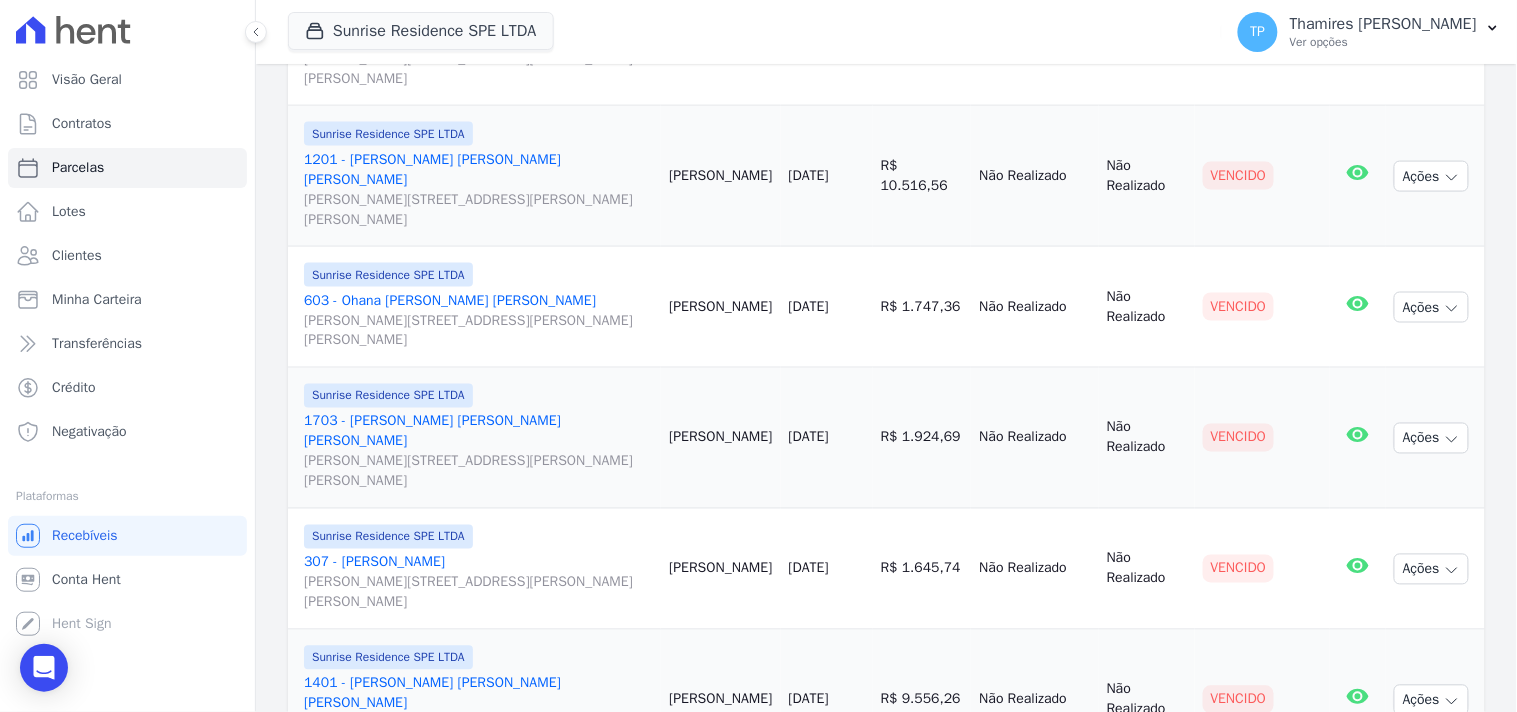 scroll, scrollTop: 758, scrollLeft: 0, axis: vertical 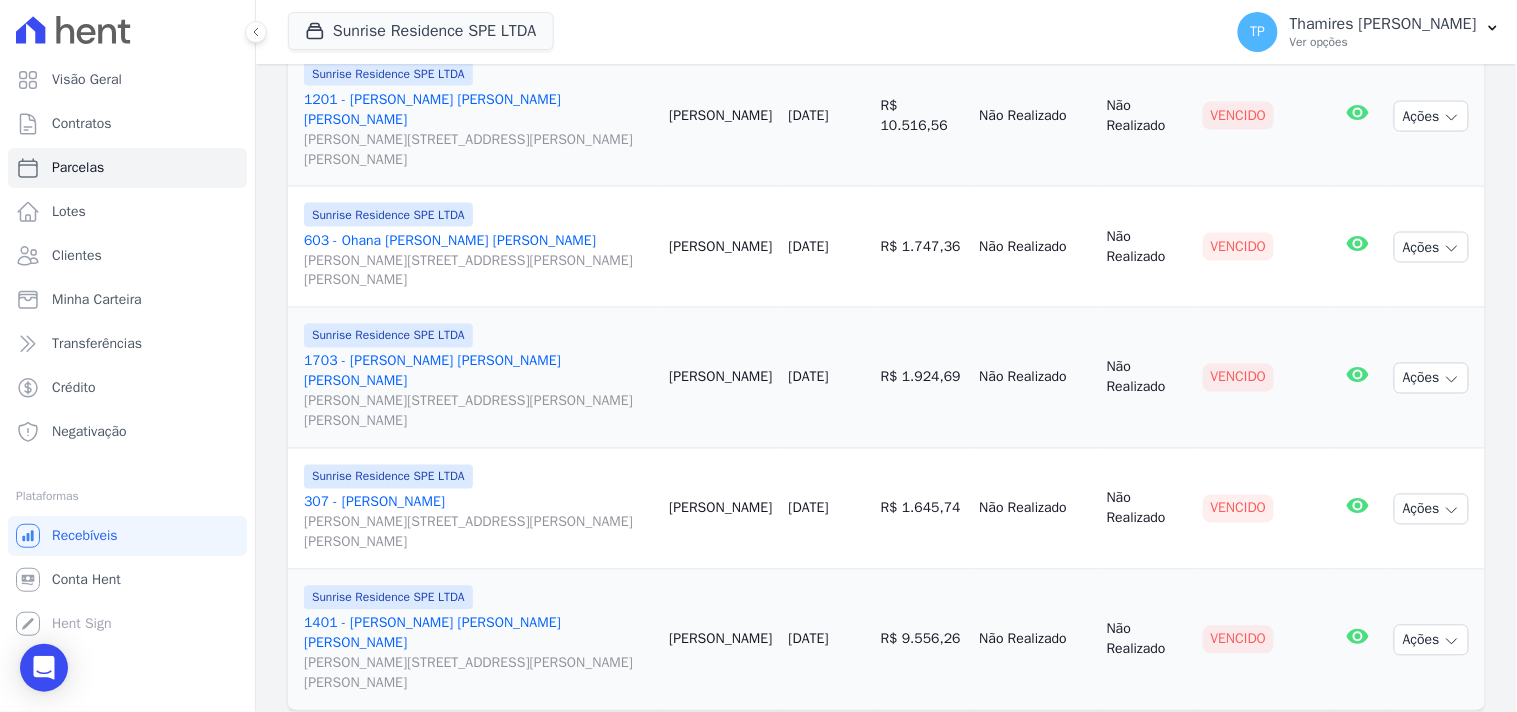 click on "1703 - [PERSON_NAME] [PERSON_NAME] [PERSON_NAME]
[PERSON_NAME][STREET_ADDRESS][PERSON_NAME] Maringá" at bounding box center (478, 392) 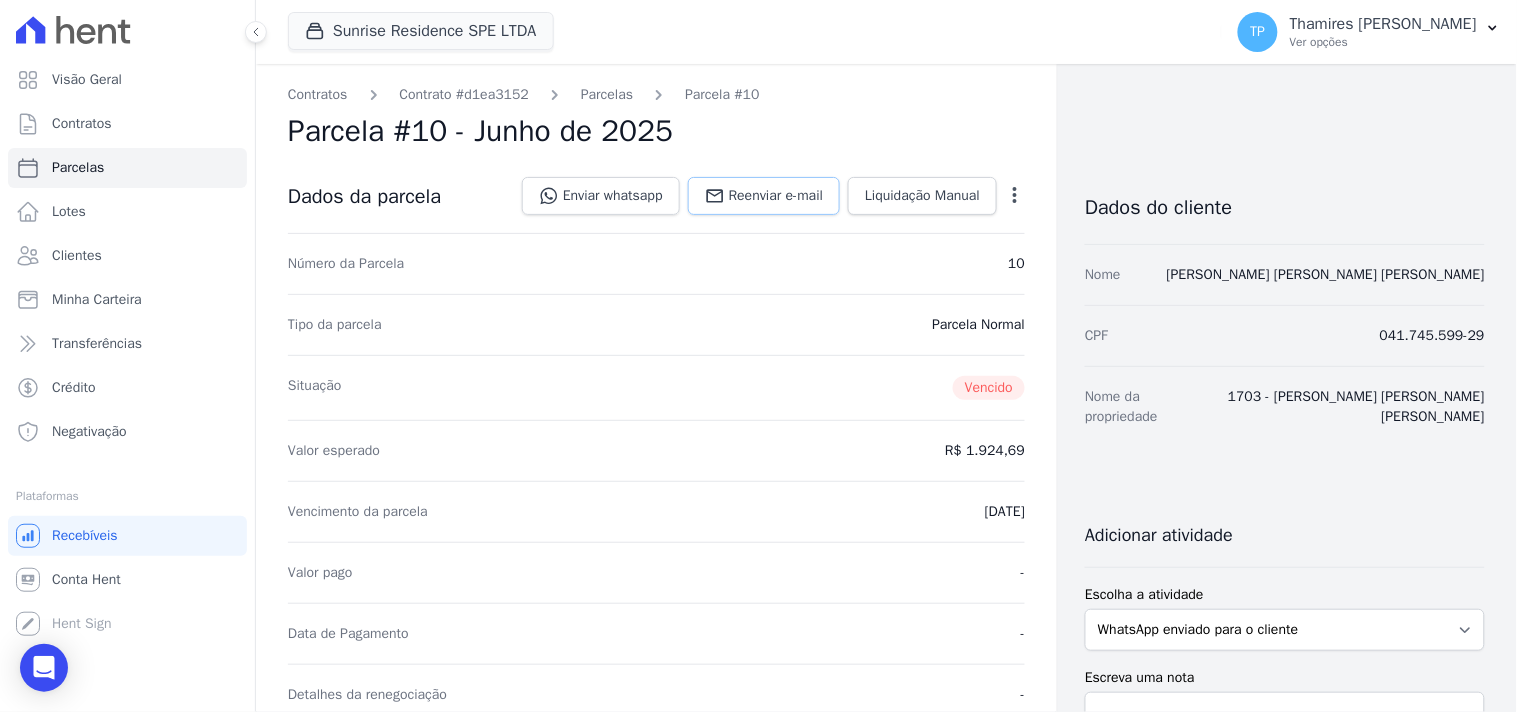 click on "Reenviar e-mail" at bounding box center (764, 196) 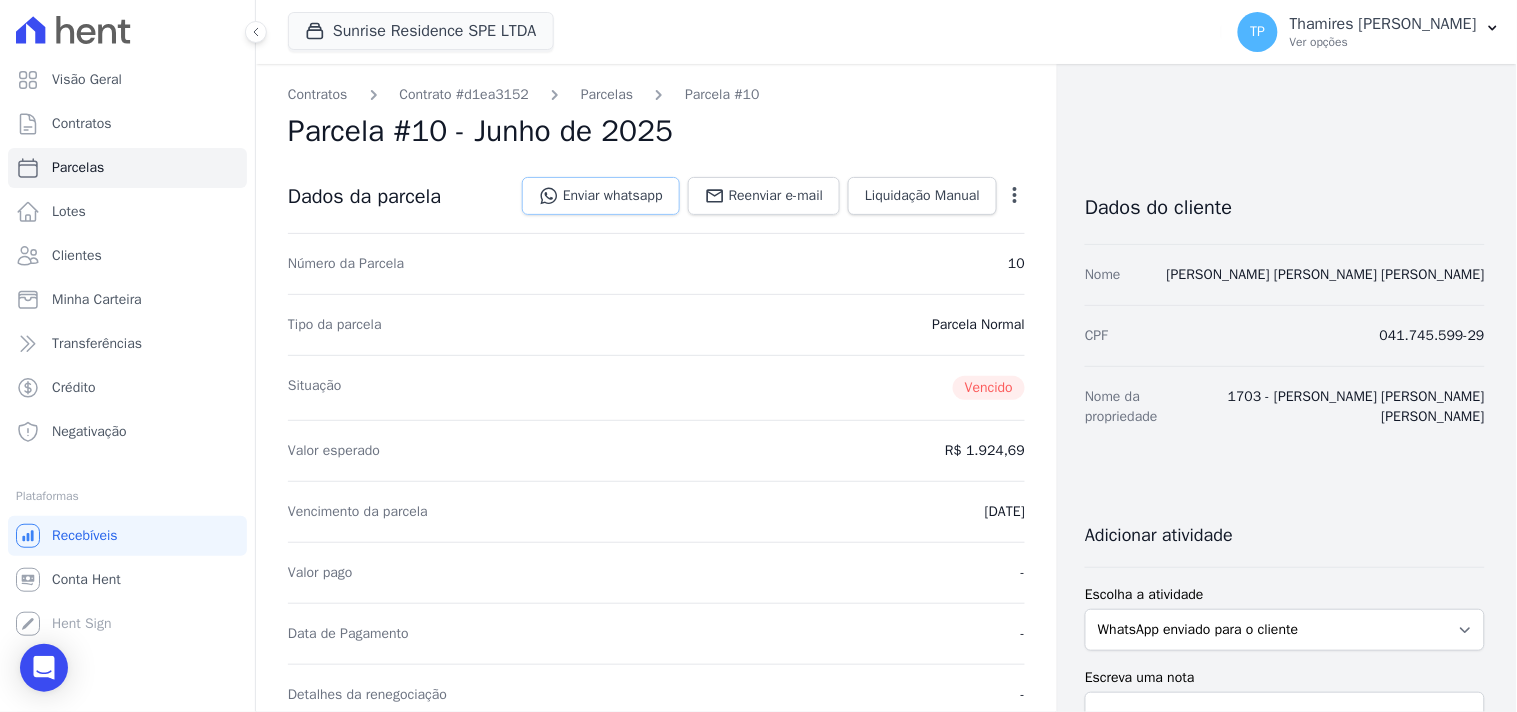 click on "Enviar whatsapp" at bounding box center (601, 196) 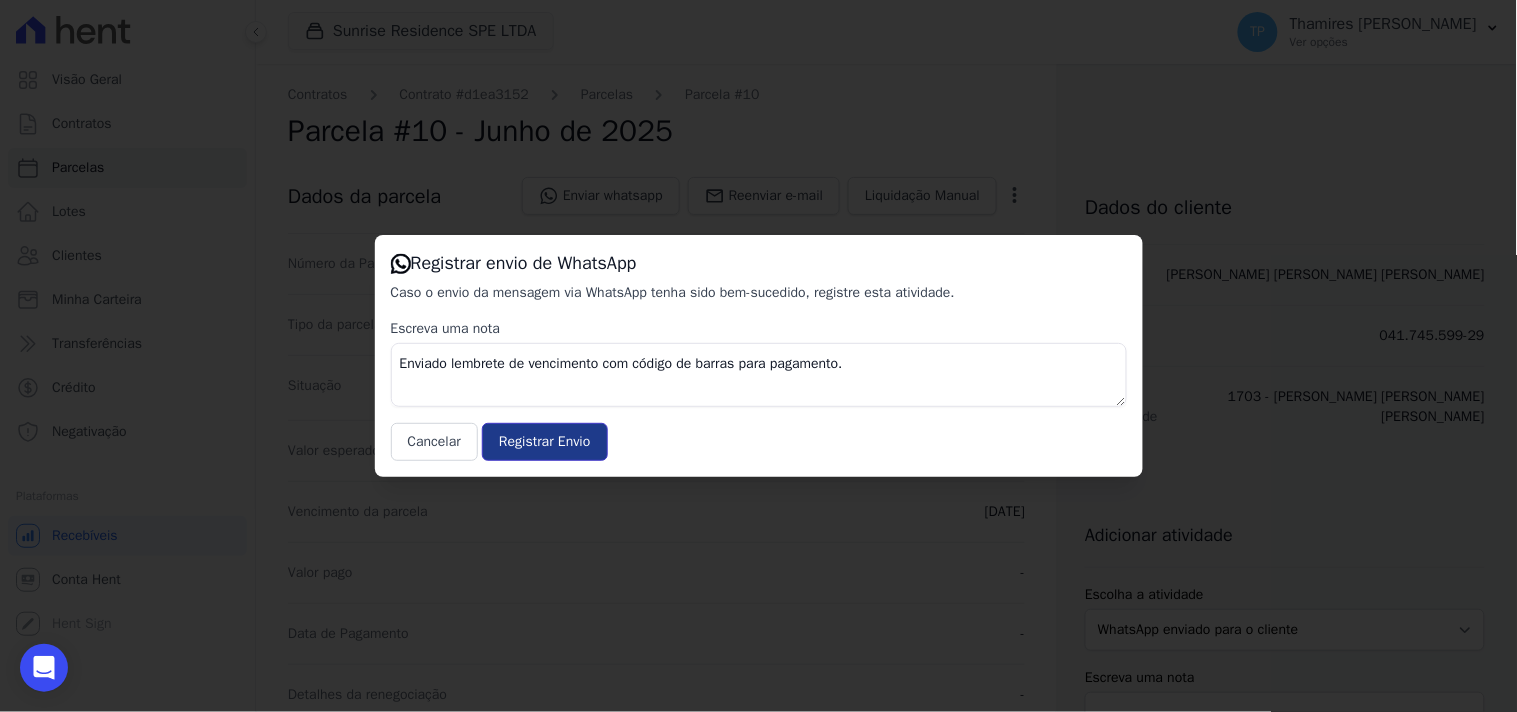 drag, startPoint x: 547, startPoint y: 436, endPoint x: 517, endPoint y: 444, distance: 31.04835 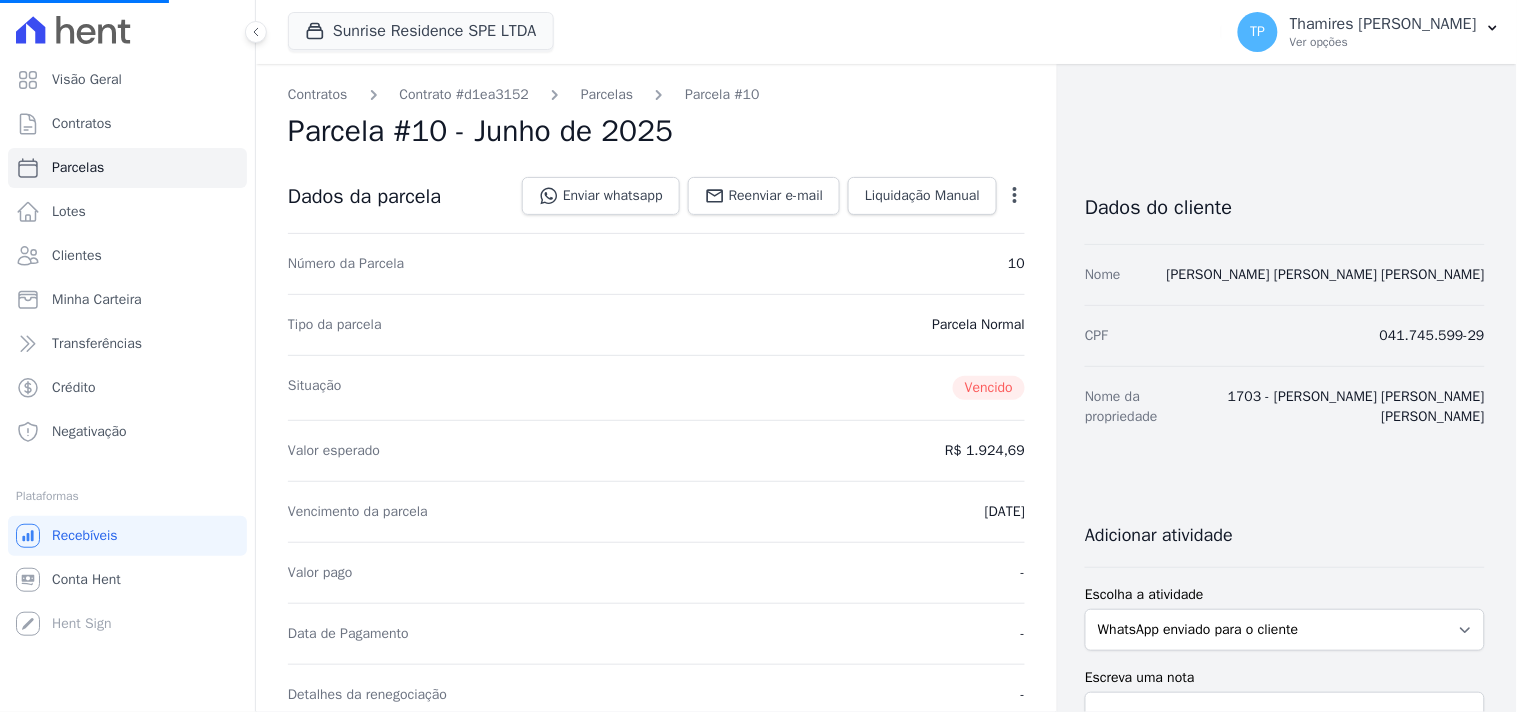 select 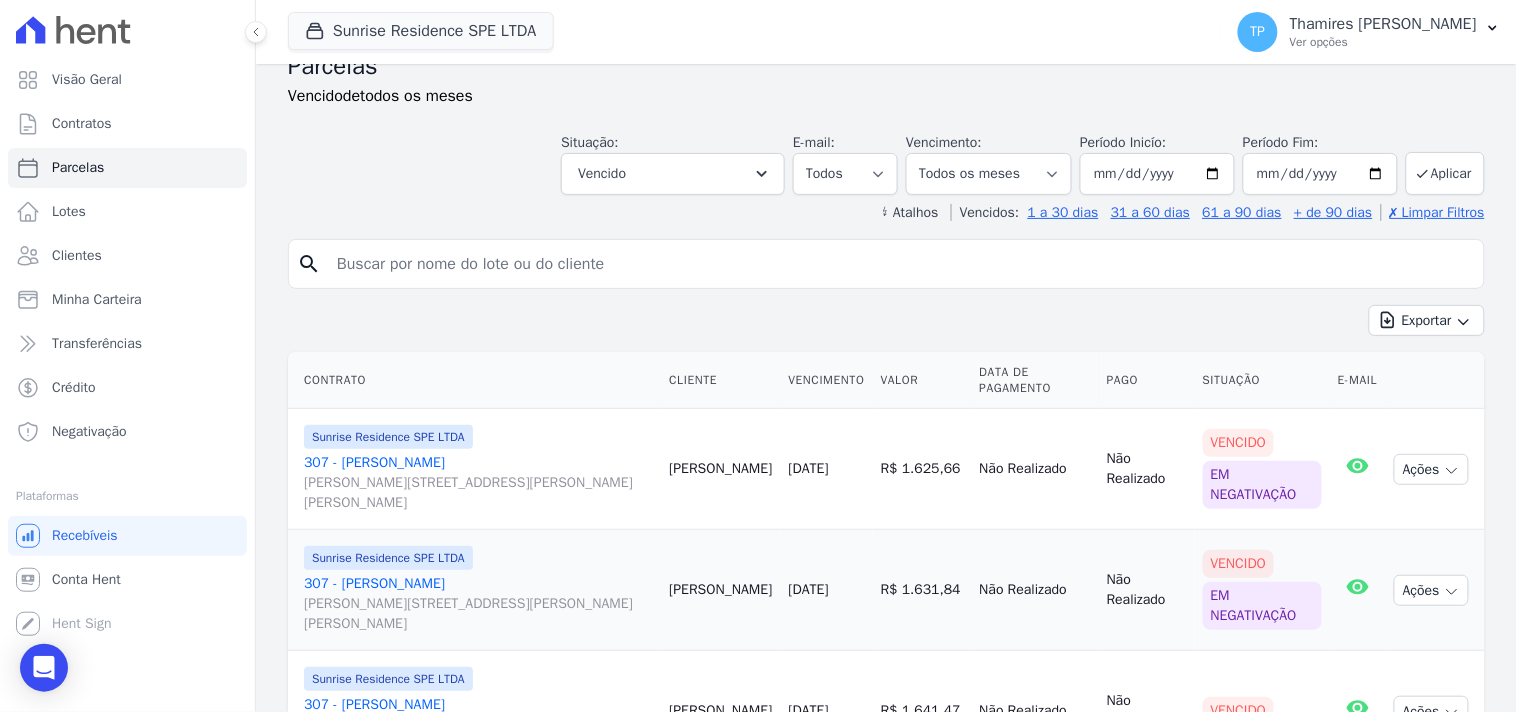 scroll, scrollTop: 0, scrollLeft: 0, axis: both 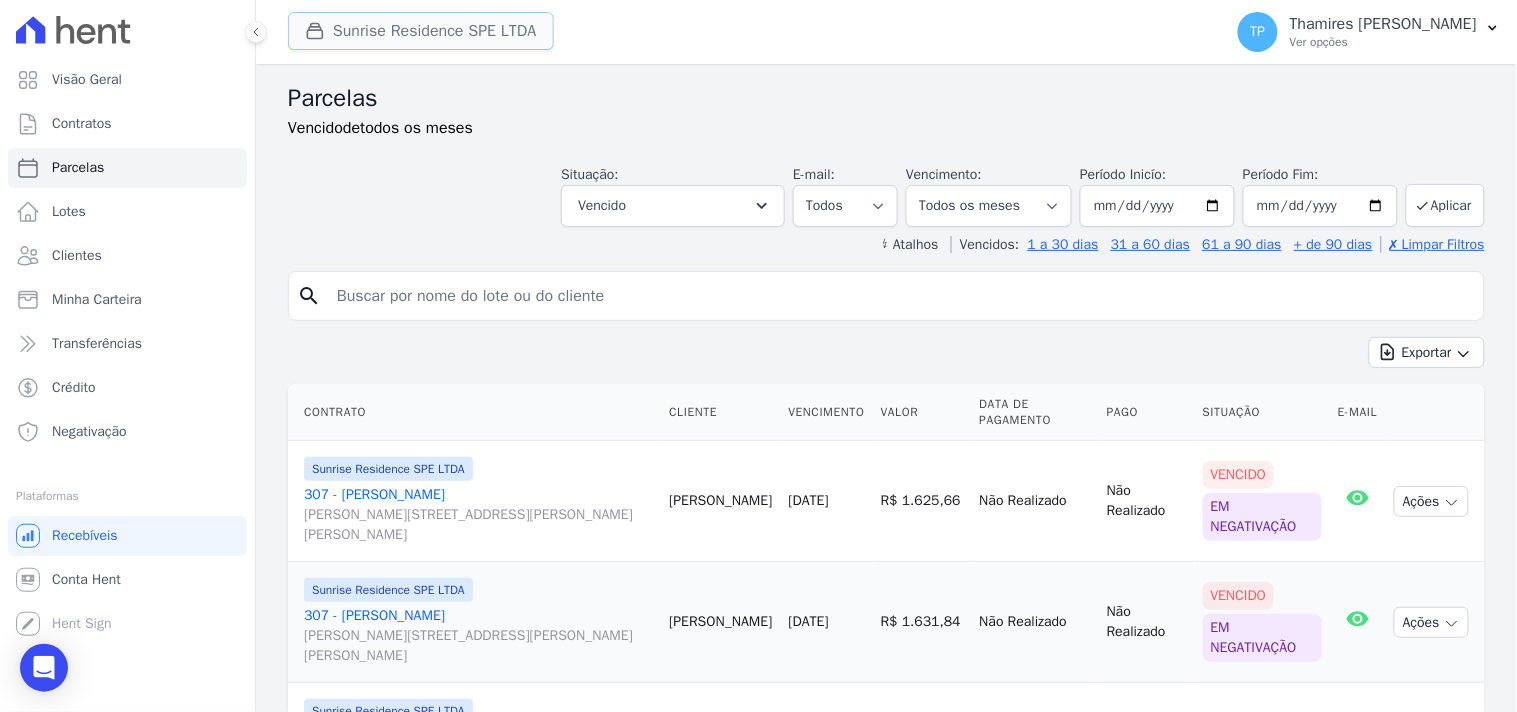 click on "Sunrise Residence SPE LTDA" at bounding box center (421, 31) 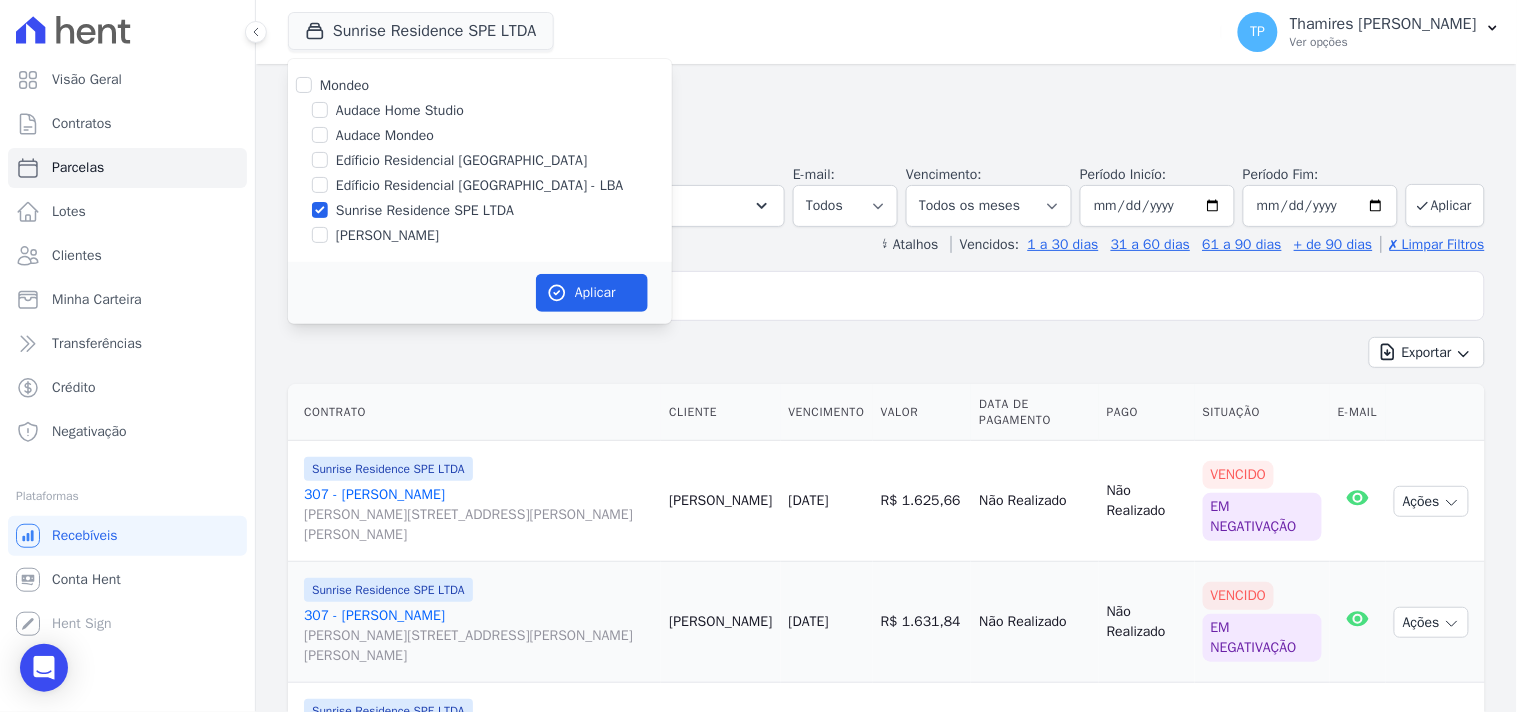 click on "Edíficio Residencial [GEOGRAPHIC_DATA]" at bounding box center [461, 160] 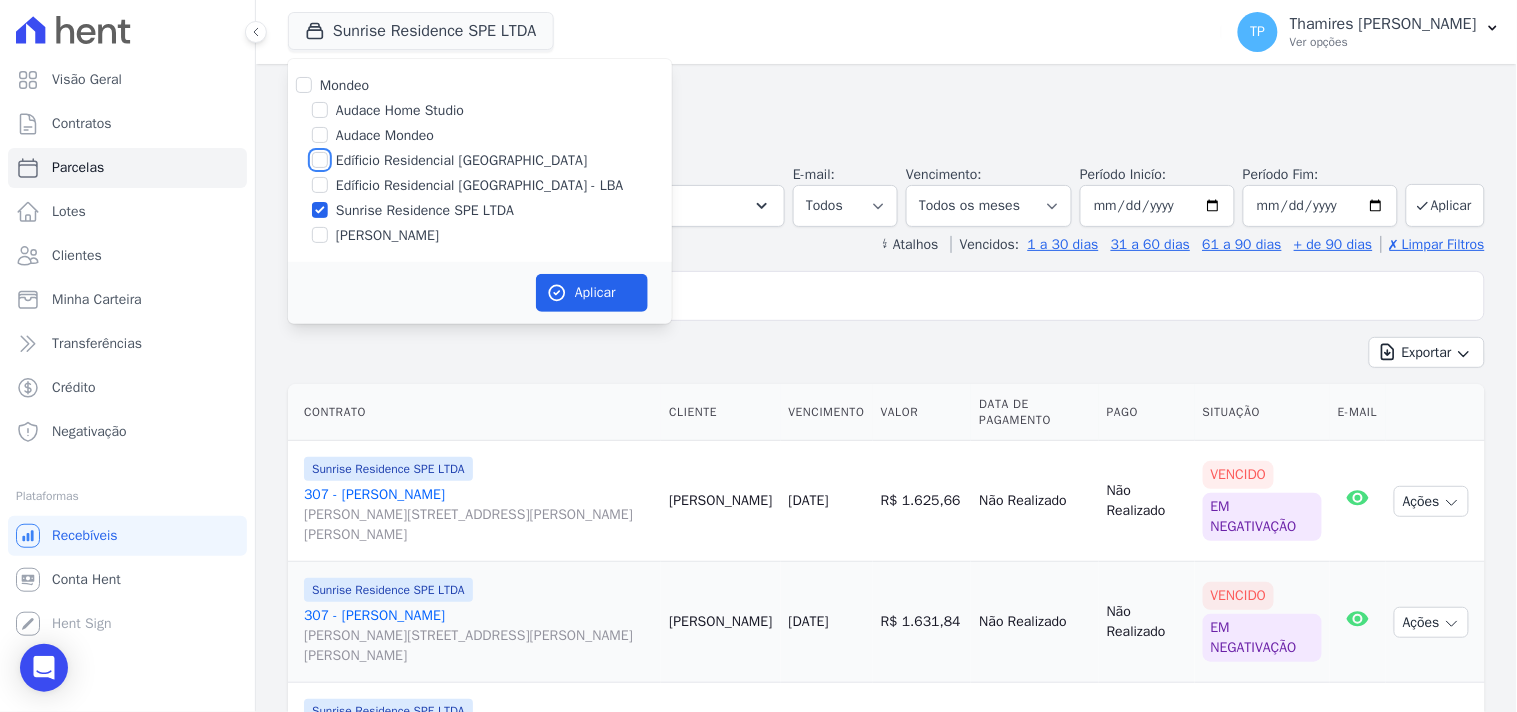 checkbox on "true" 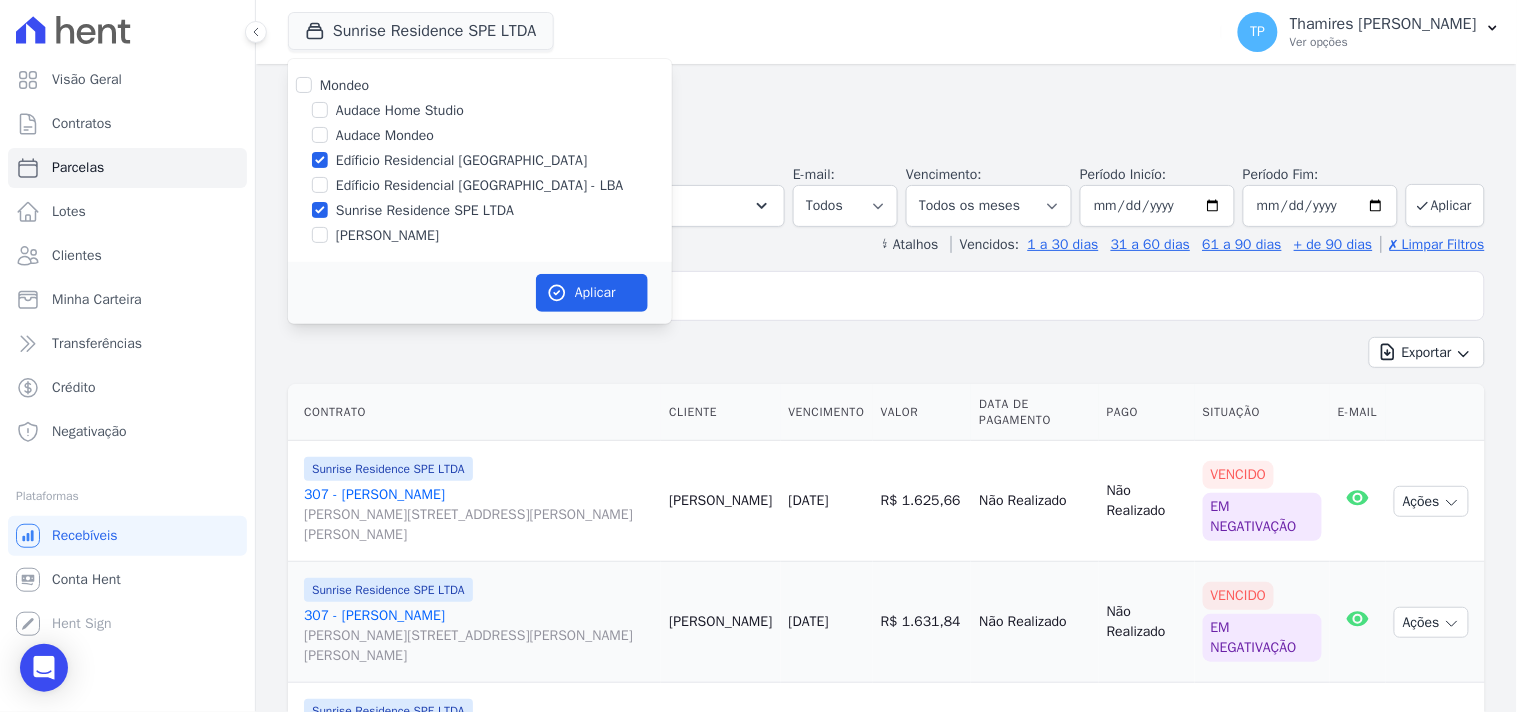 click on "Sunrise Residence SPE LTDA" at bounding box center [425, 210] 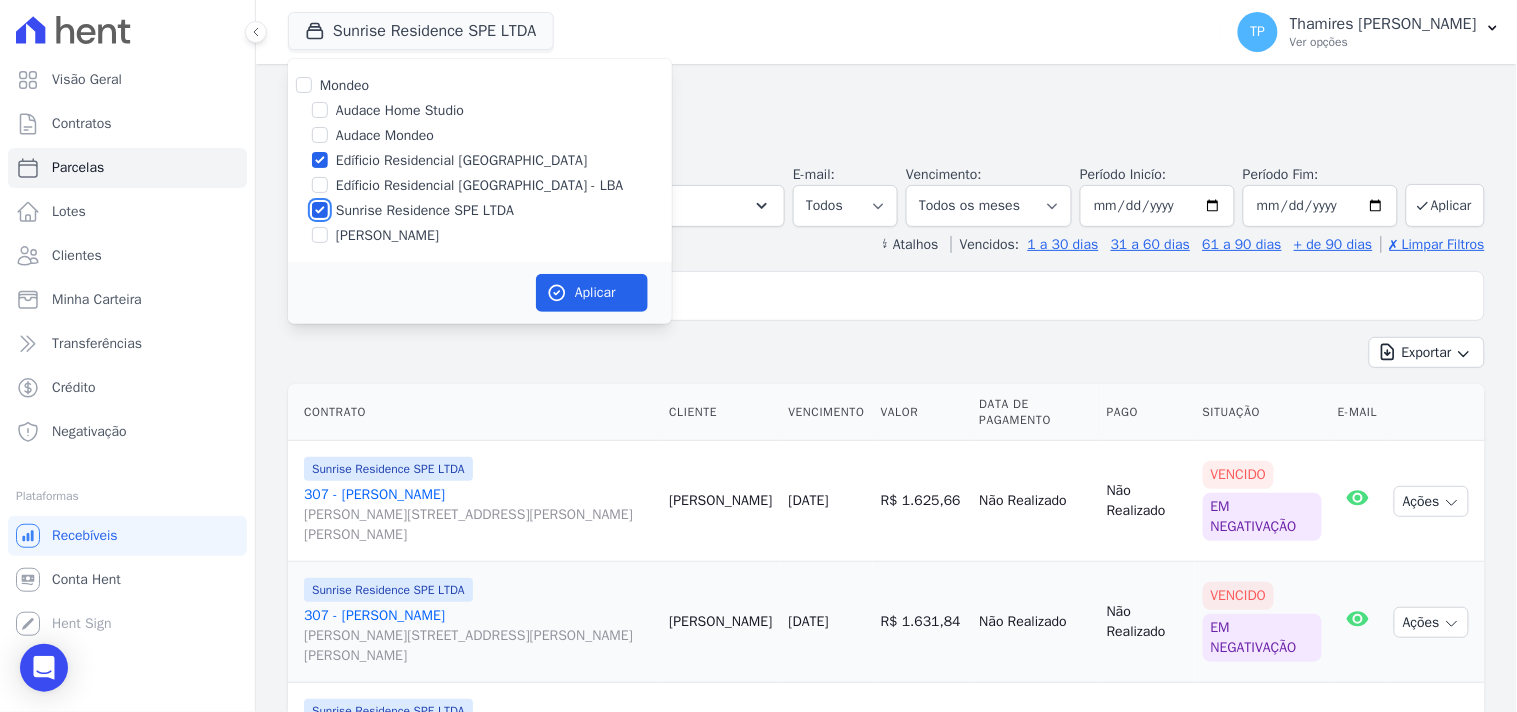 click on "Sunrise Residence SPE LTDA" at bounding box center [320, 210] 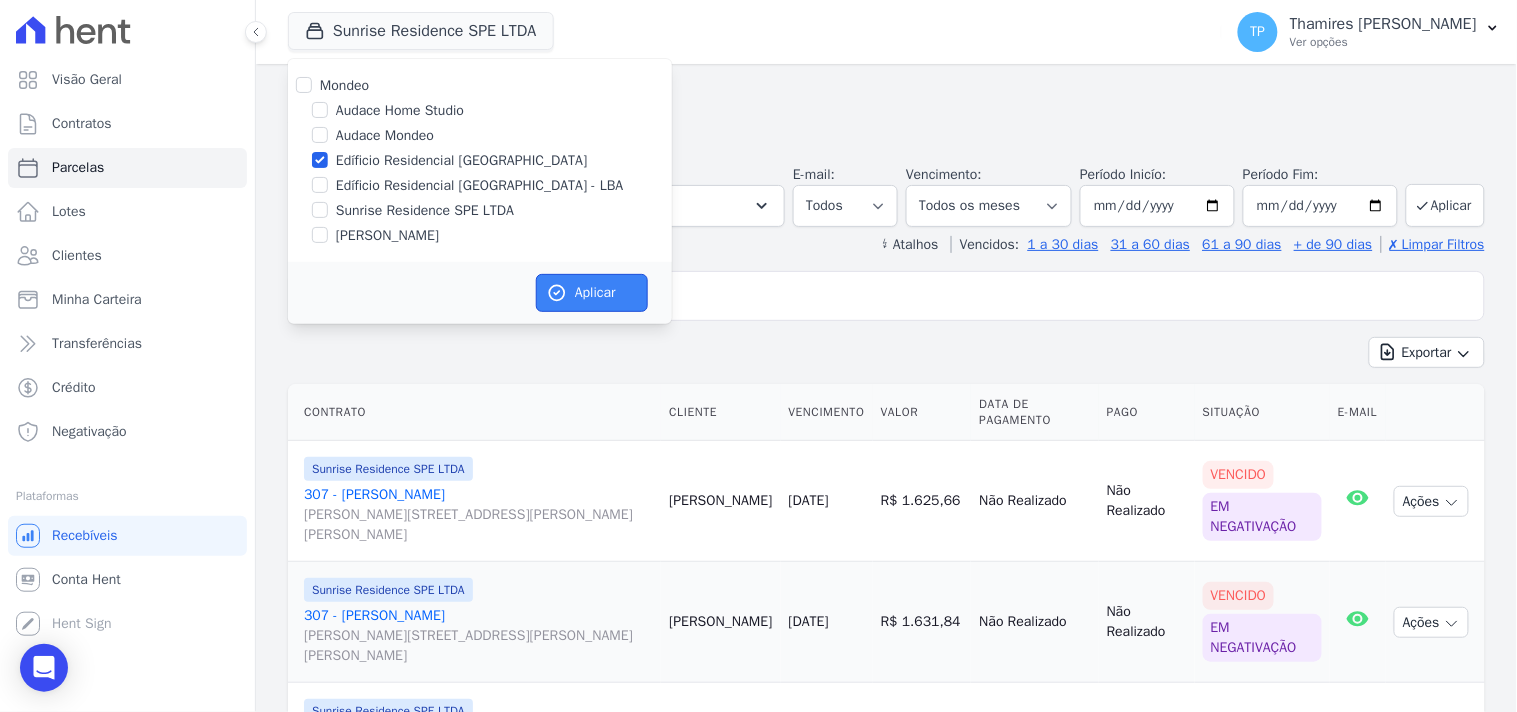 click on "Aplicar" at bounding box center (592, 293) 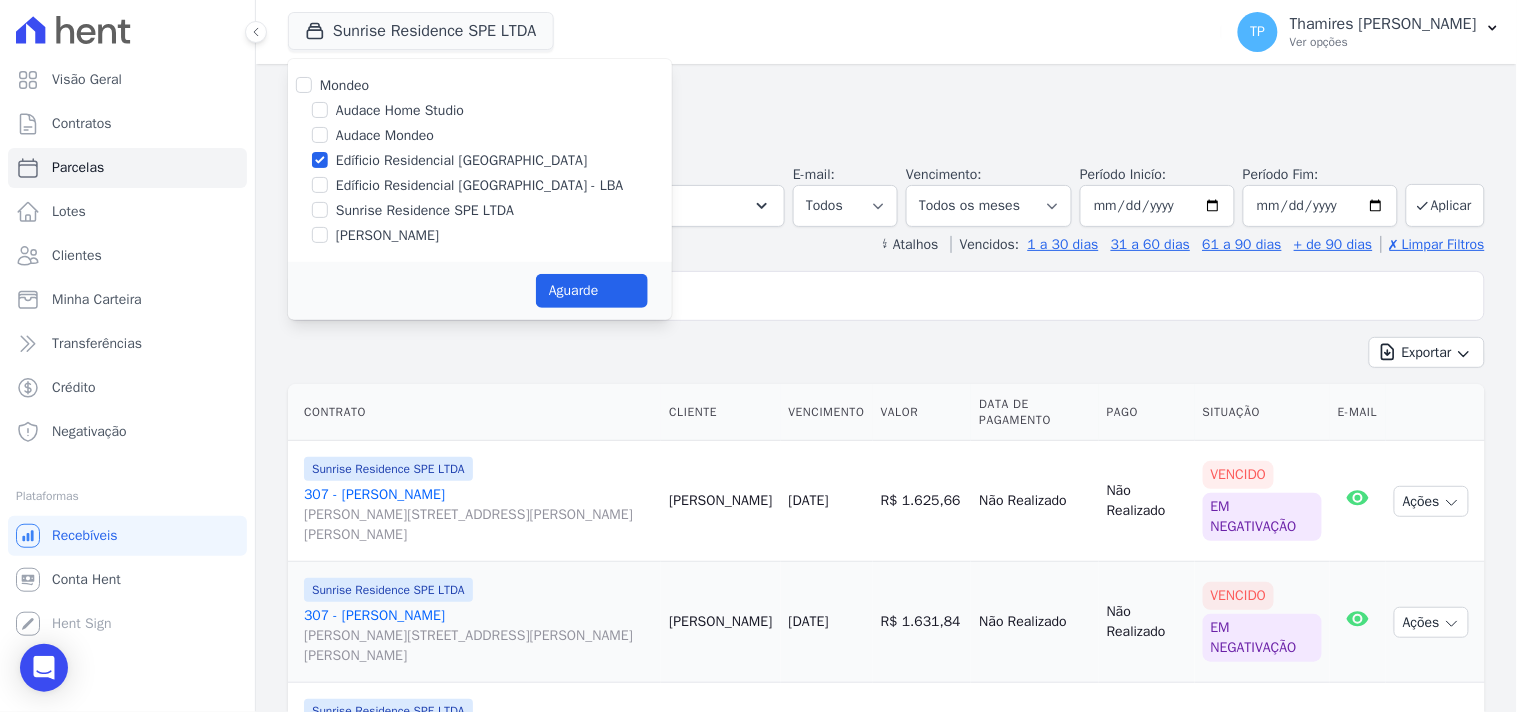 select 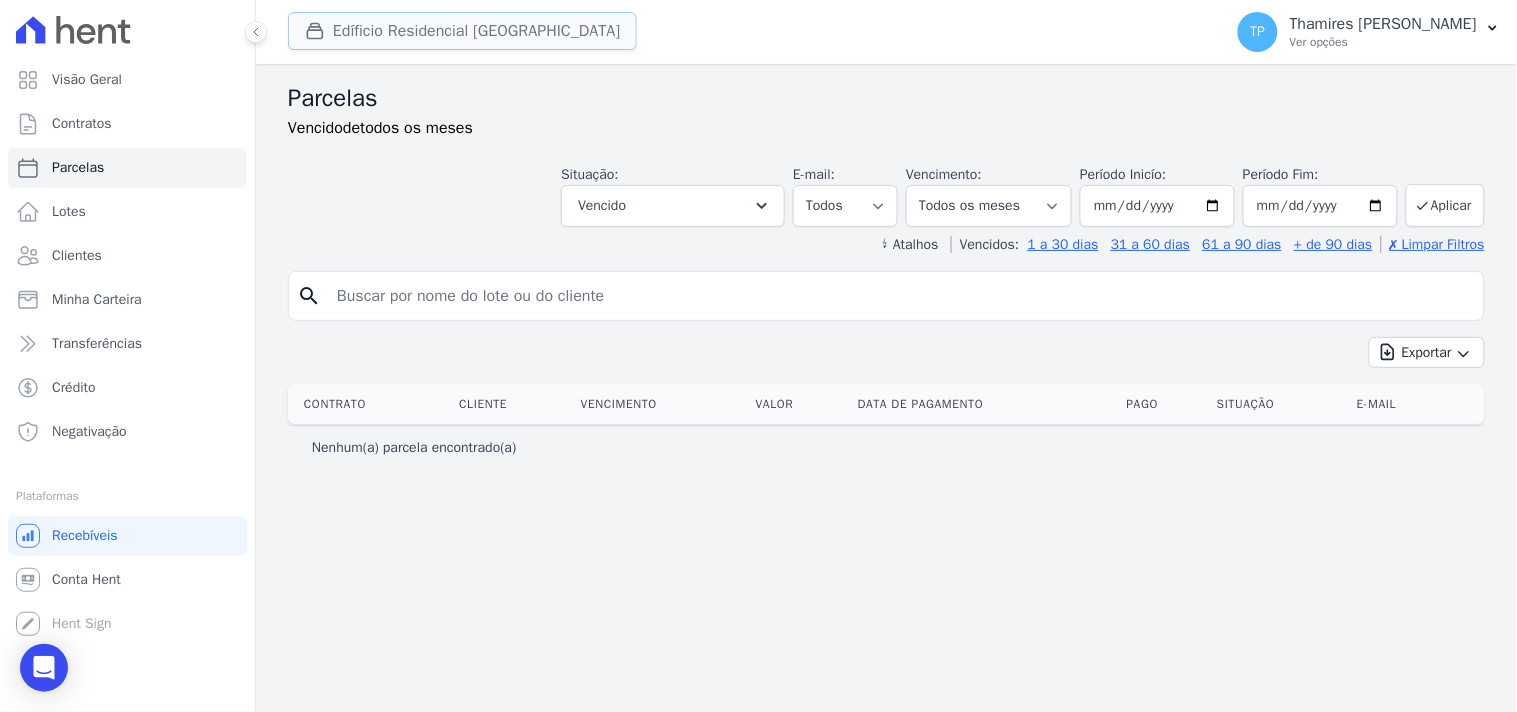 click on "Edíficio Residencial [GEOGRAPHIC_DATA]" at bounding box center [462, 31] 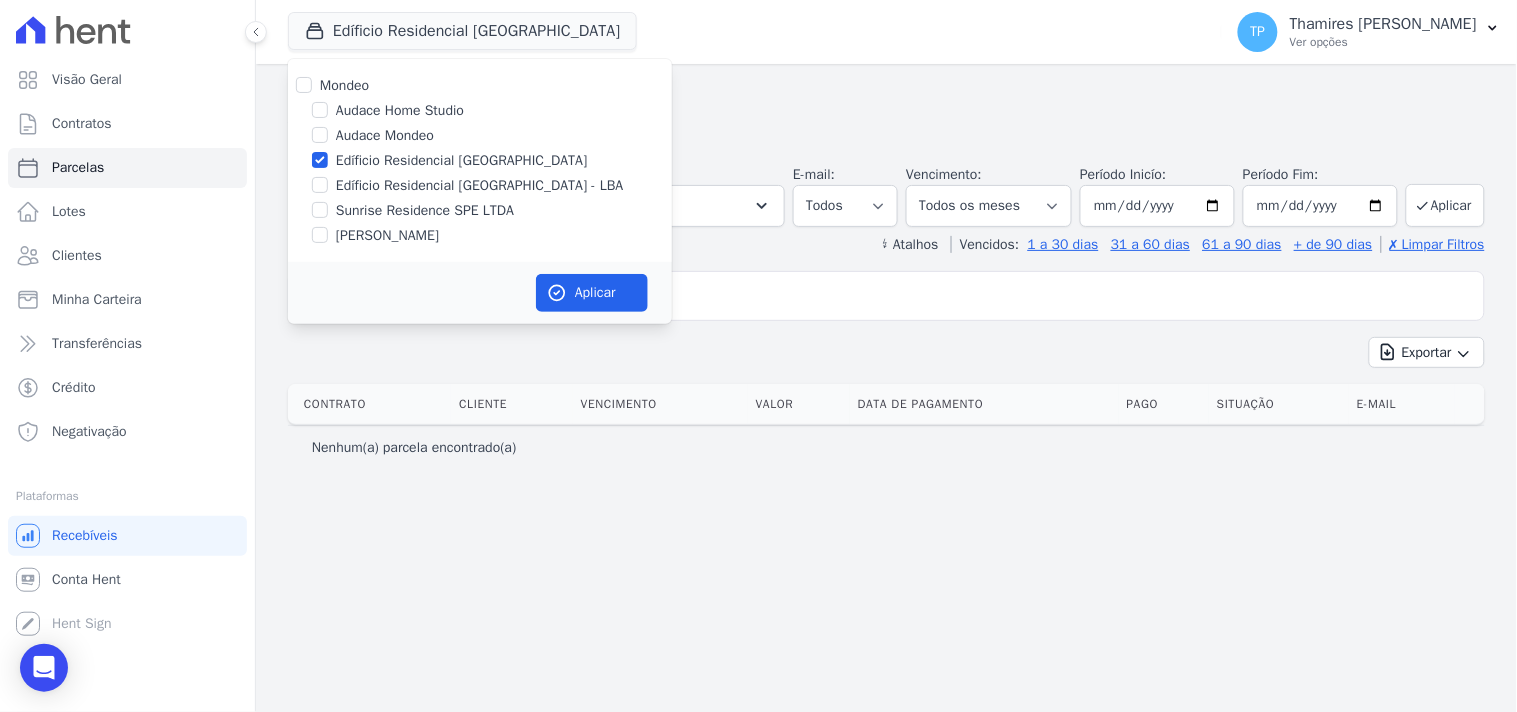 click on "Edíficio Residencial [GEOGRAPHIC_DATA] - LBA" at bounding box center [480, 185] 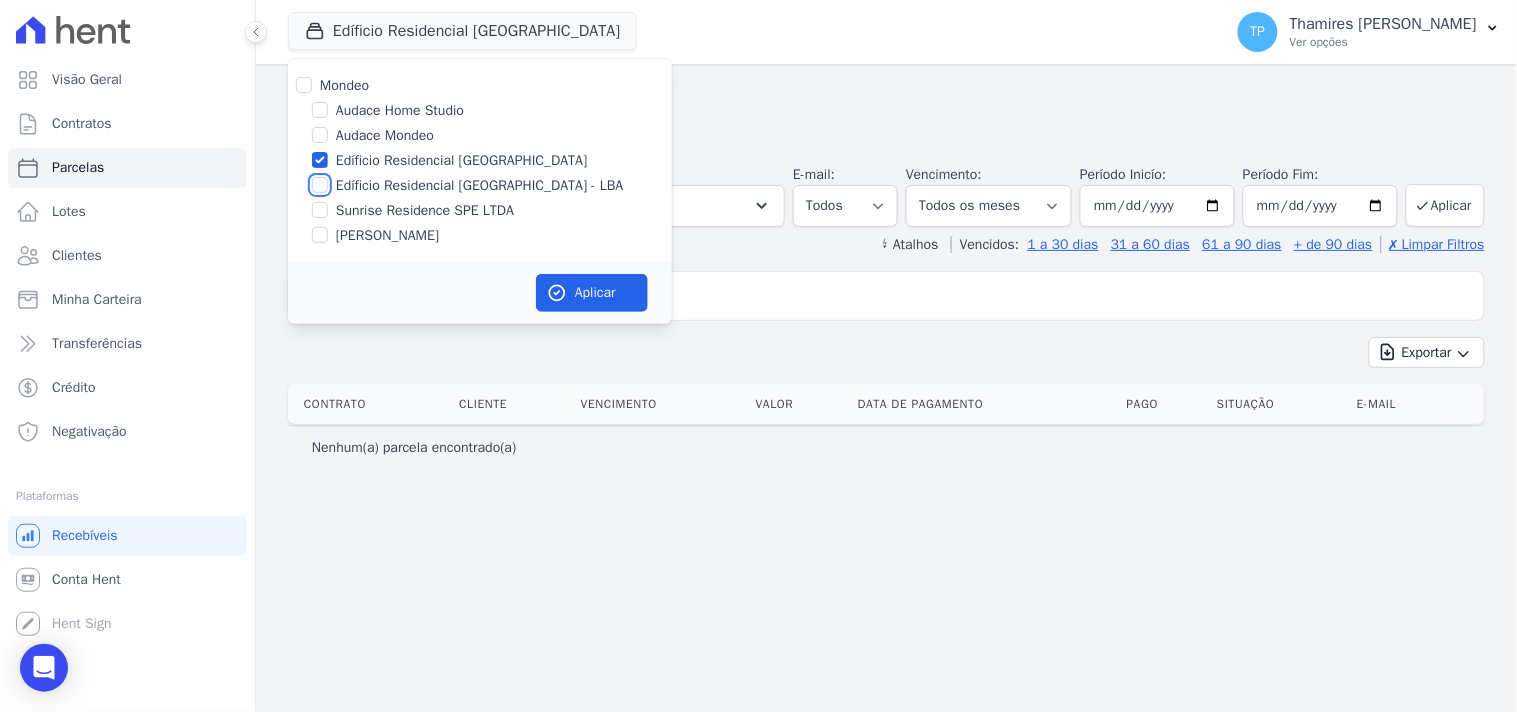 checkbox on "true" 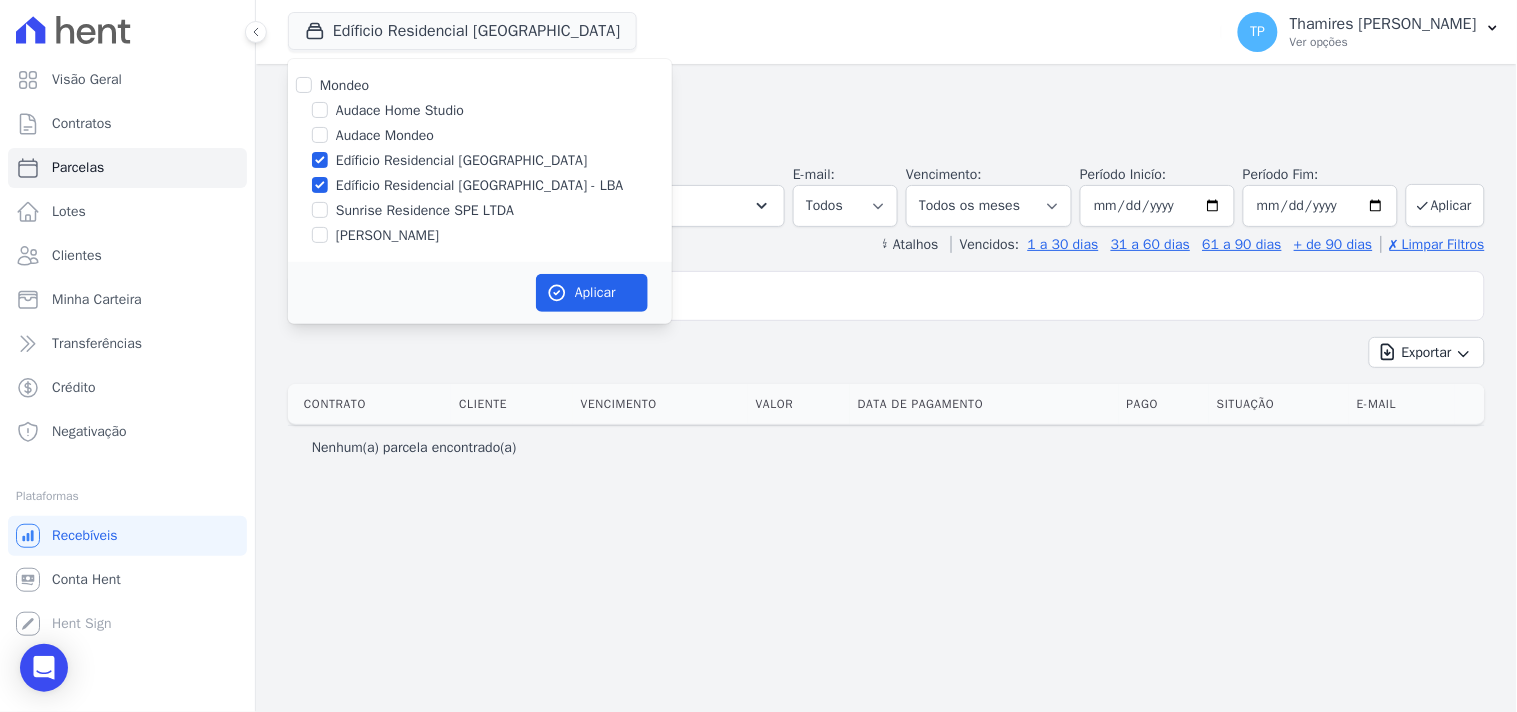 click on "Edíficio Residencial [GEOGRAPHIC_DATA]" at bounding box center (461, 160) 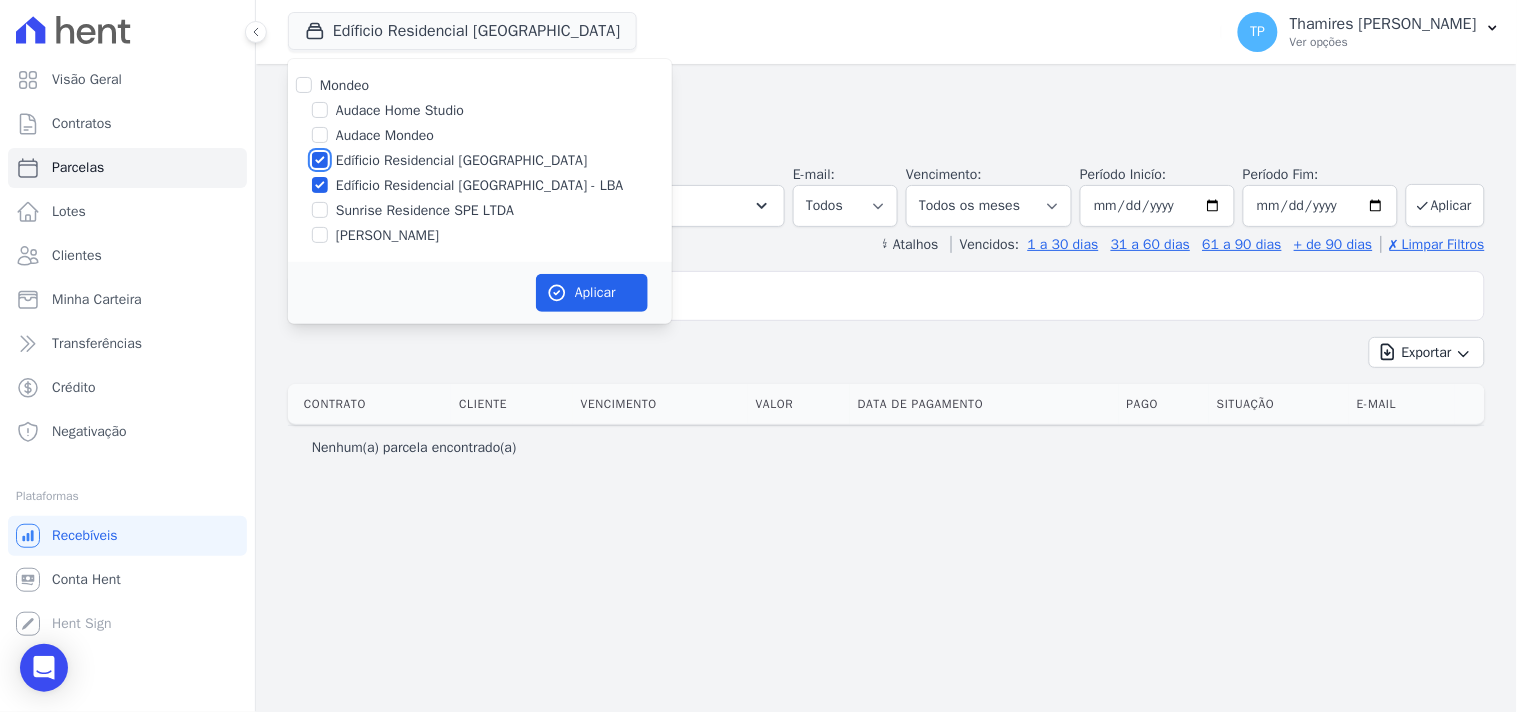 click on "Edíficio Residencial [GEOGRAPHIC_DATA]" at bounding box center [320, 160] 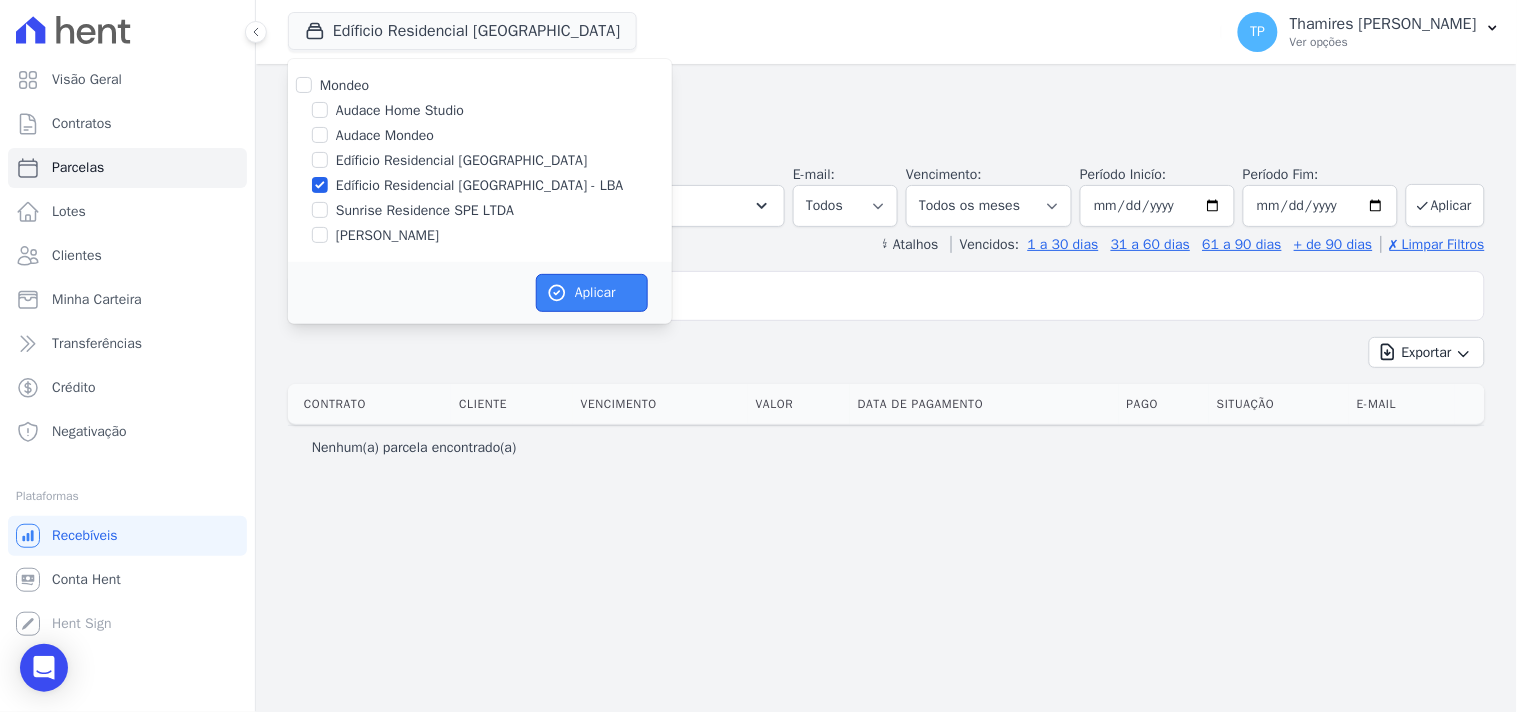click on "Aplicar" at bounding box center (592, 293) 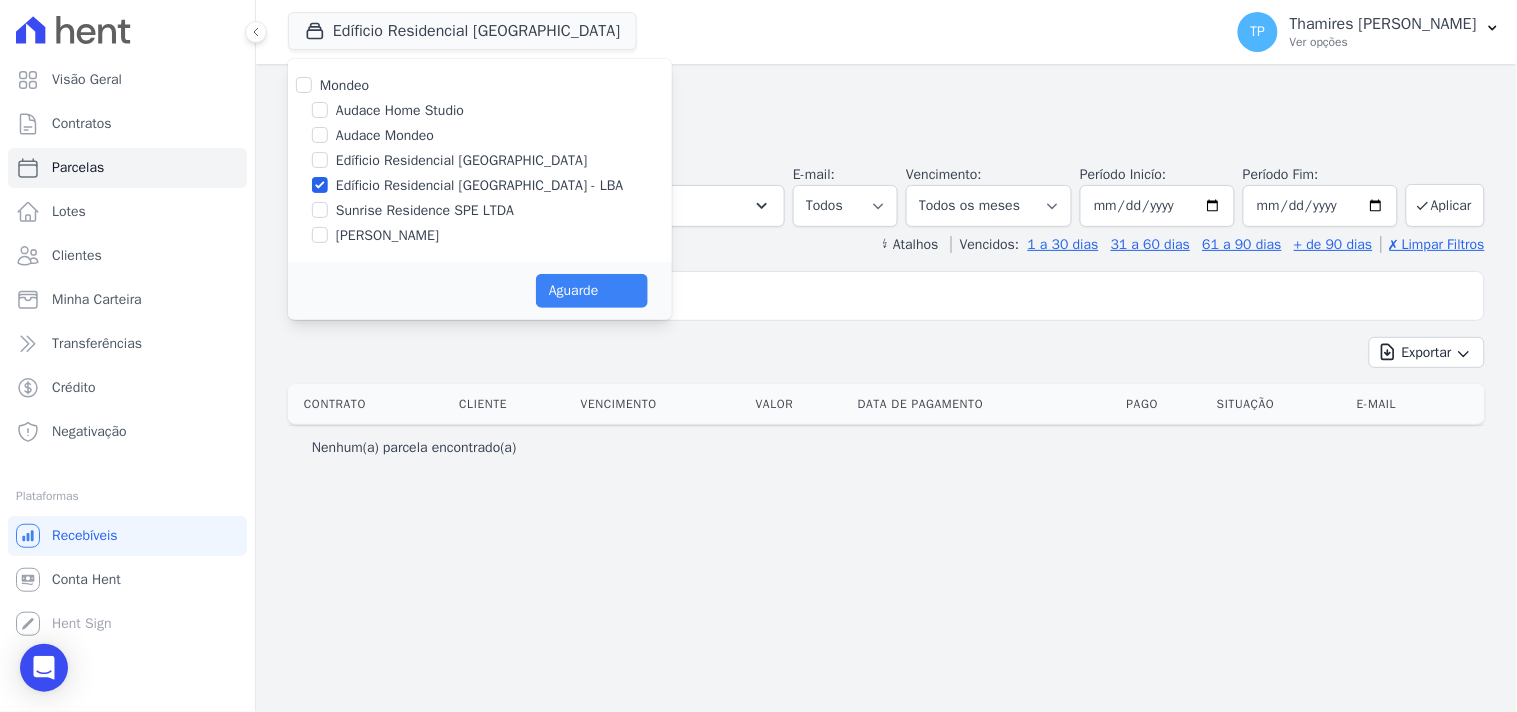 select 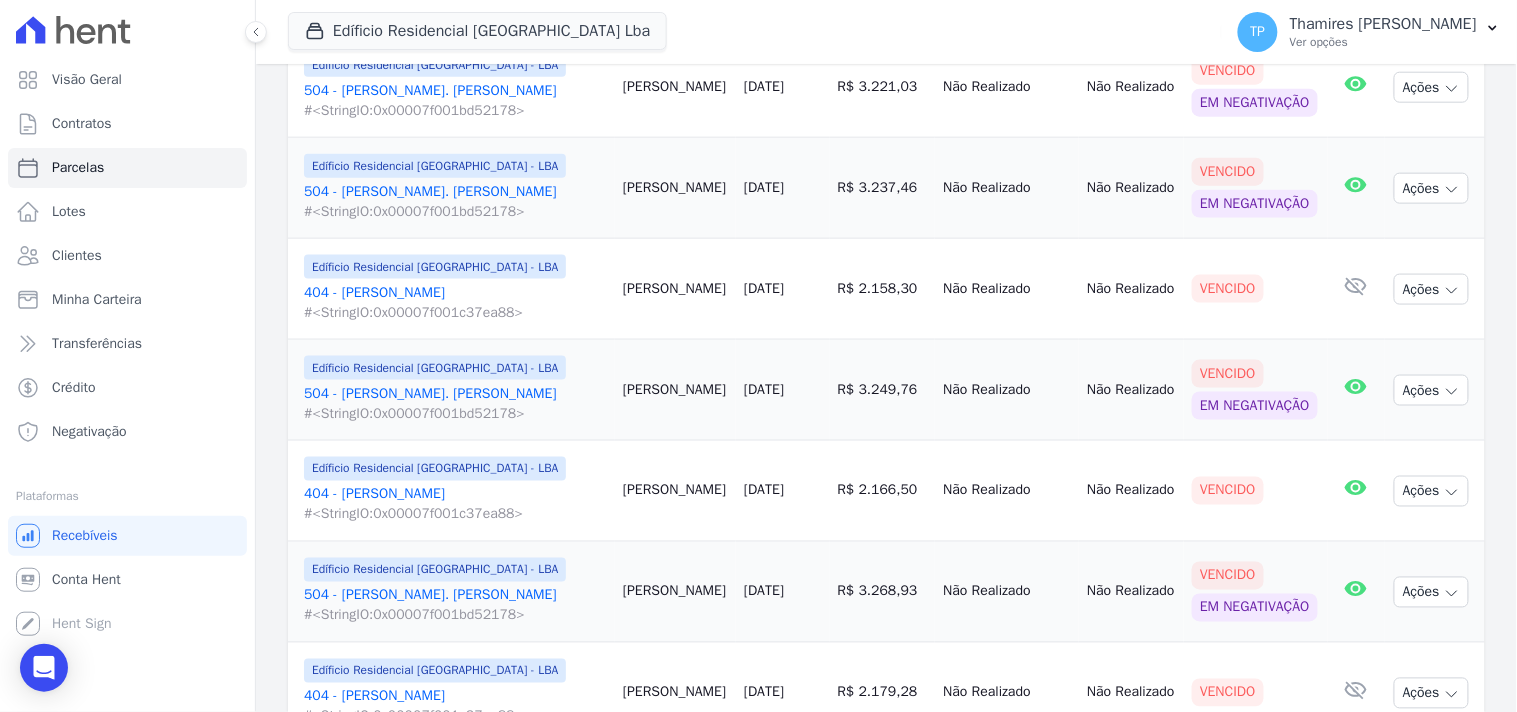 scroll, scrollTop: 624, scrollLeft: 0, axis: vertical 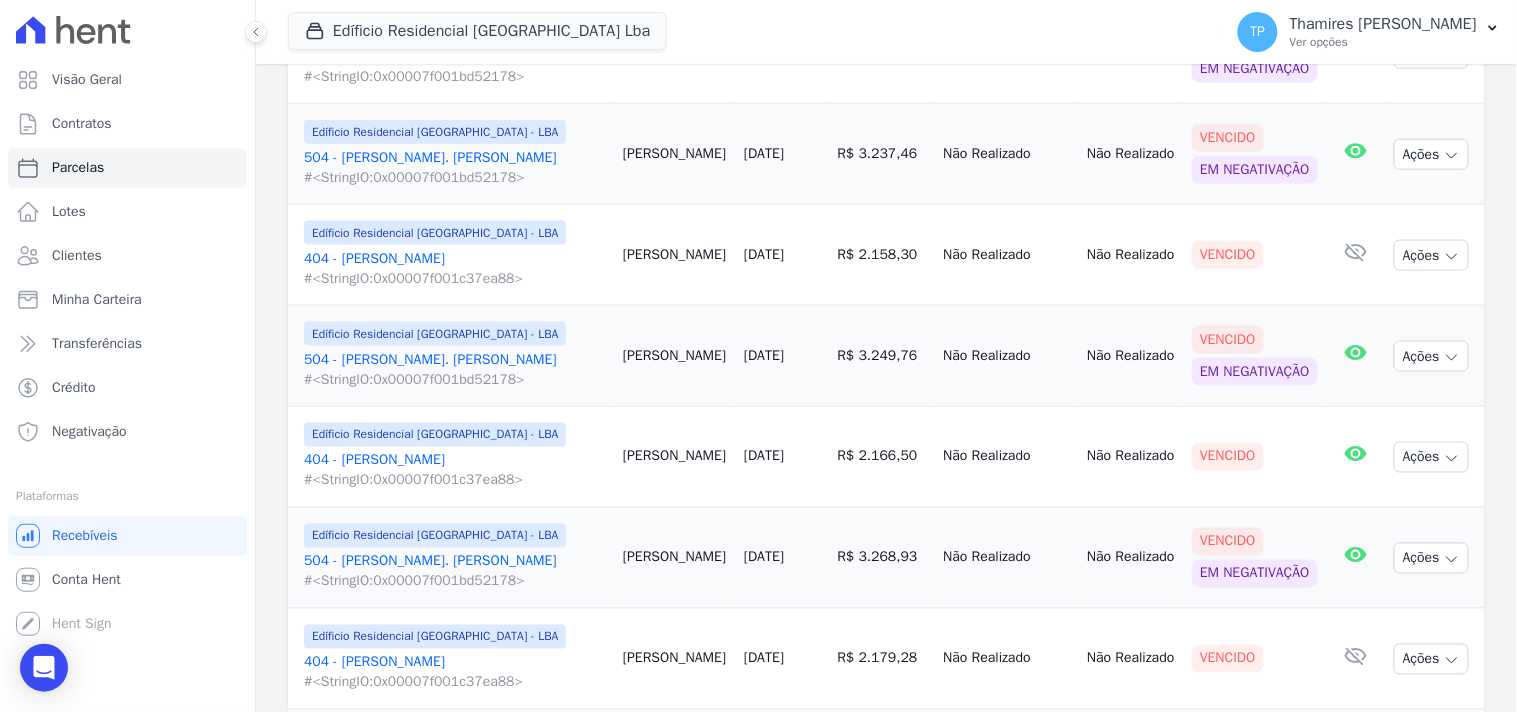 click on "404 - [PERSON_NAME]
#<StringIO:0x00007f001c37ea88>" at bounding box center [455, 269] 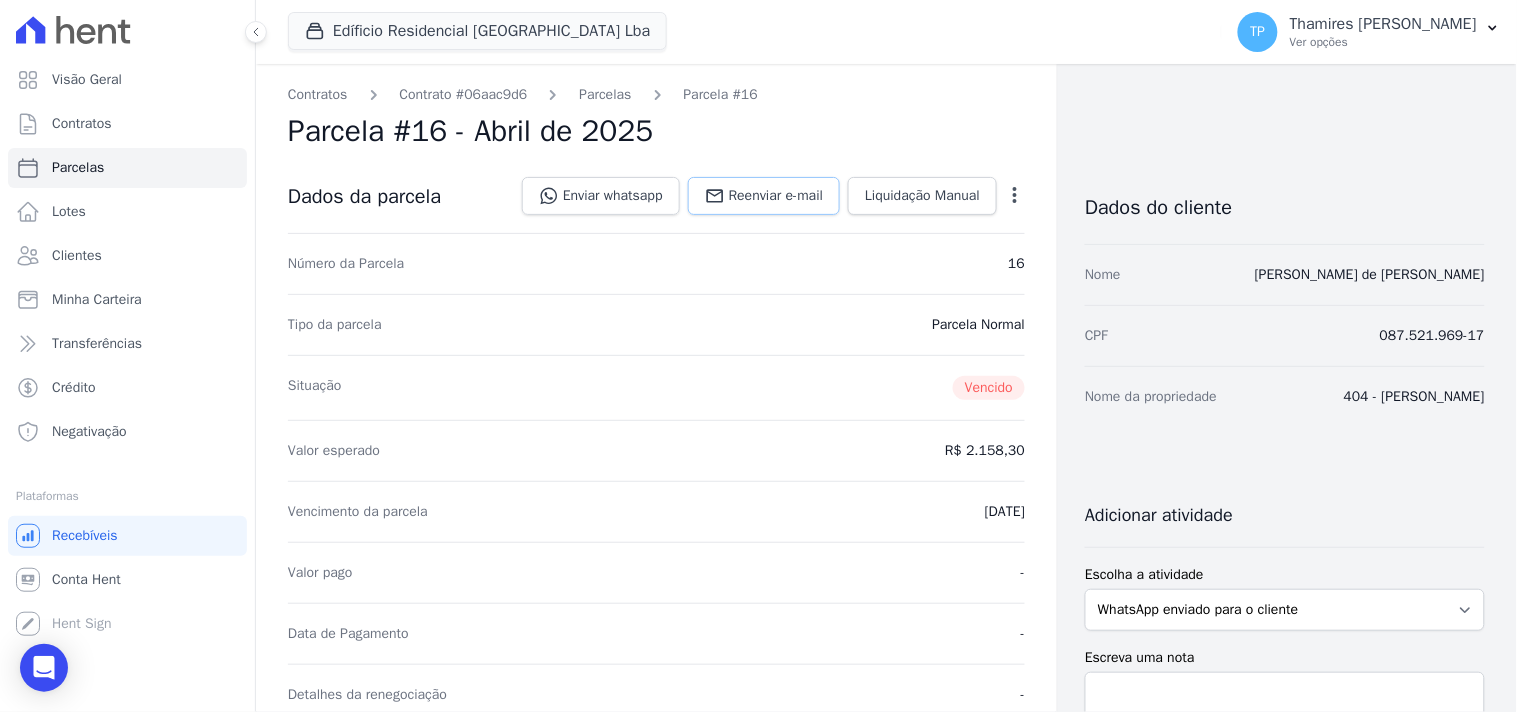 click 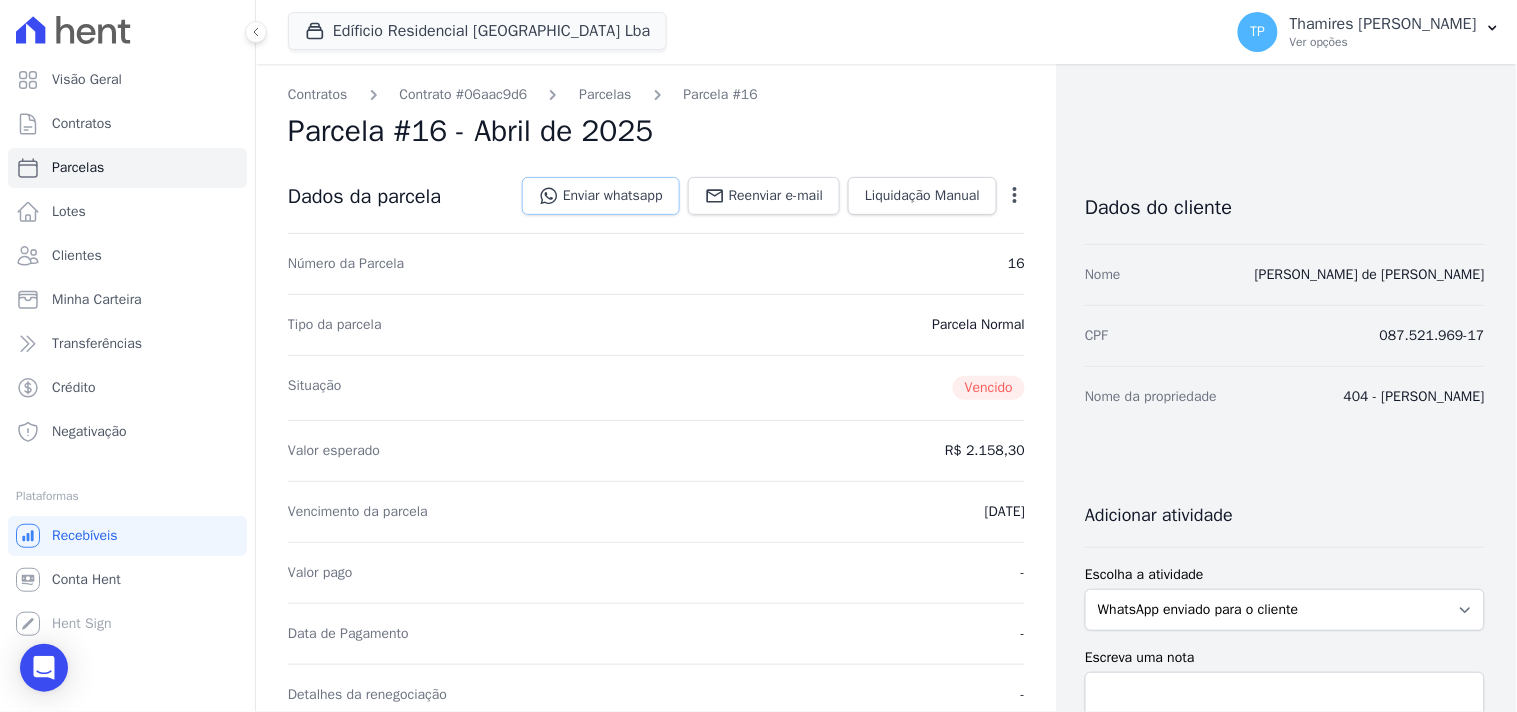 click on "Enviar whatsapp" at bounding box center (601, 196) 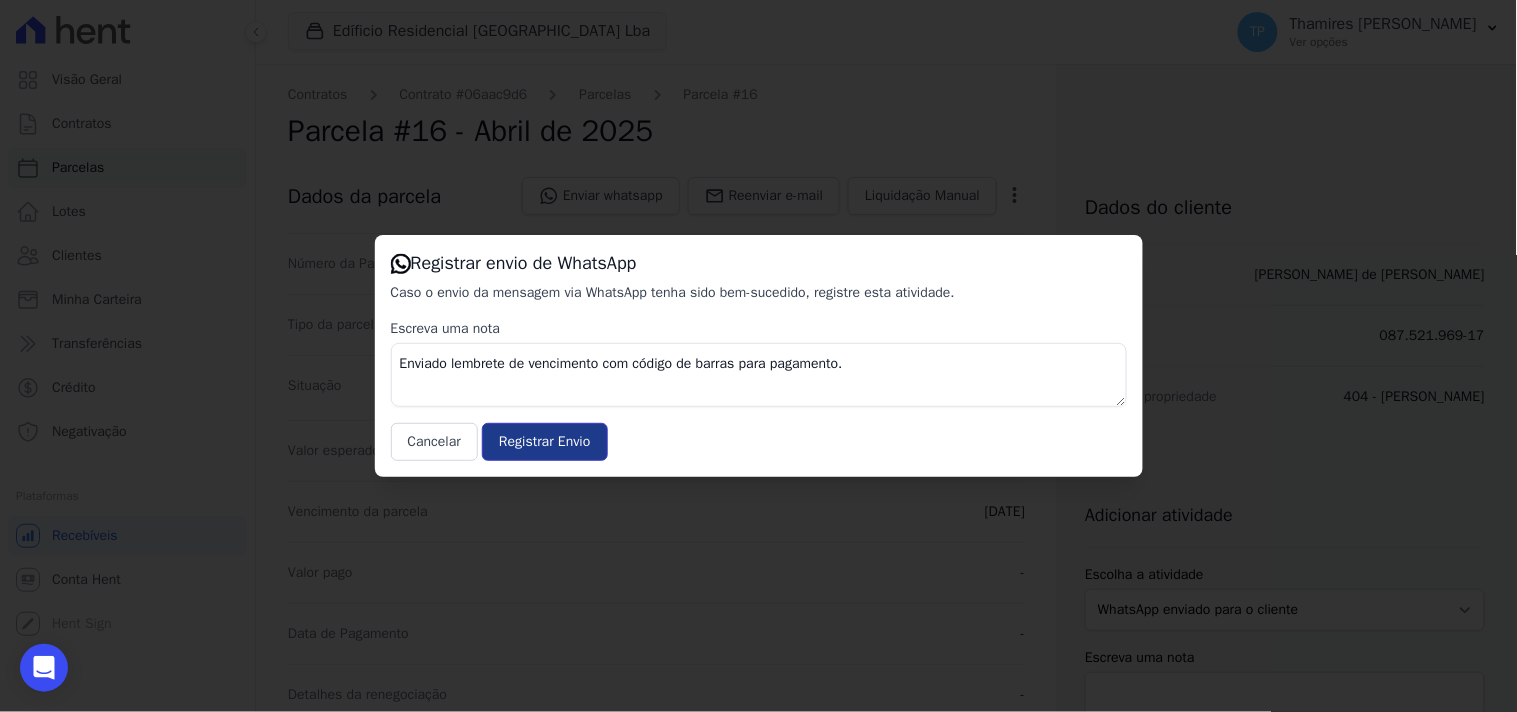 click on "Registrar Envio" at bounding box center [544, 442] 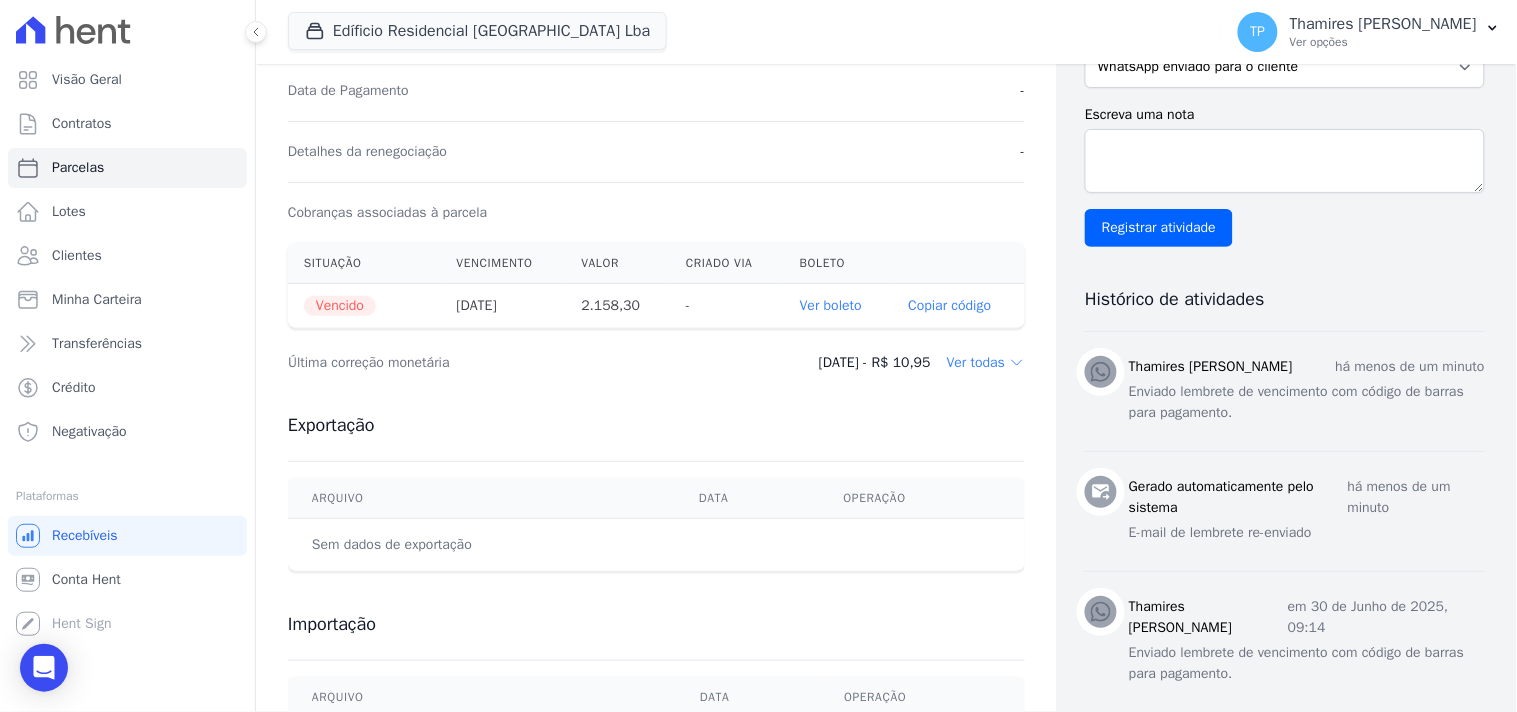 scroll, scrollTop: 0, scrollLeft: 0, axis: both 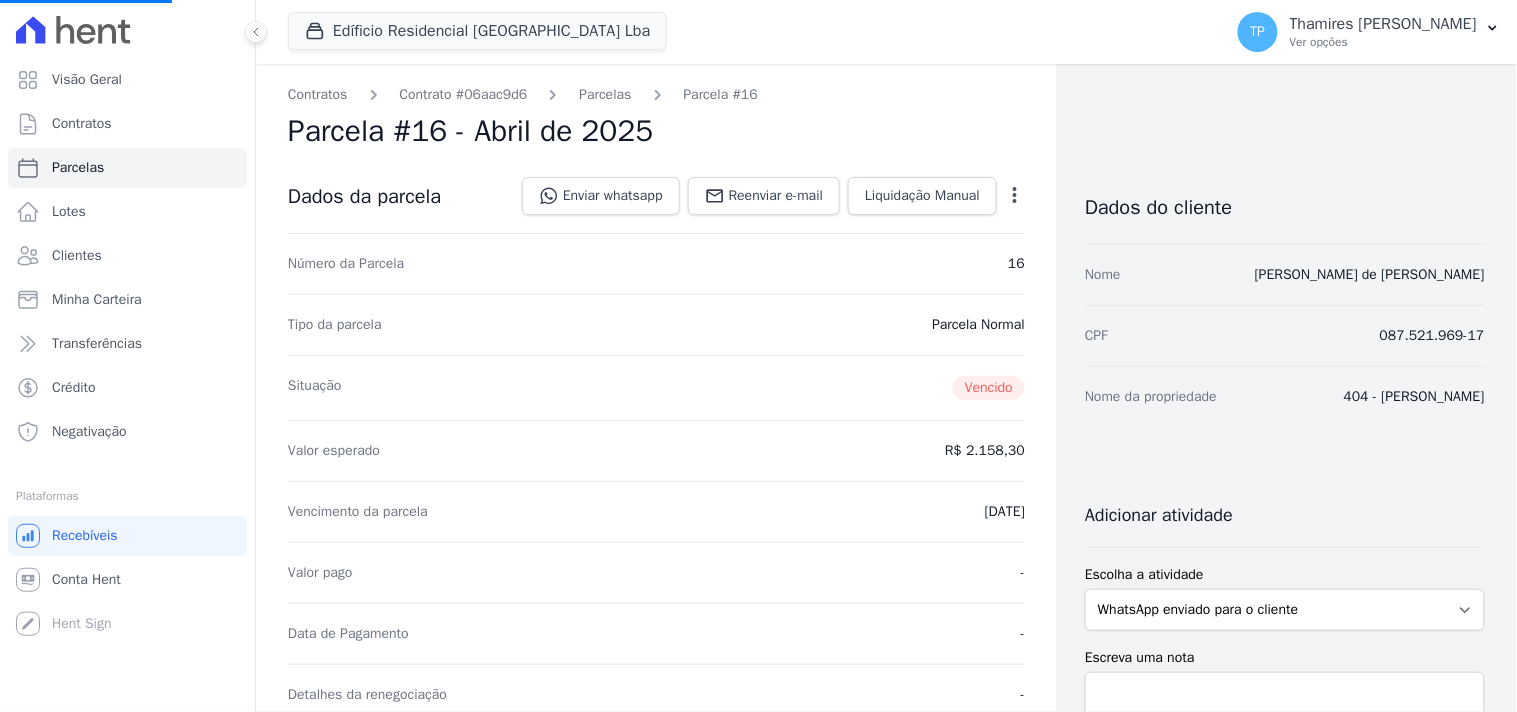 select 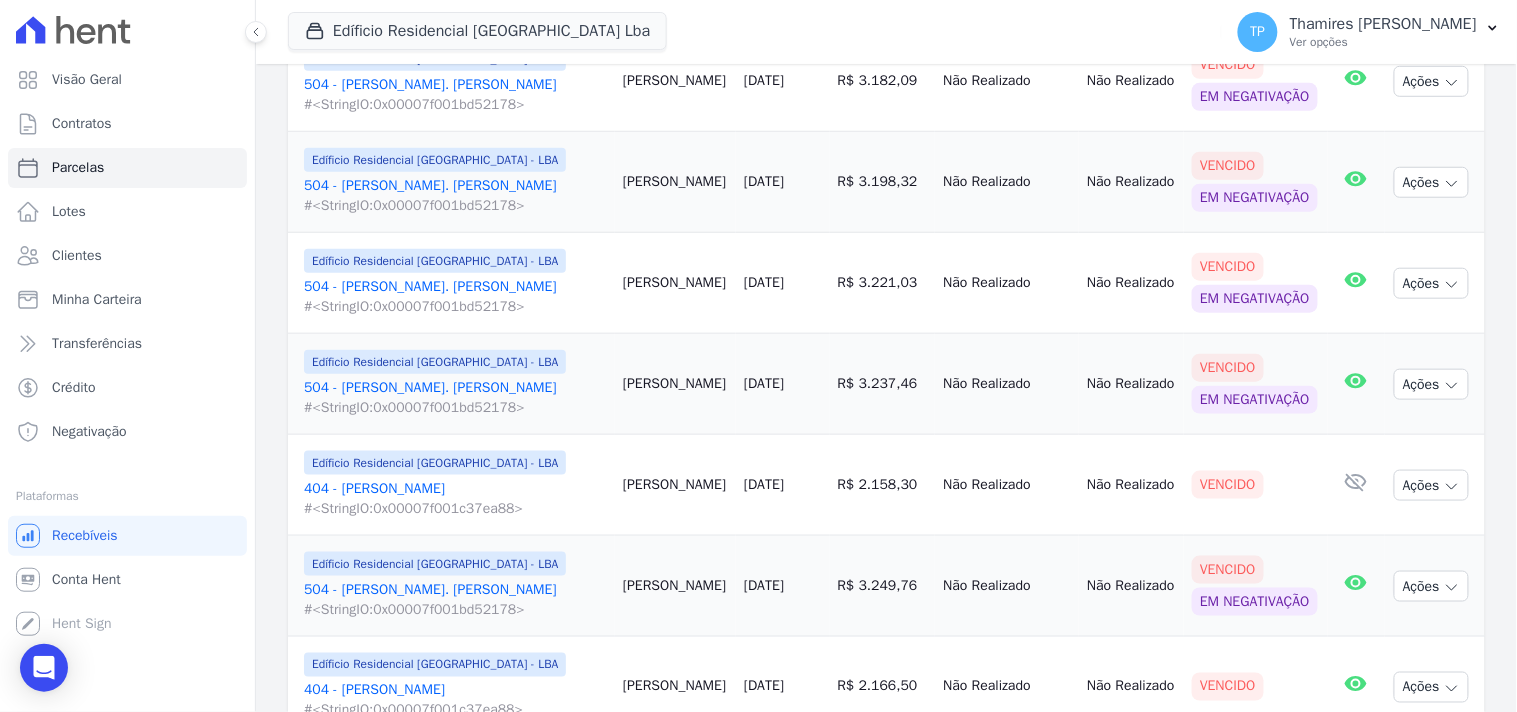 scroll, scrollTop: 0, scrollLeft: 0, axis: both 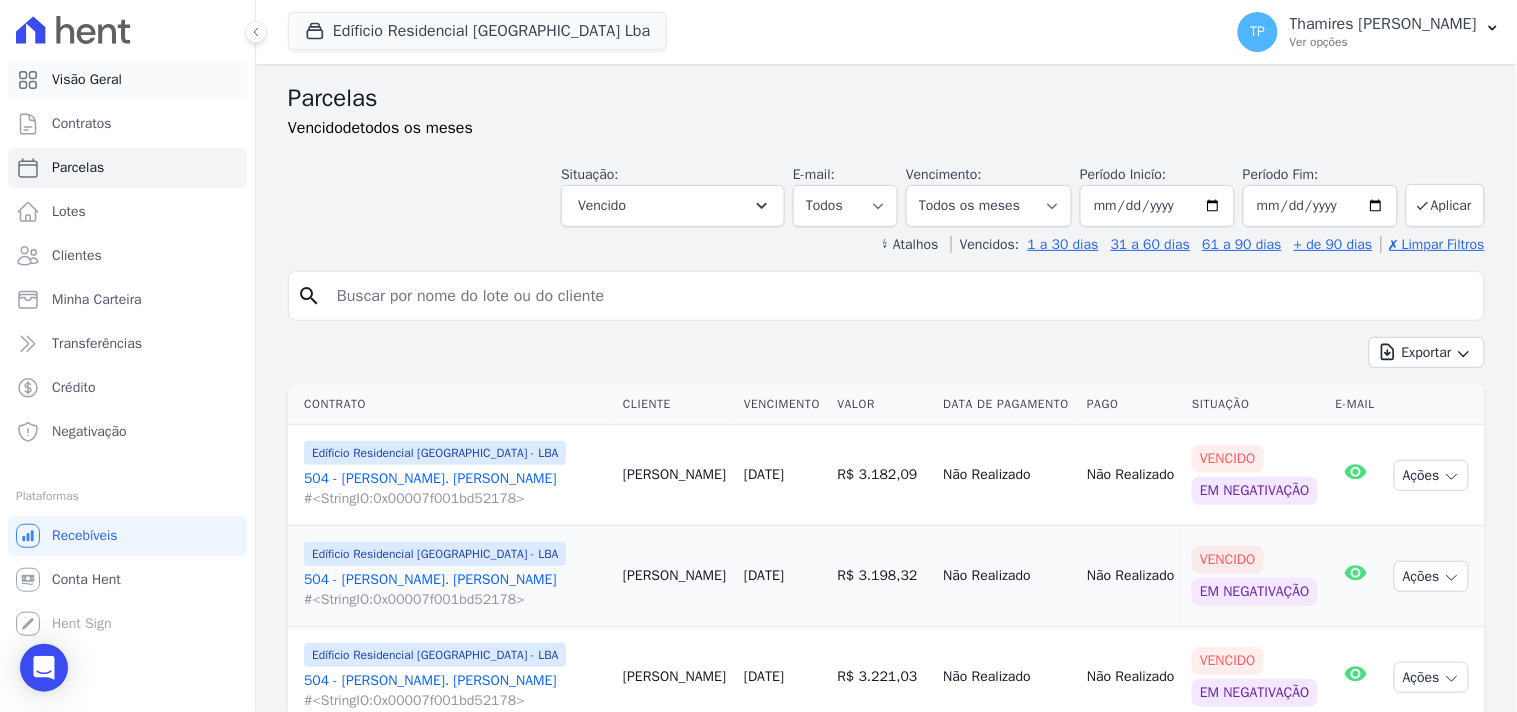 click on "Visão Geral" at bounding box center [87, 80] 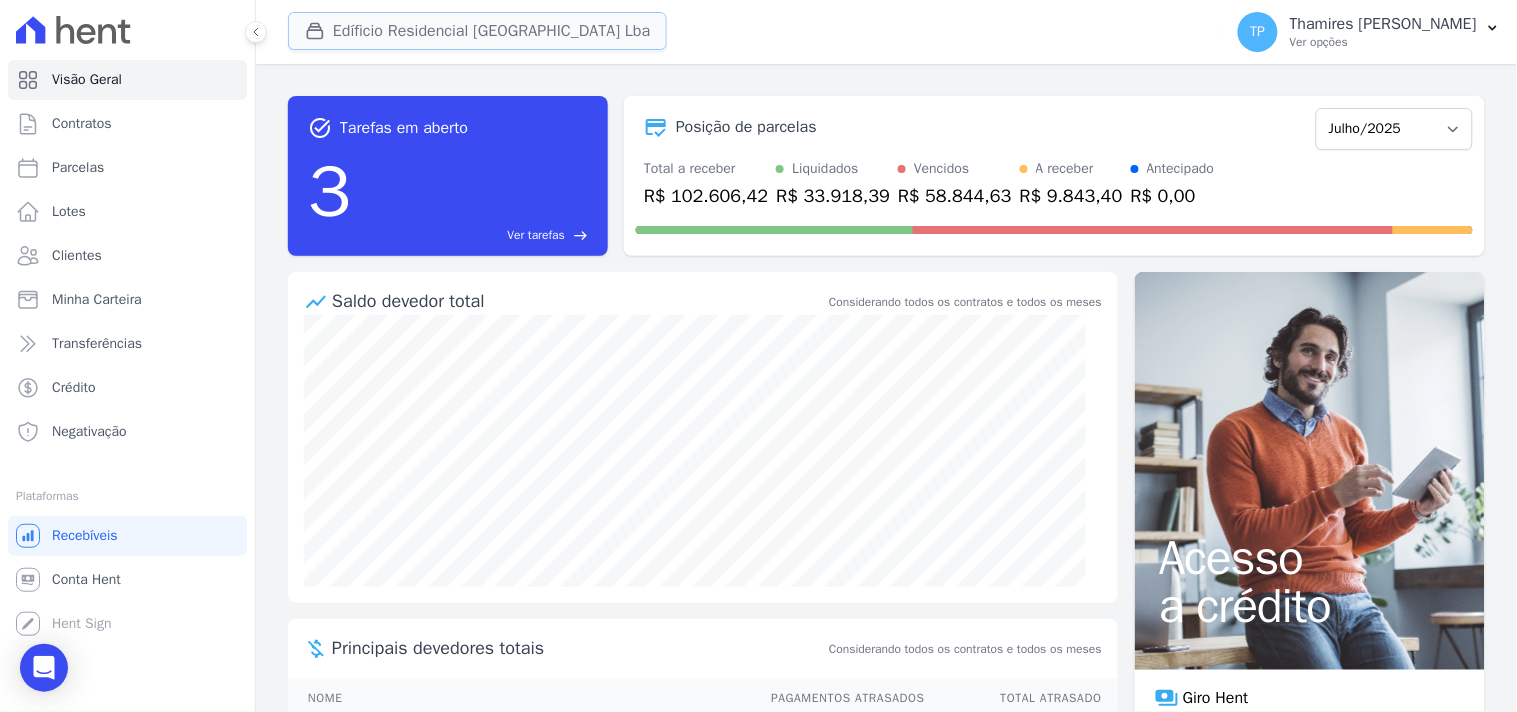 click on "Edíficio Residencial [GEOGRAPHIC_DATA]   Lba" at bounding box center [477, 31] 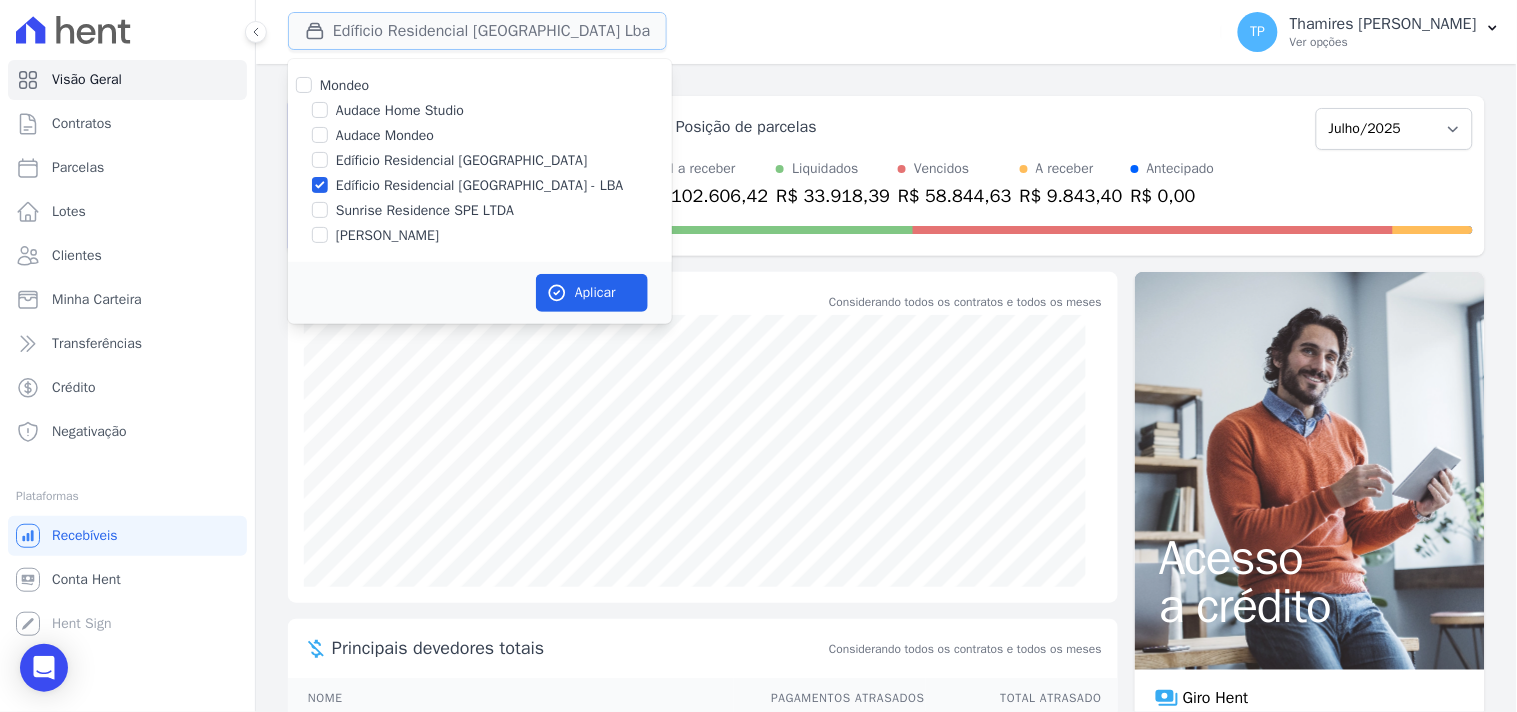 click on "Edíficio Residencial [GEOGRAPHIC_DATA]   Lba" at bounding box center [477, 31] 